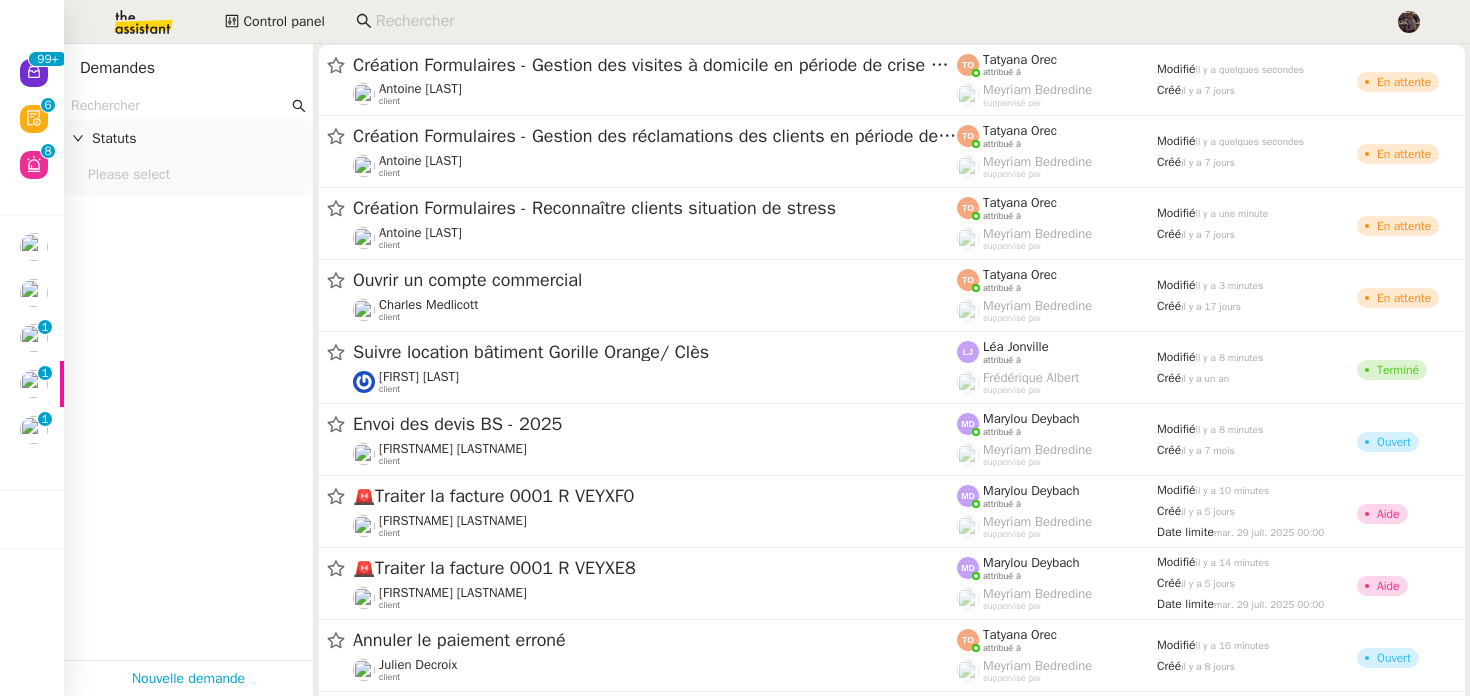 scroll, scrollTop: 0, scrollLeft: 0, axis: both 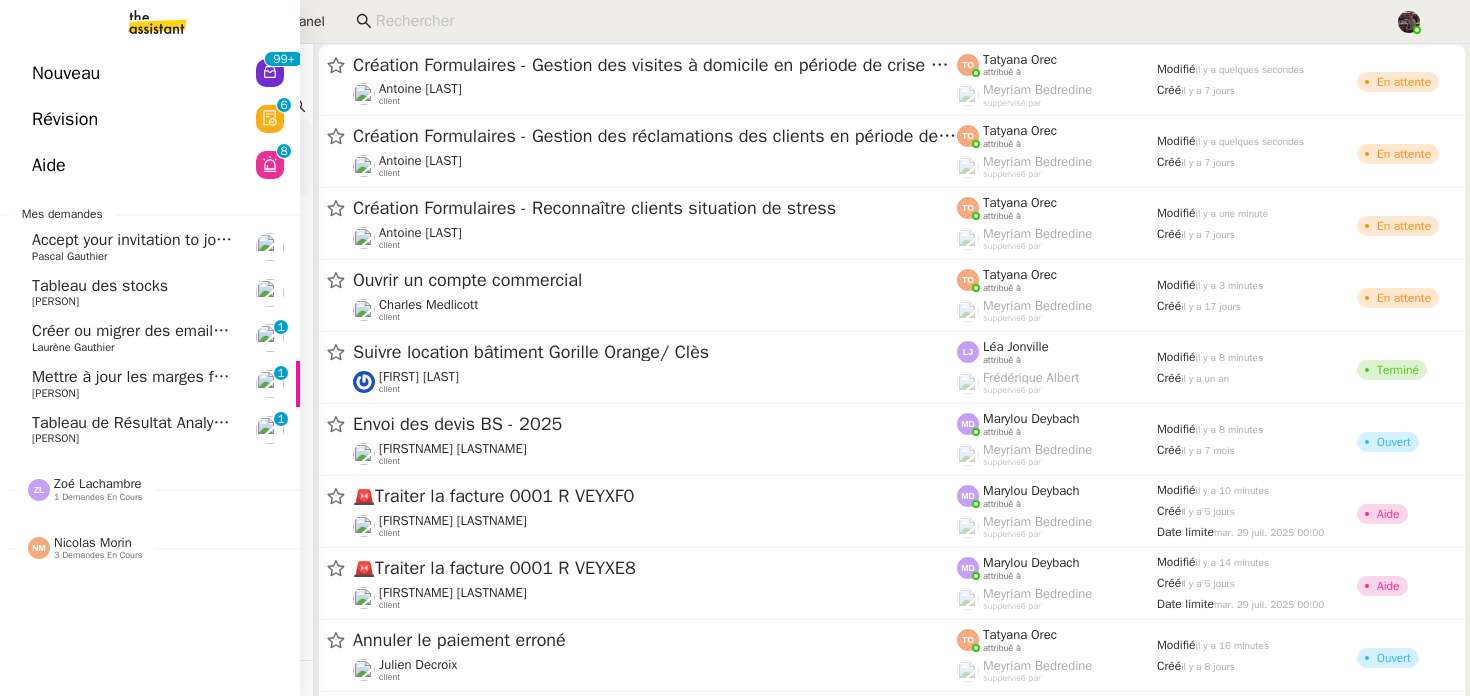 click on "Tableau de Résultat Analytique Guillaume [LAST] 0 1 2 3 4 5 6 7 8 9" 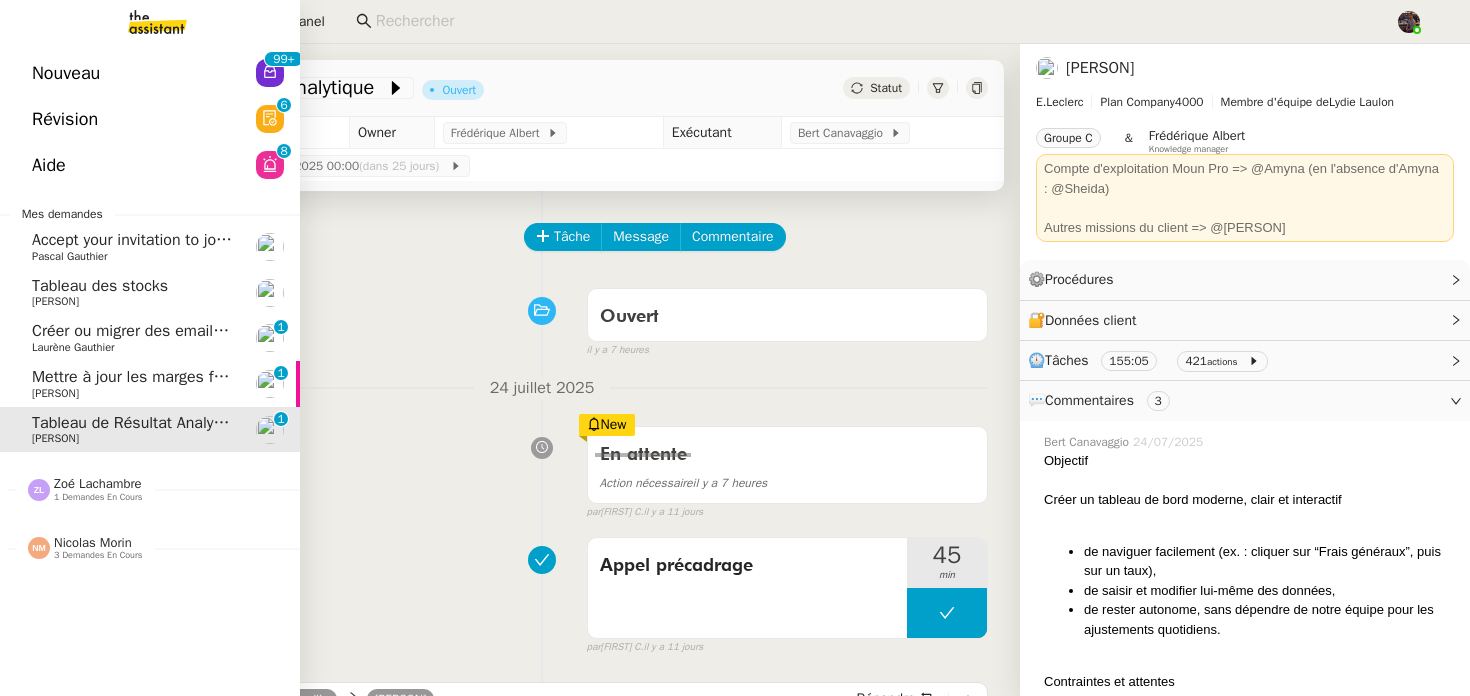 click on "Tableau de Résultat Analytique Guillaume [LAST] 0 1 2 3 4 5 6 7 8 9" 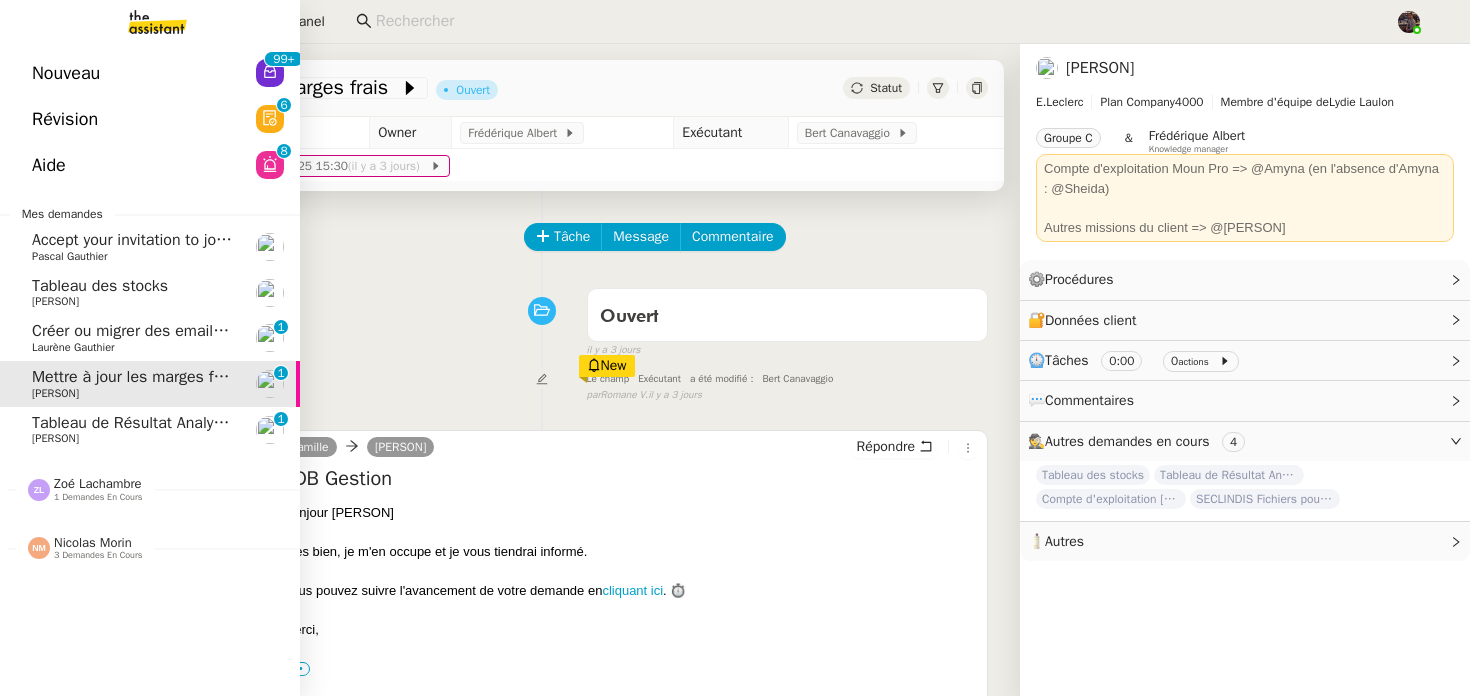 click on "Créer ou migrer des emails teamg" 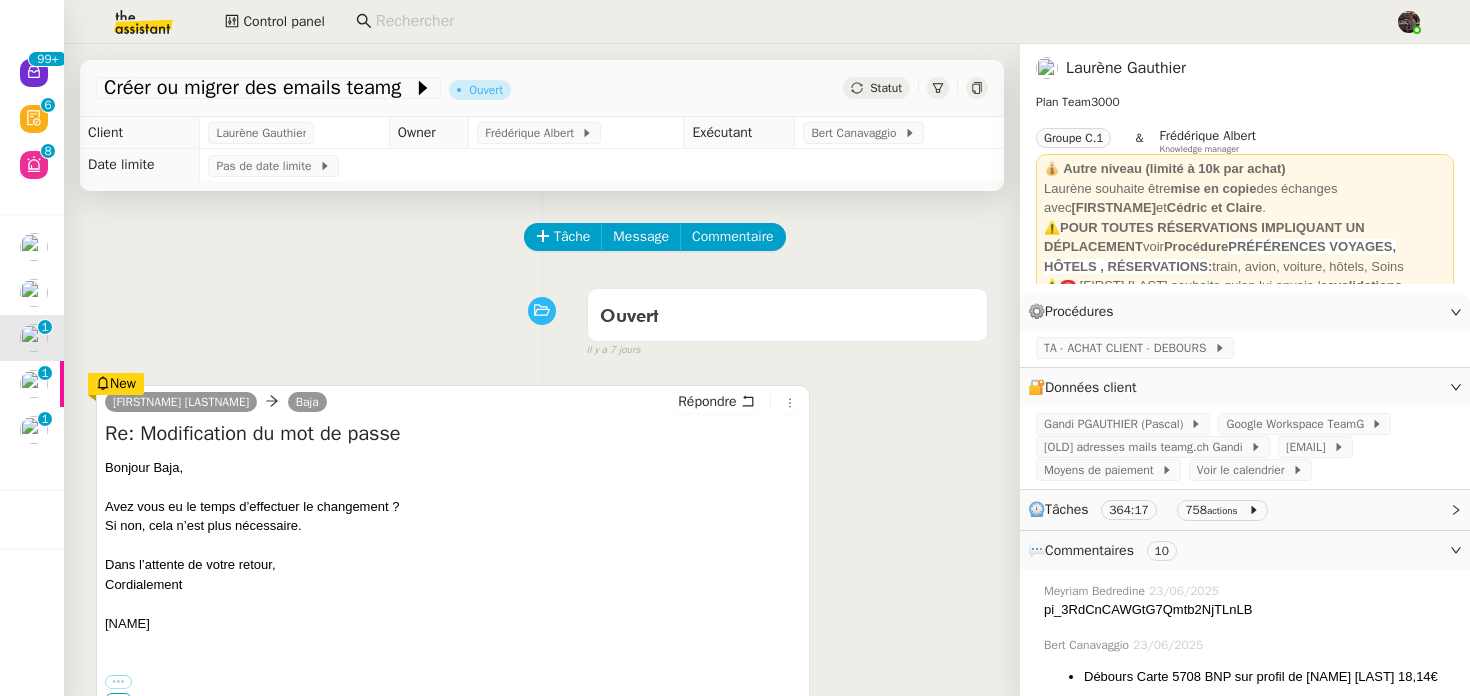click on "Ouvert false il y a 7 jours" at bounding box center [542, 319] 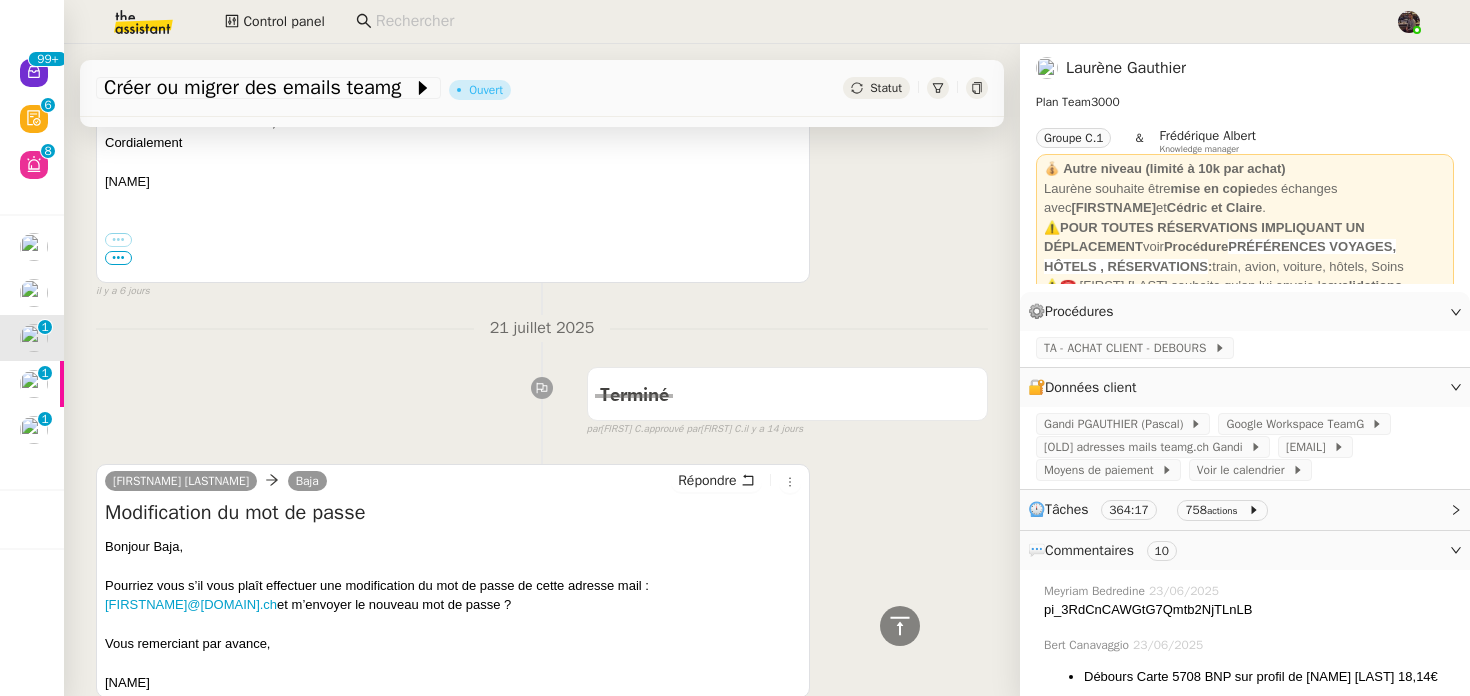 scroll, scrollTop: 590, scrollLeft: 0, axis: vertical 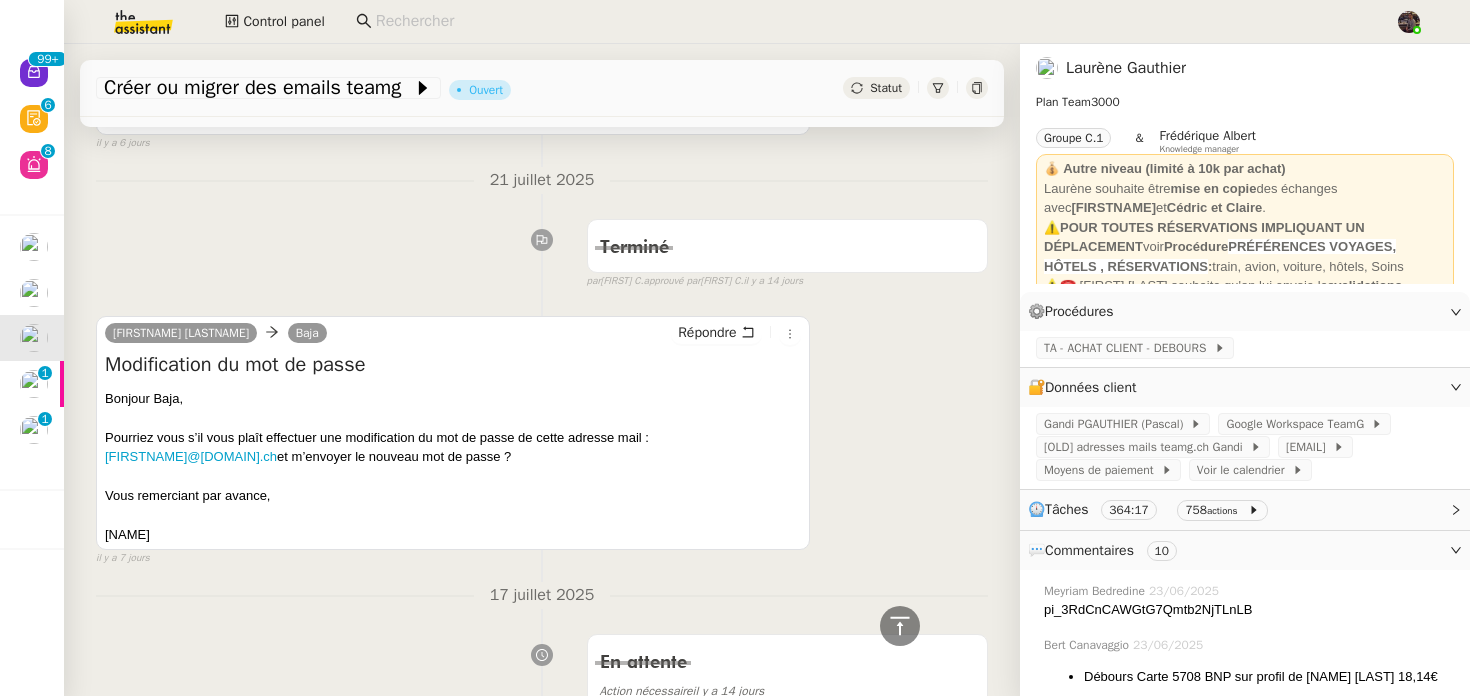 click on "Terminé false par   Bert C.   approuvé par   Bert C.   il y a 14 jours" at bounding box center (542, 250) 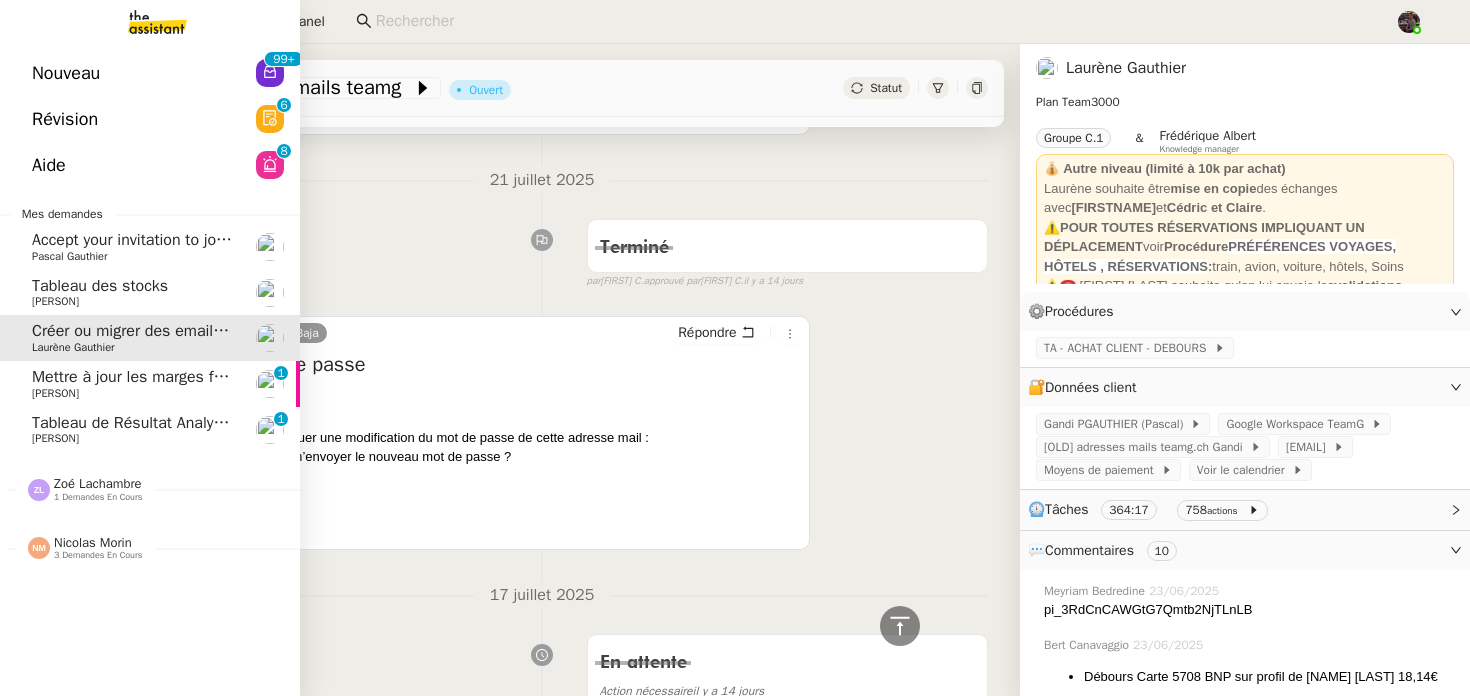 click on "Mettre à jour les marges frais" 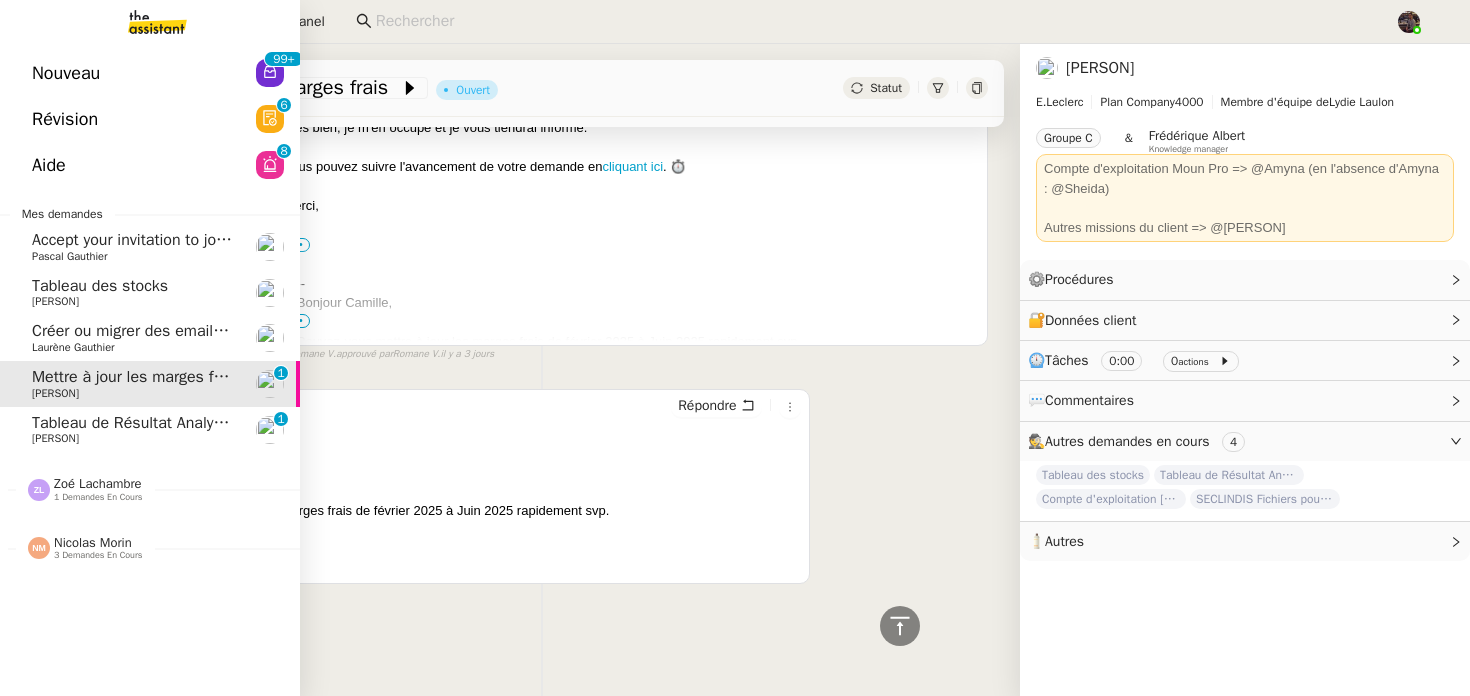 click on "Laurène Gauthier" 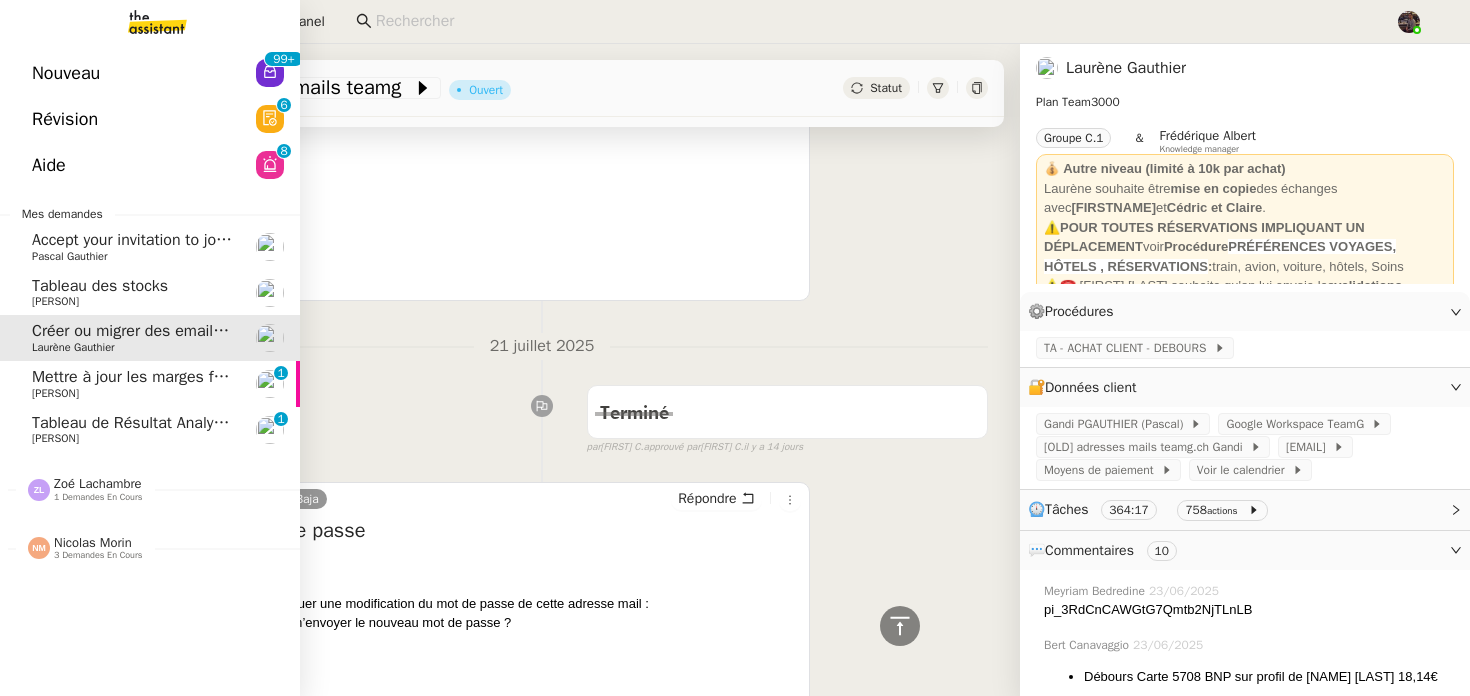 scroll, scrollTop: 590, scrollLeft: 0, axis: vertical 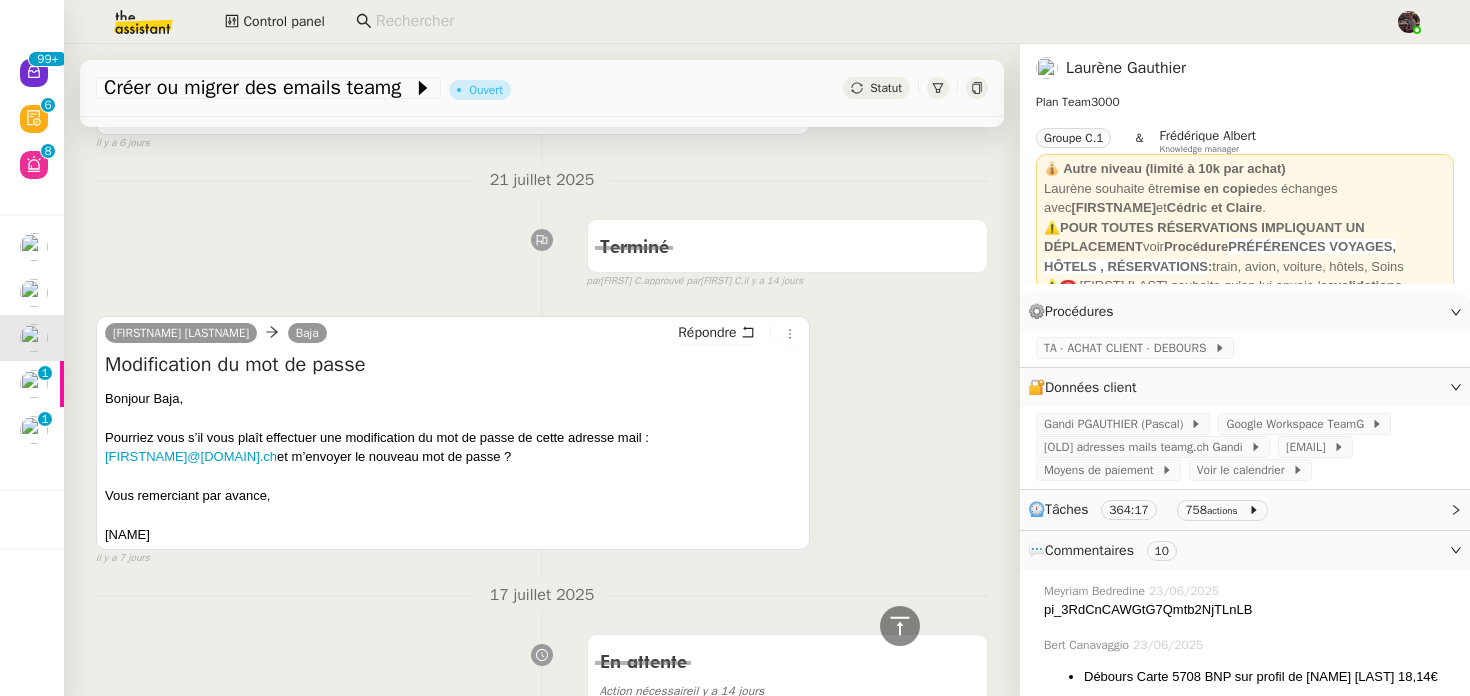 click on "Terminé false par   Bert C.   approuvé par   Bert C.   il y a 14 jours" at bounding box center (542, 250) 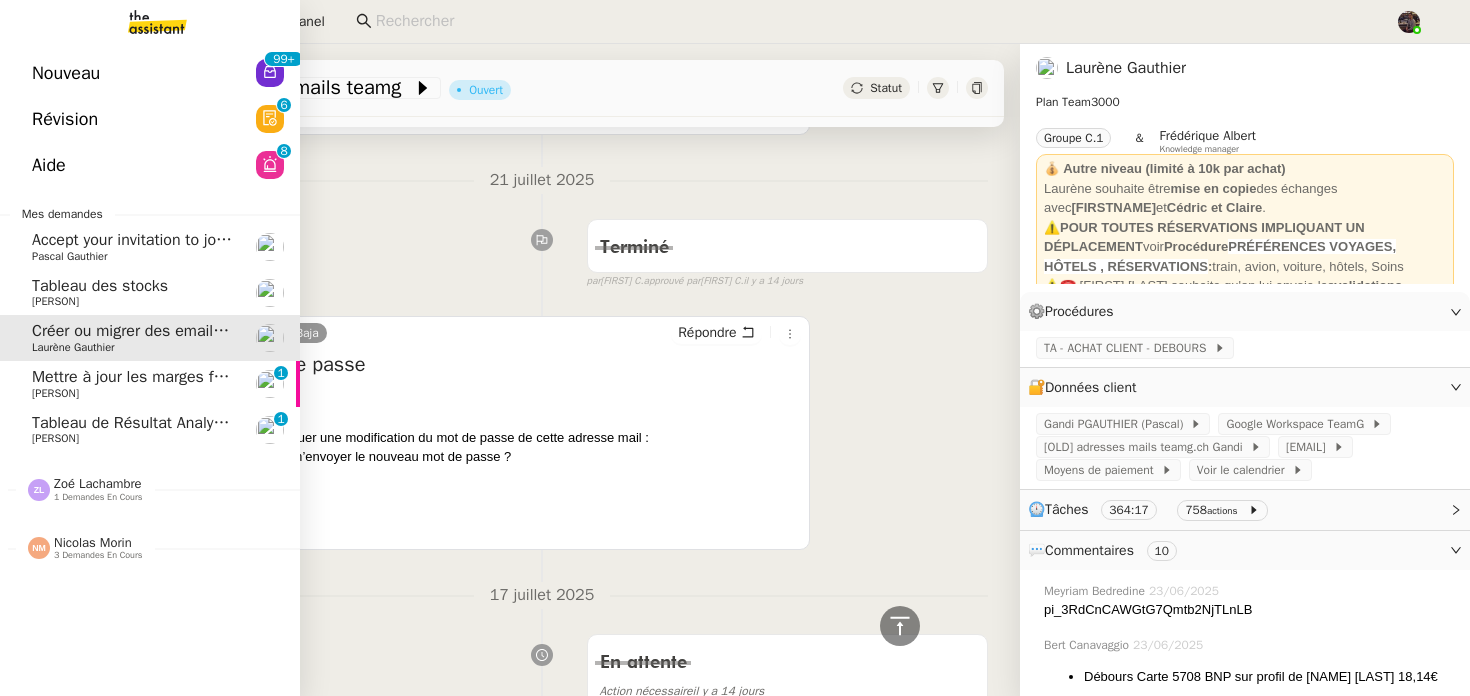 click on "Nouveau" 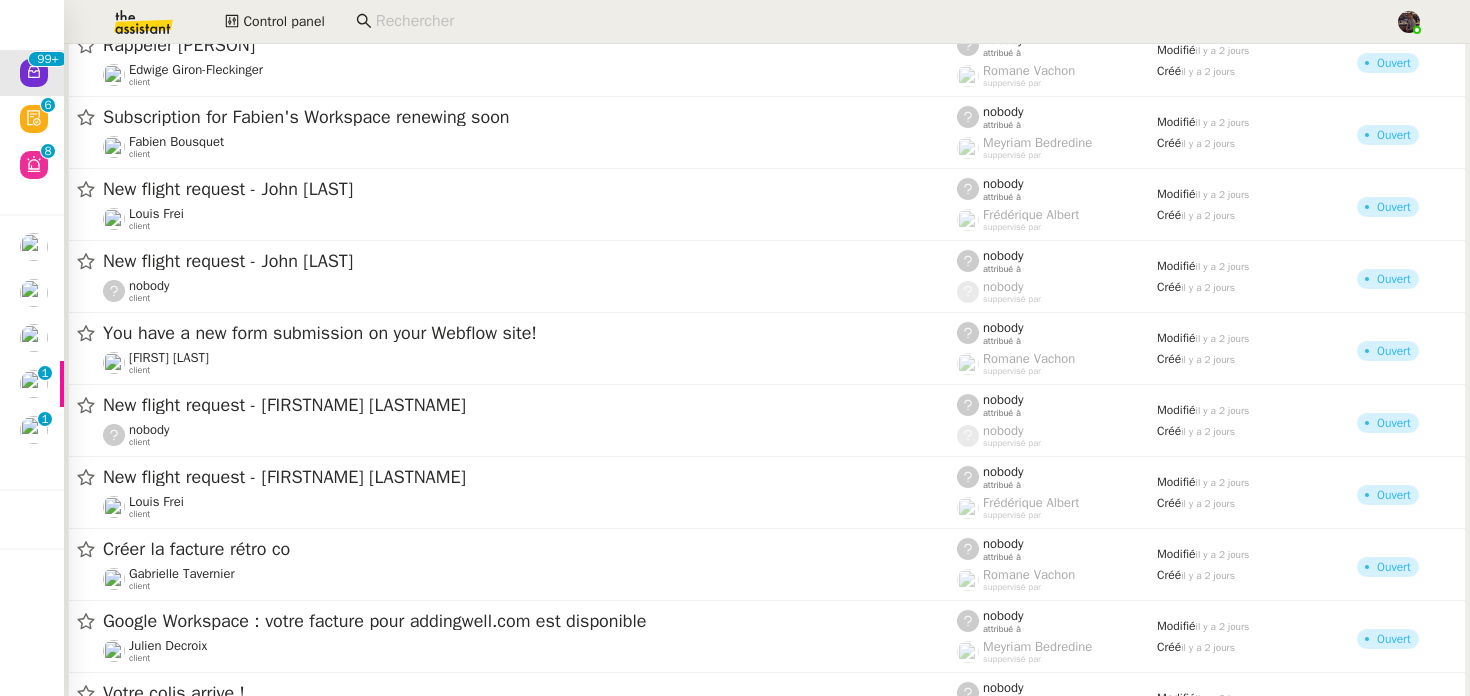 scroll, scrollTop: 0, scrollLeft: 0, axis: both 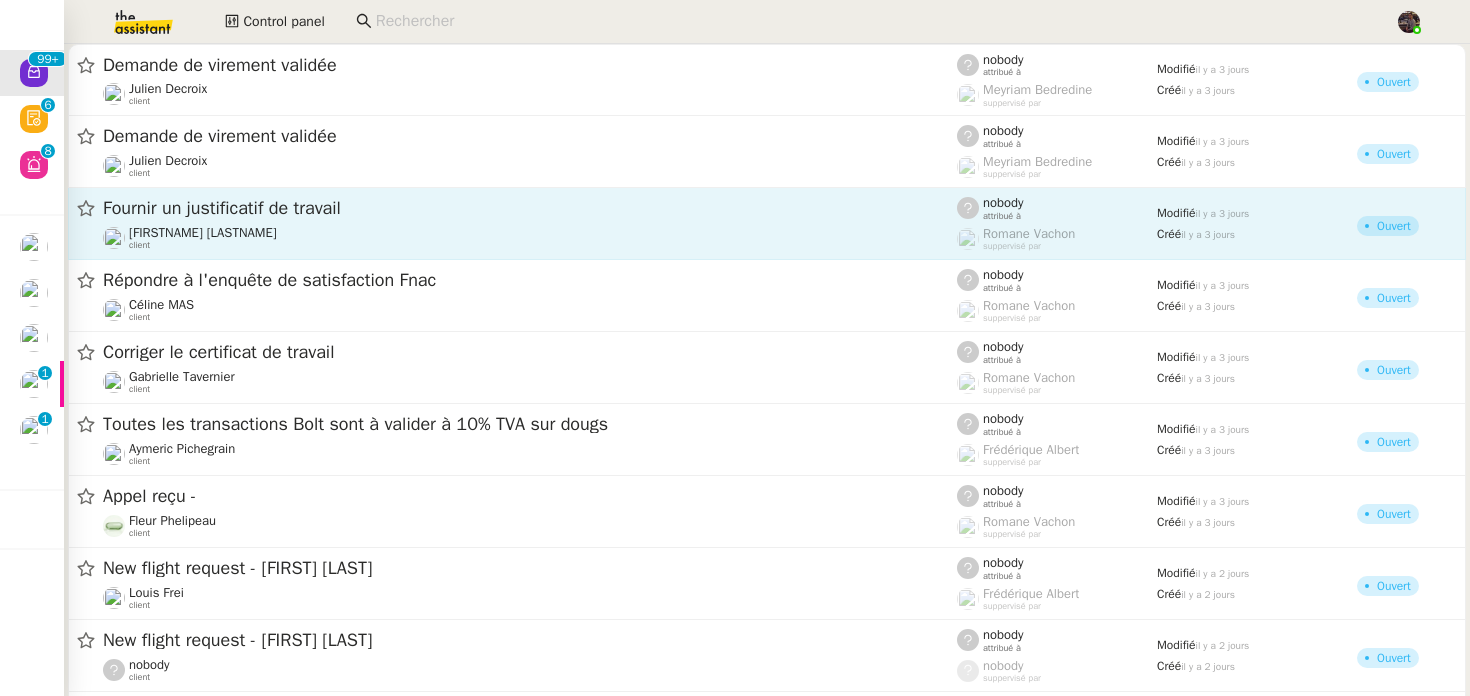 click on "[FIRST] [LAST]" 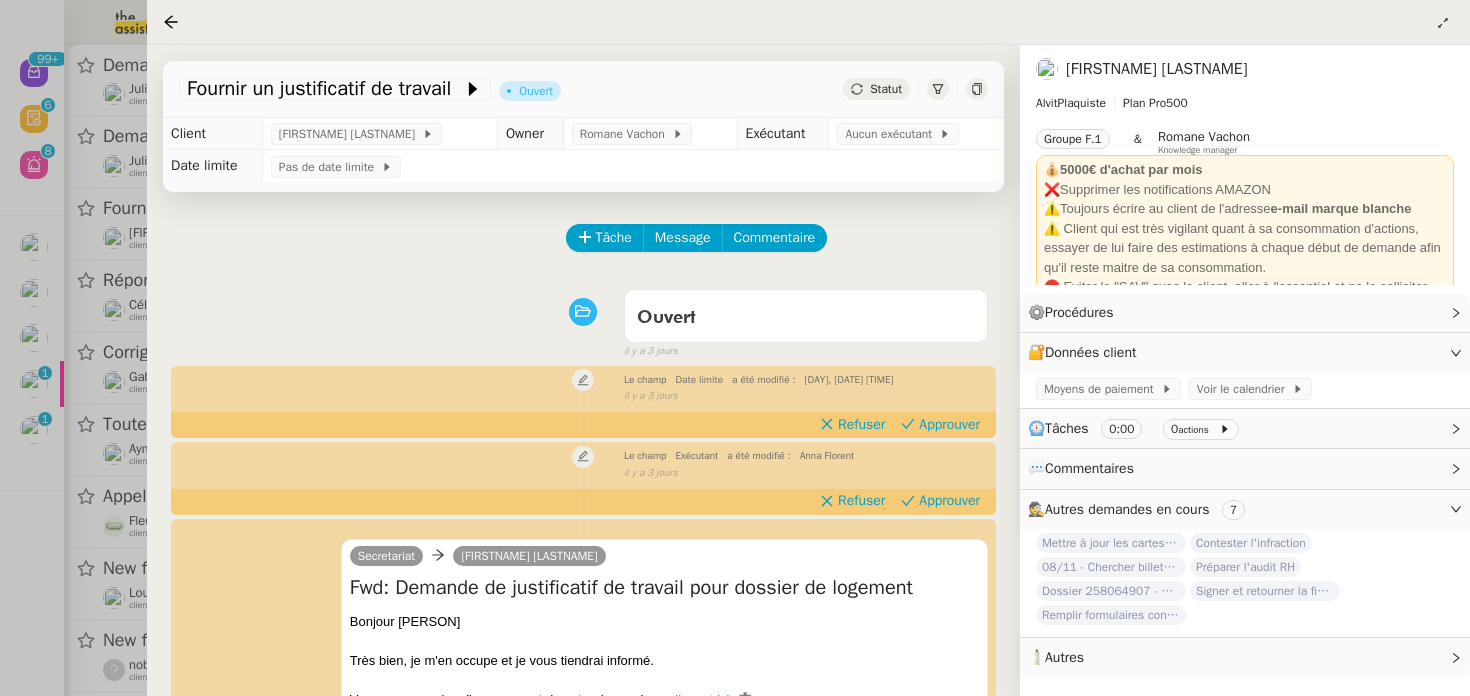 click at bounding box center [735, 348] 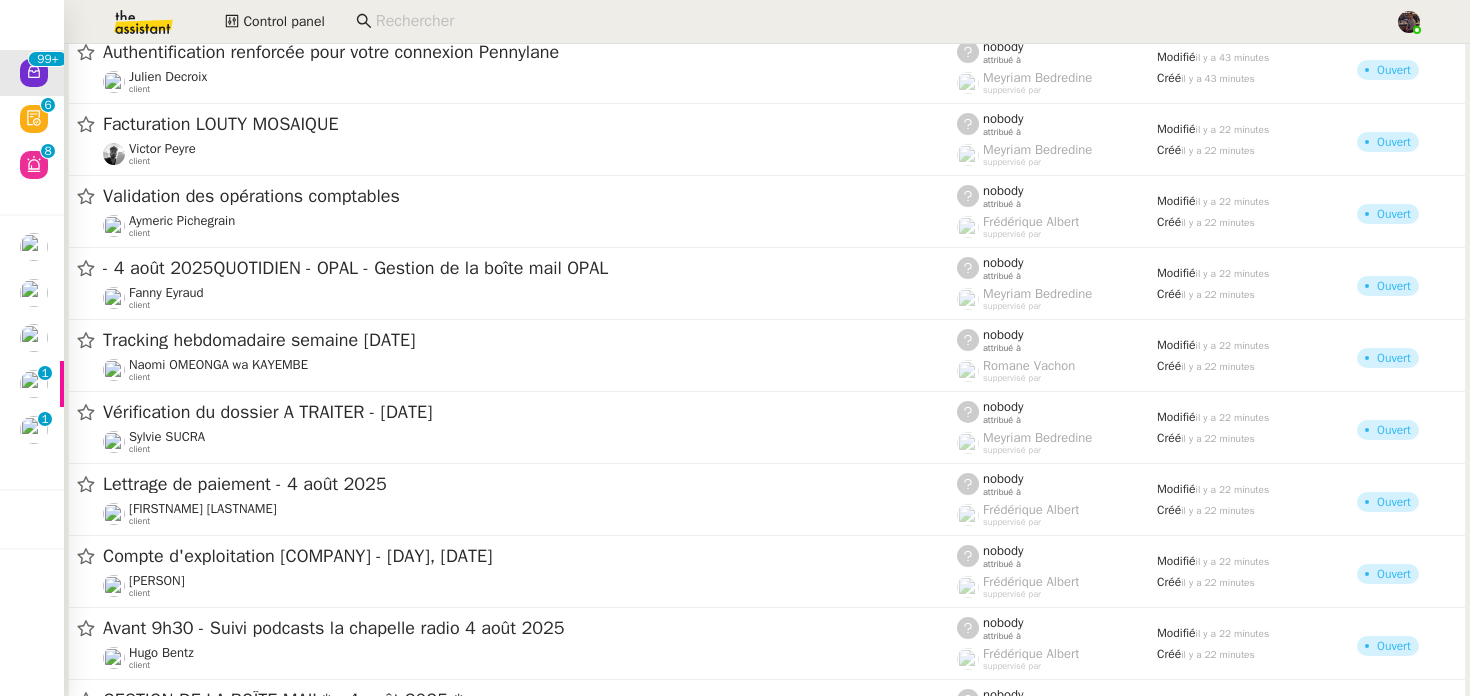 scroll, scrollTop: 18500, scrollLeft: 0, axis: vertical 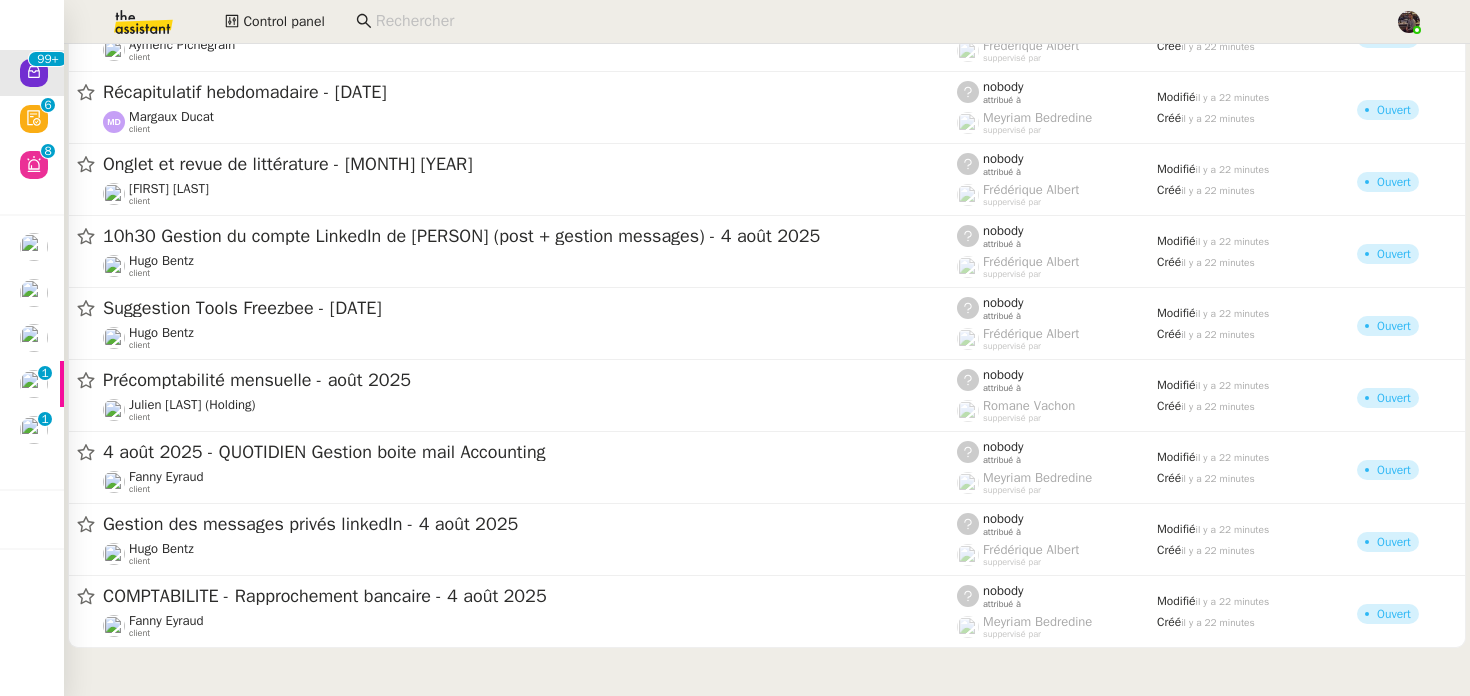 click 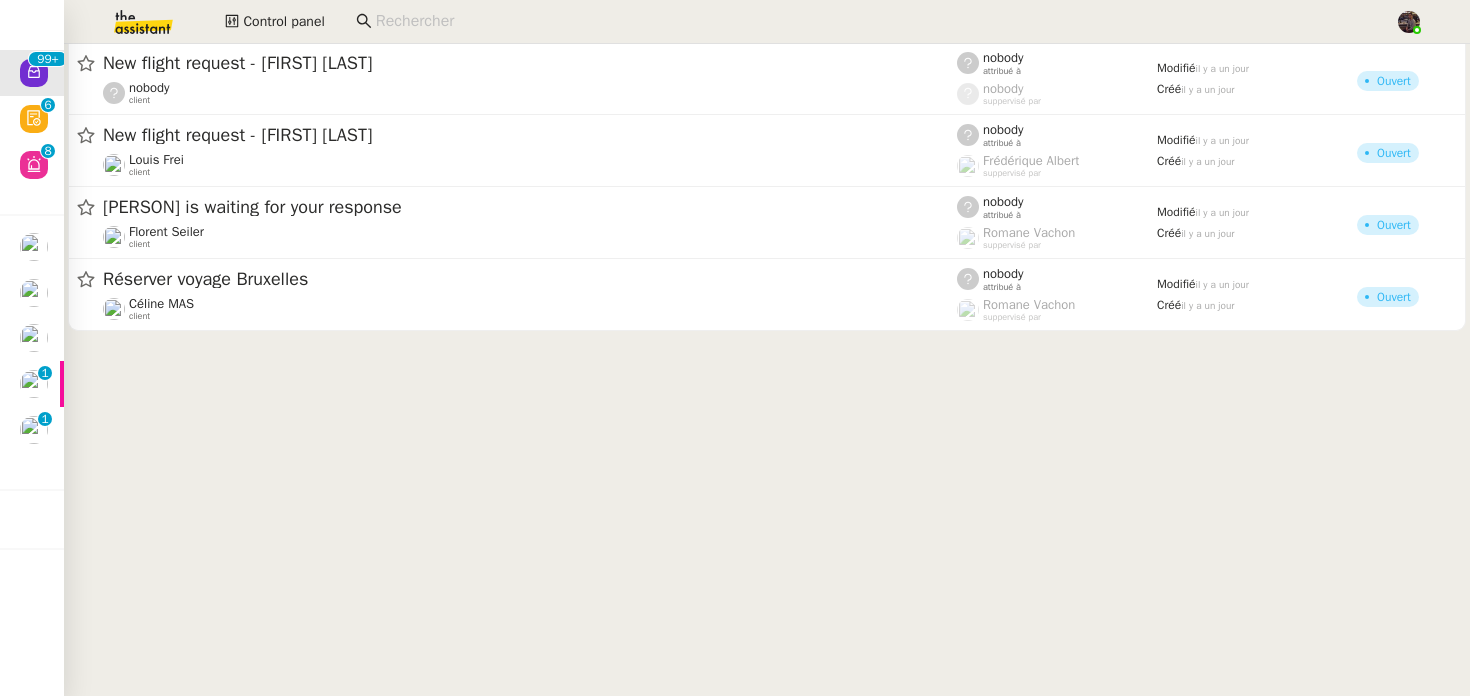 scroll, scrollTop: 9737, scrollLeft: 0, axis: vertical 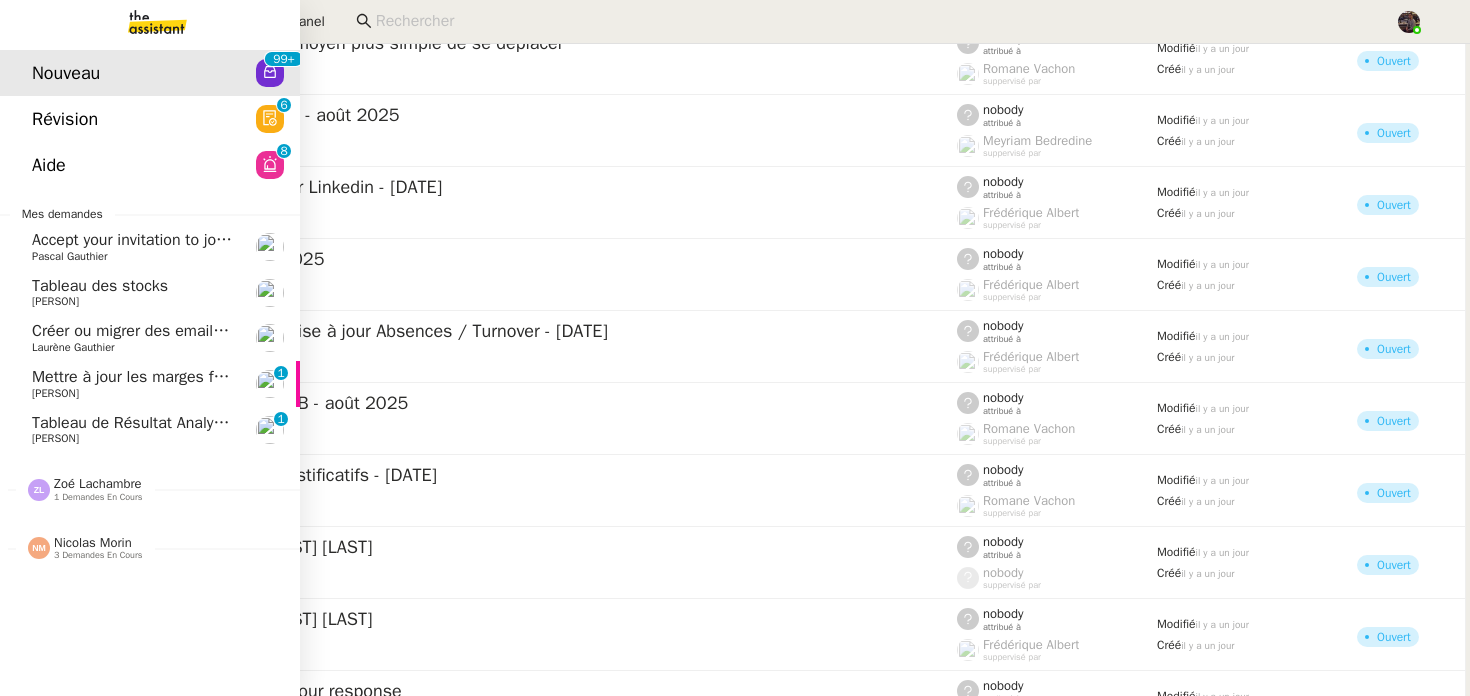 click on "Mettre à jour les marges frais    Guillaume Farina     0   1   2   3   4   5   6   7   8   9" 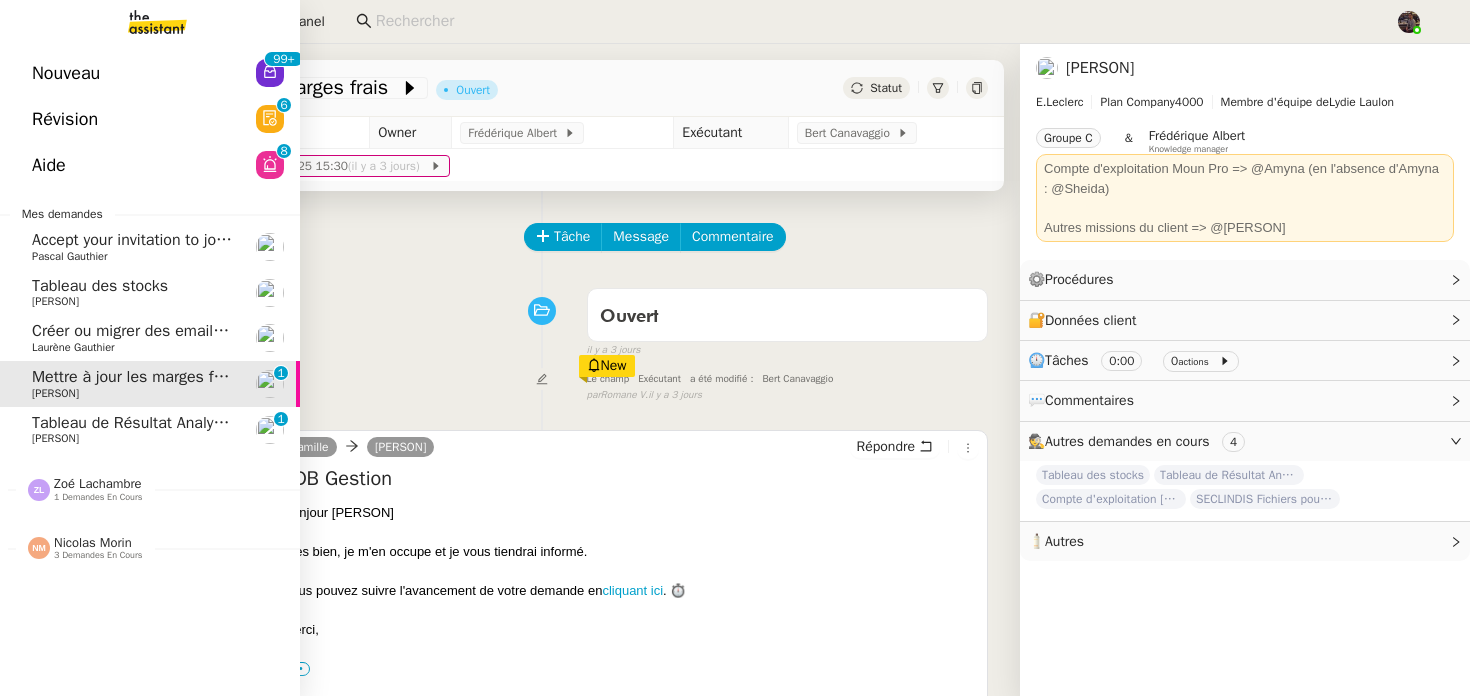 click on "[FIRST] [LAST] [NUMBER] demandes en cours" 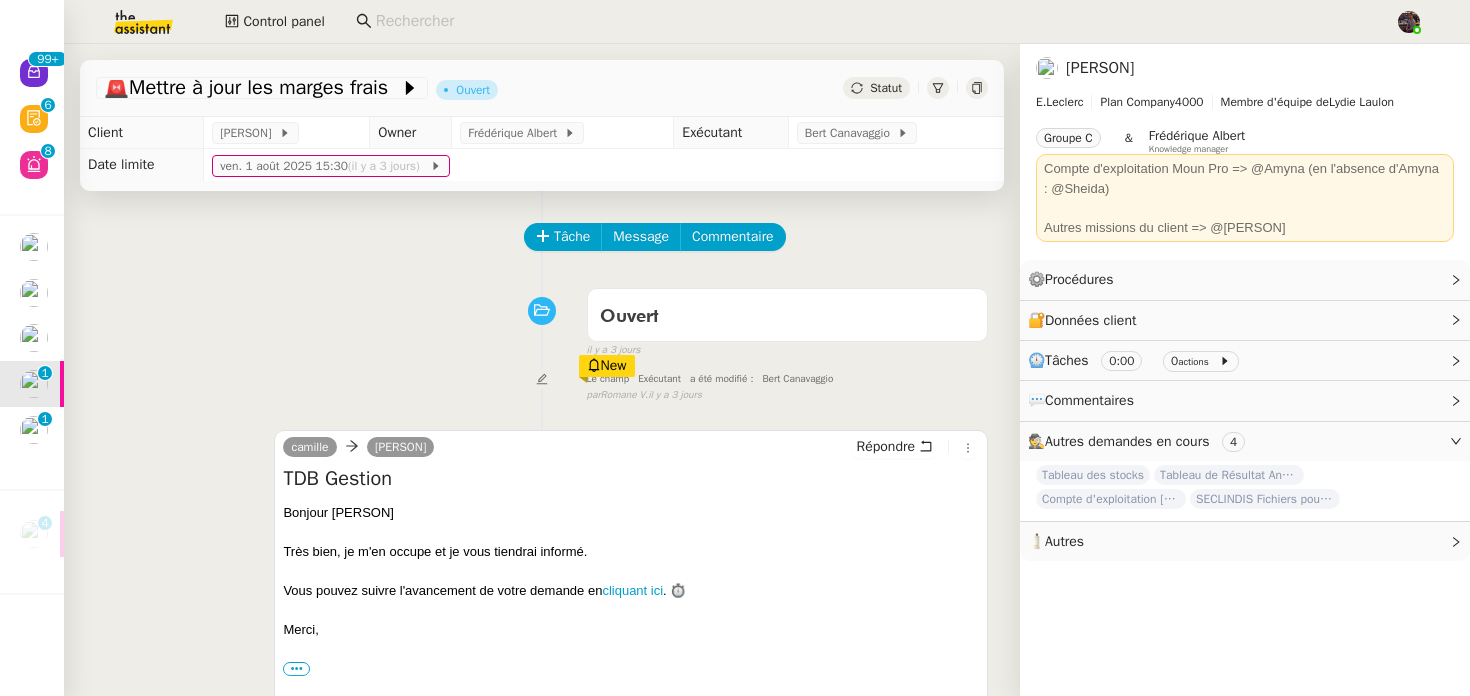 click on "Ouvert false il y a 3 jours" at bounding box center [542, 319] 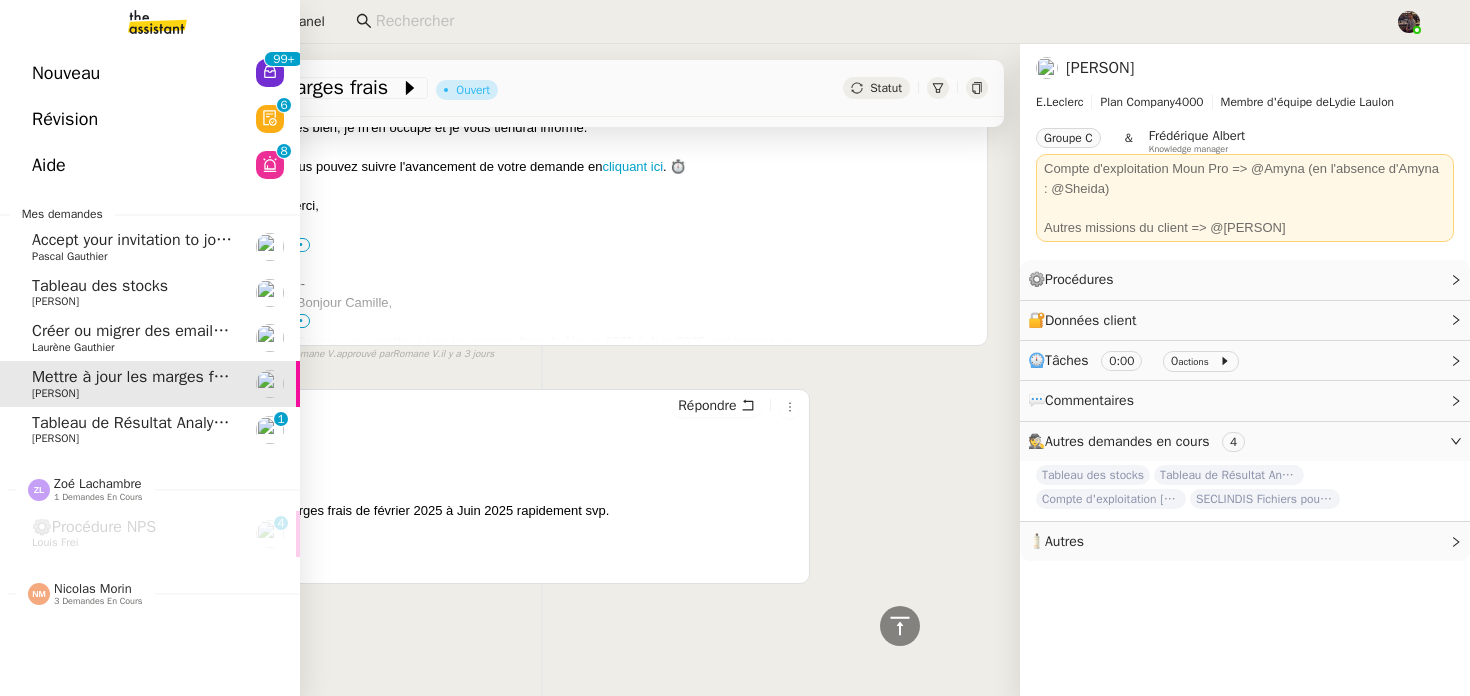 click on "Tableau de Résultat Analytique" 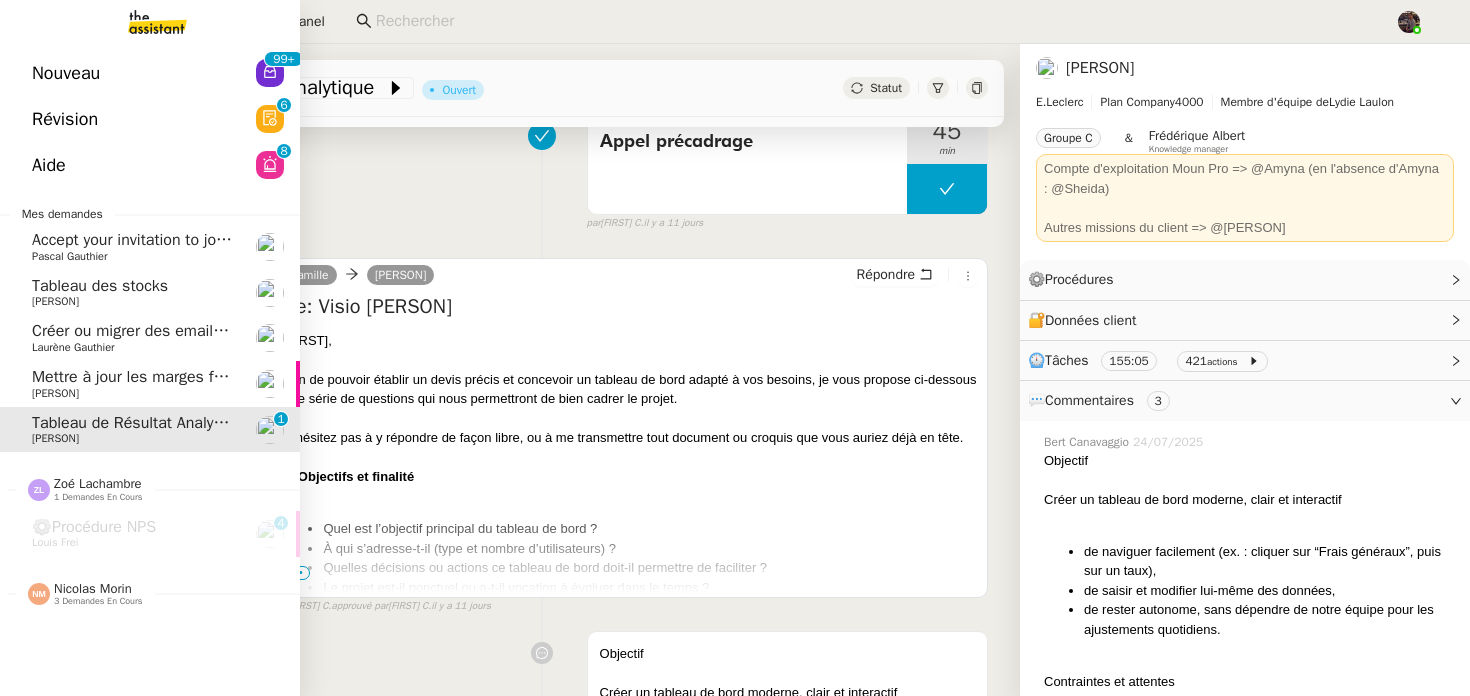 scroll, scrollTop: 254, scrollLeft: 0, axis: vertical 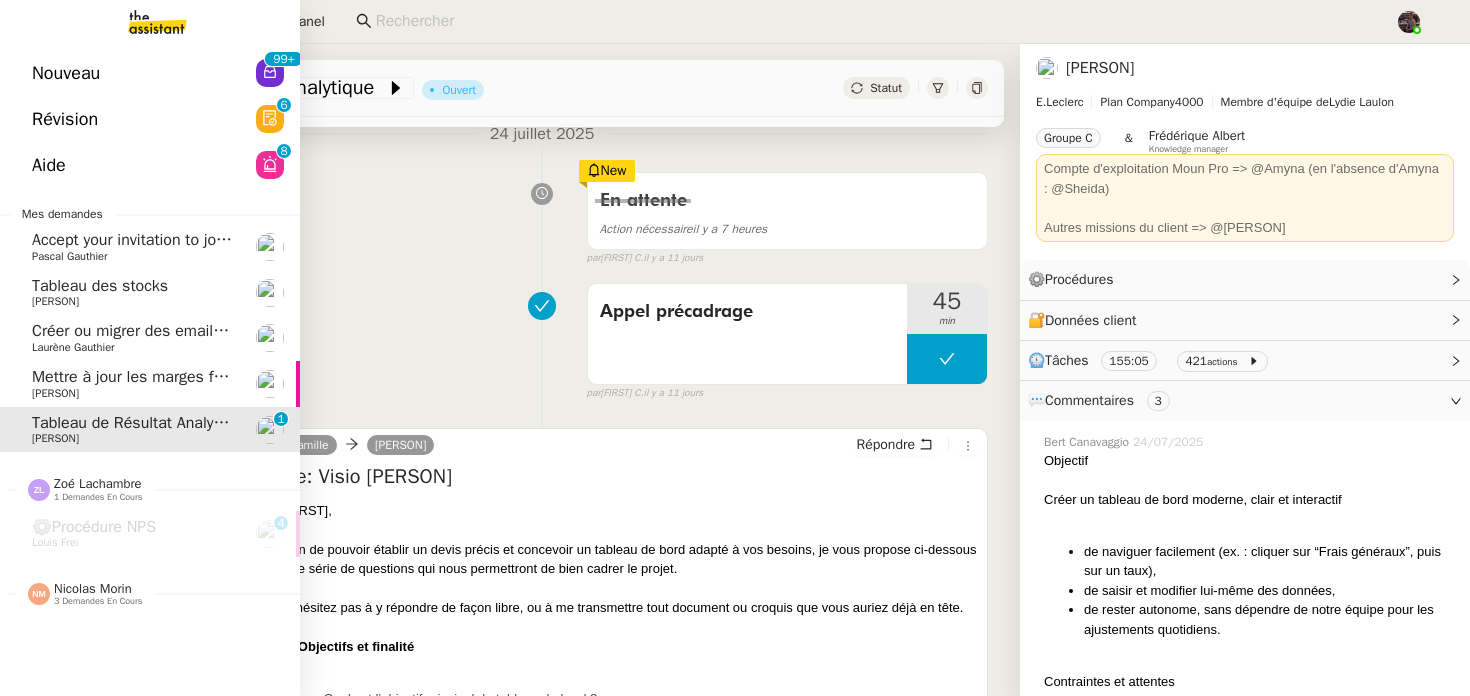 click on "Nicolas Morin" 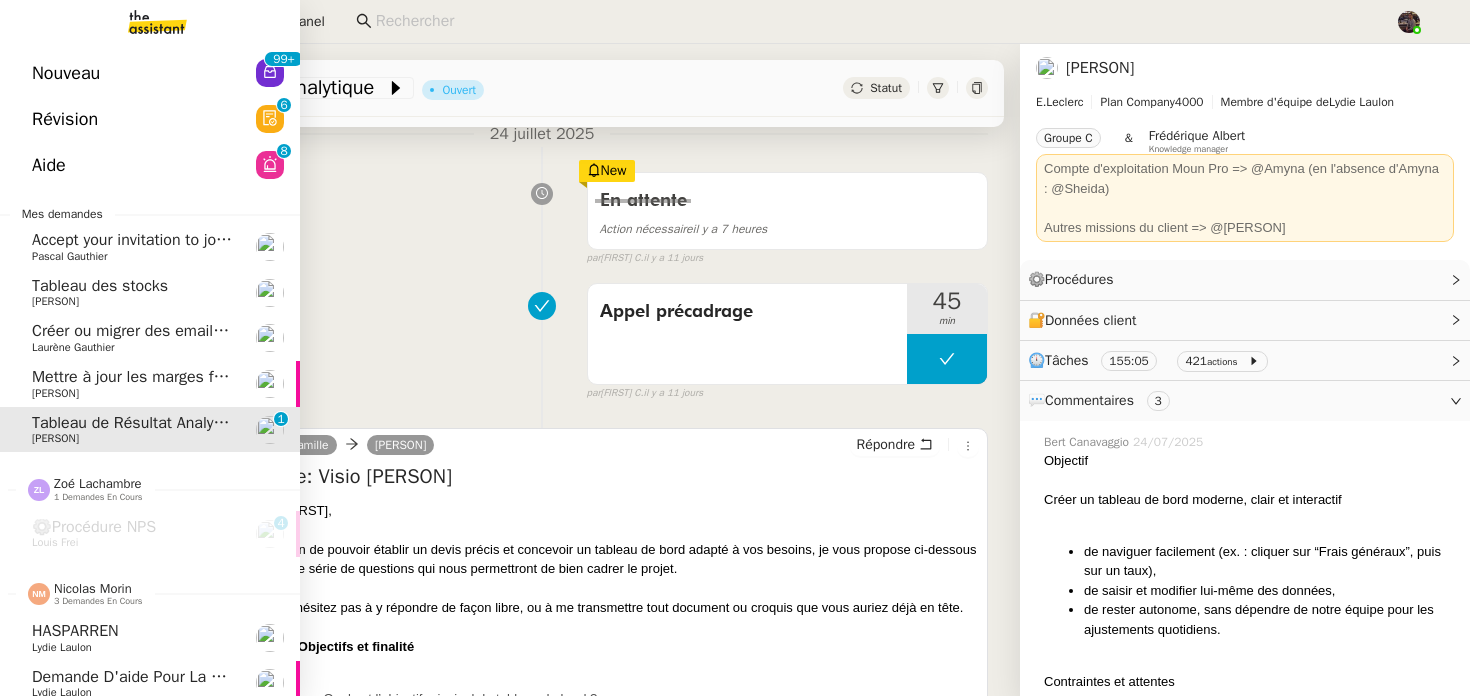 scroll, scrollTop: 56, scrollLeft: 0, axis: vertical 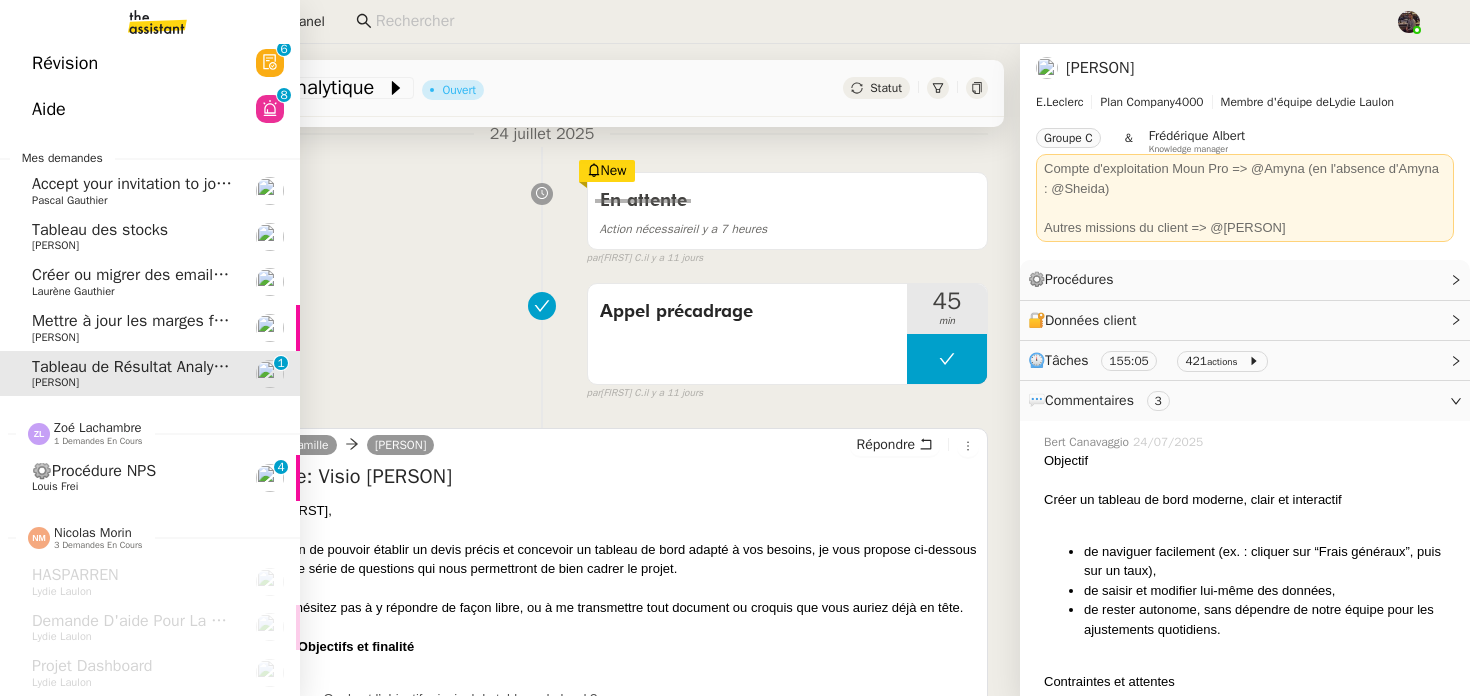 click on "Louis Frei" 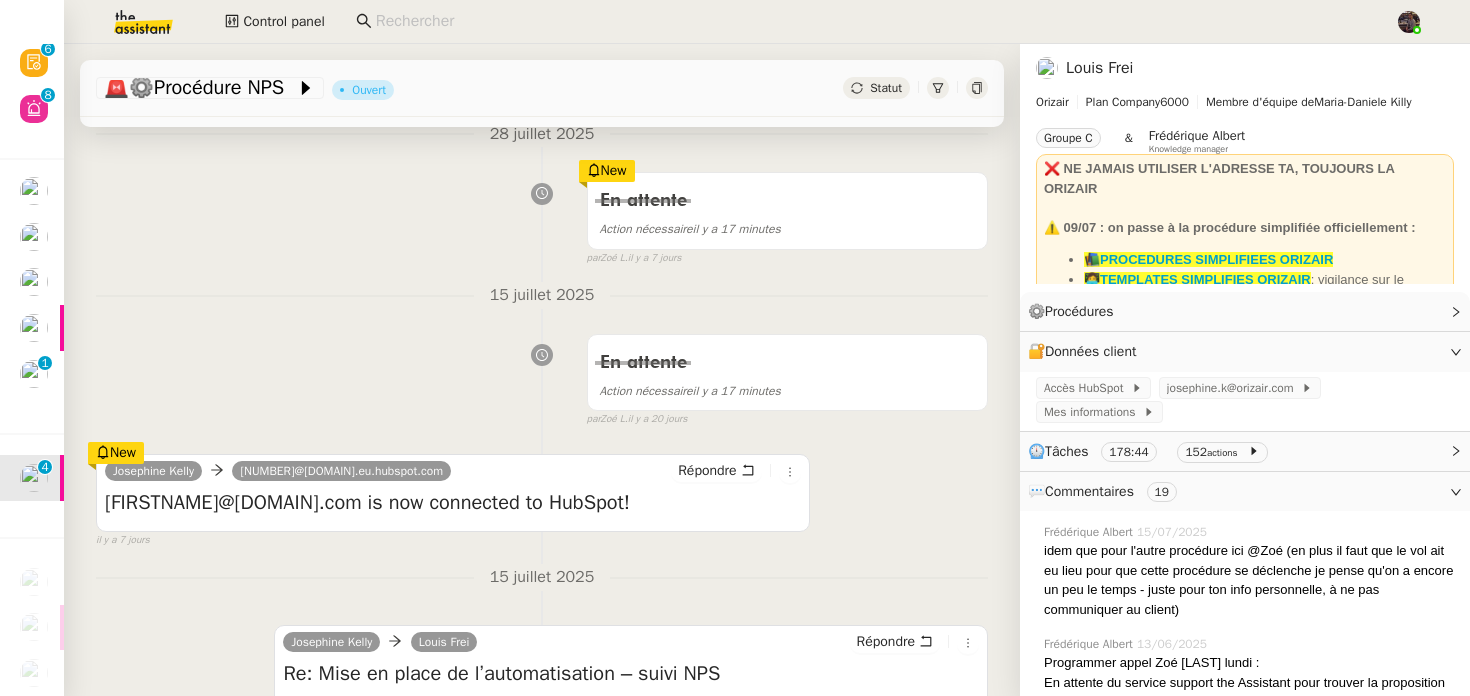 scroll, scrollTop: 0, scrollLeft: 0, axis: both 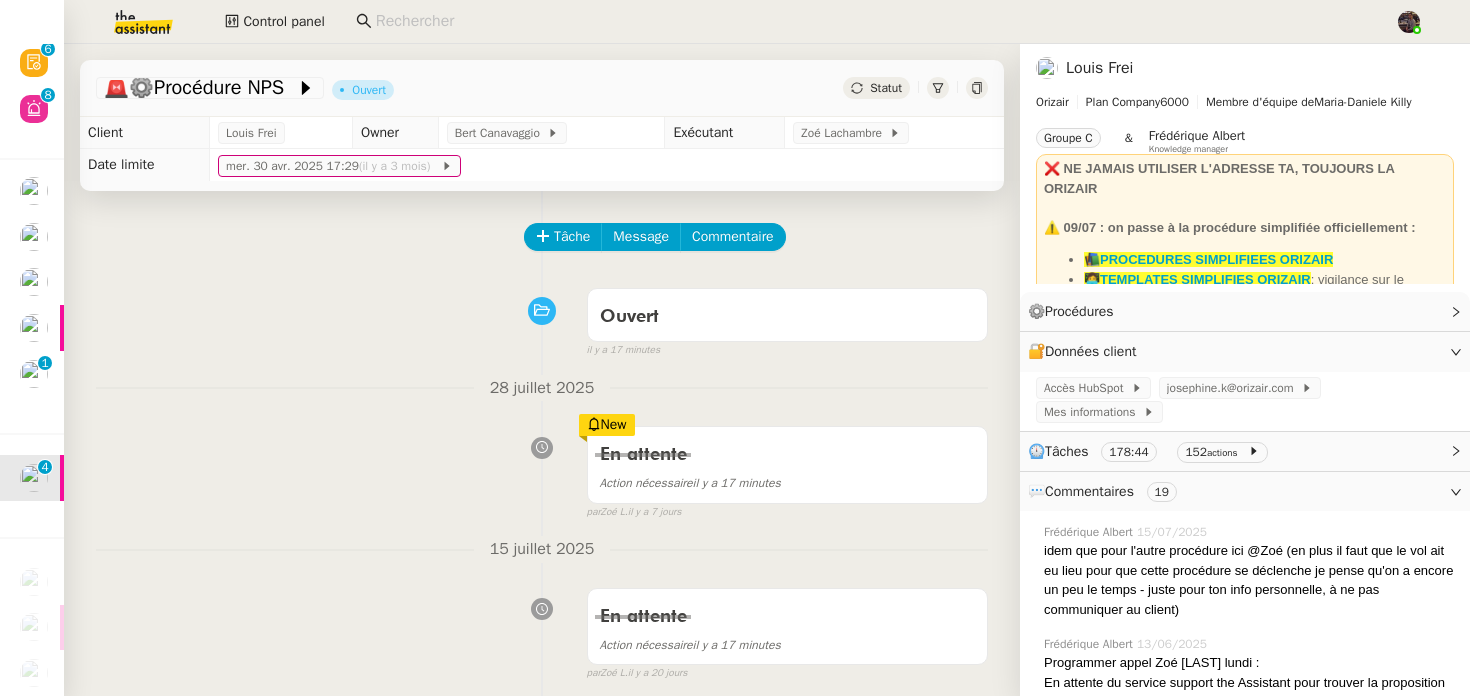 click on "En attente Action nécessaire  il y a 17 minutes   New  par   Zoé L.   il y a 7 jours" at bounding box center (542, 468) 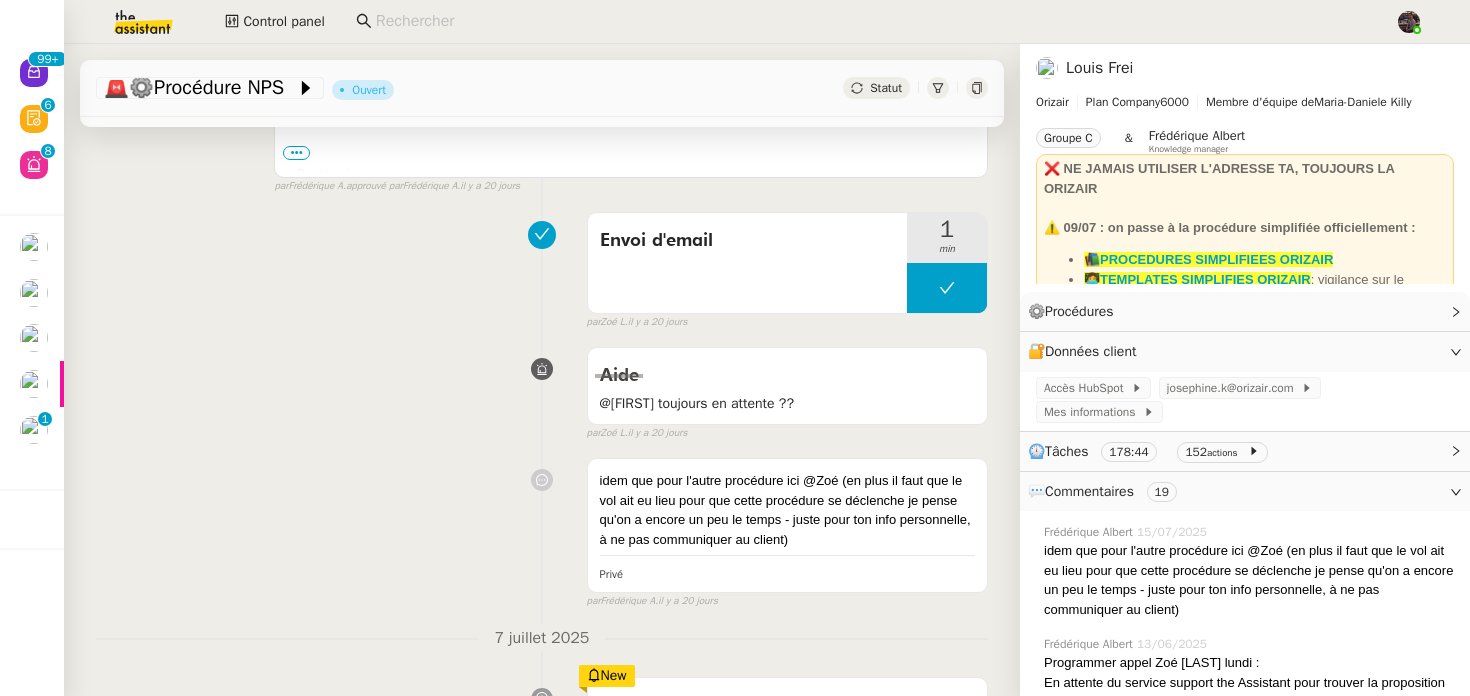 scroll, scrollTop: 1978, scrollLeft: 0, axis: vertical 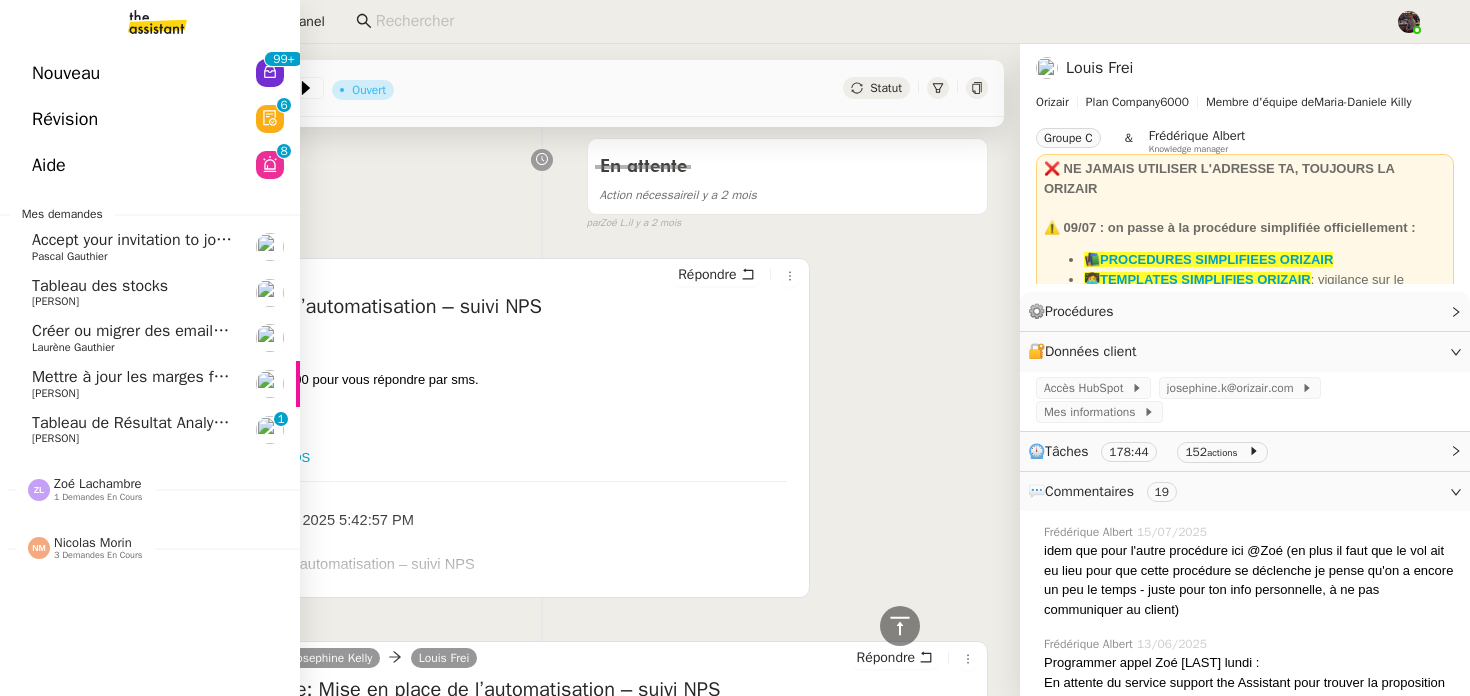 click on "[FIRST] [LAST]" 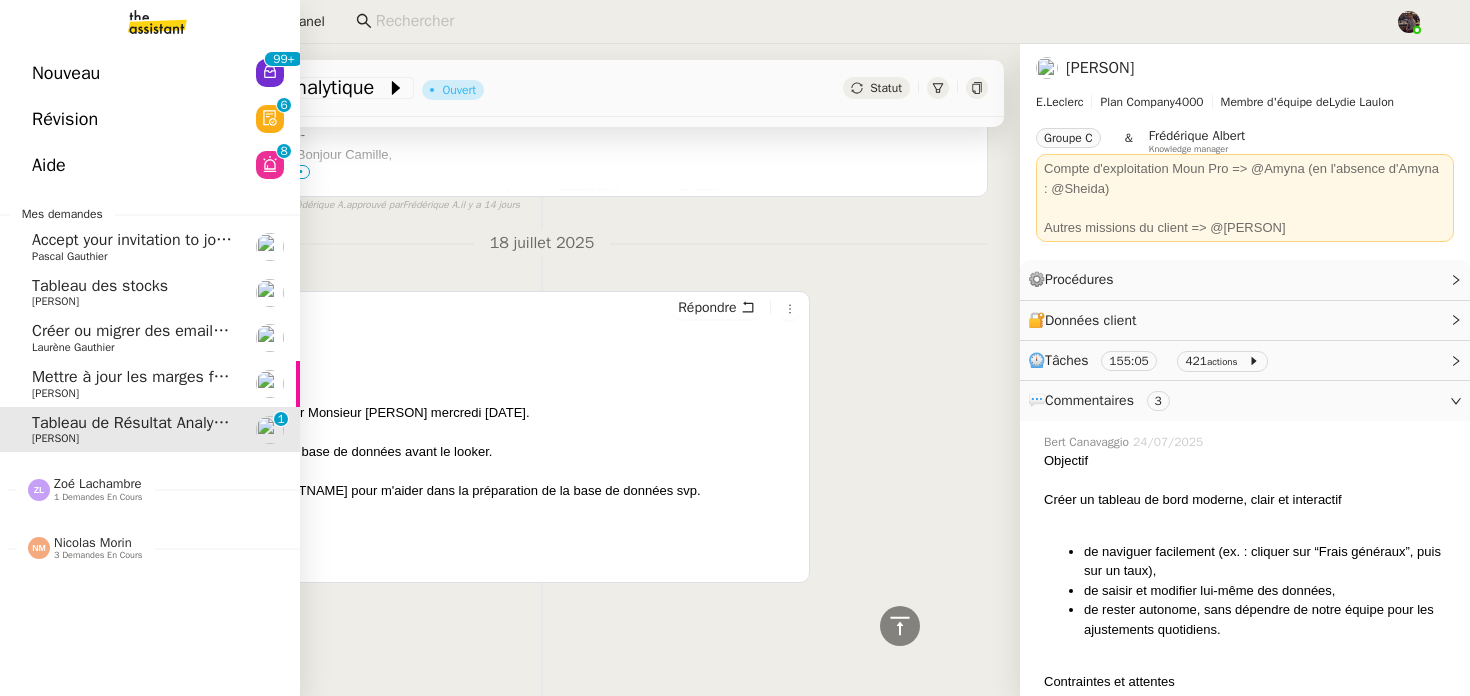 scroll, scrollTop: 8358, scrollLeft: 0, axis: vertical 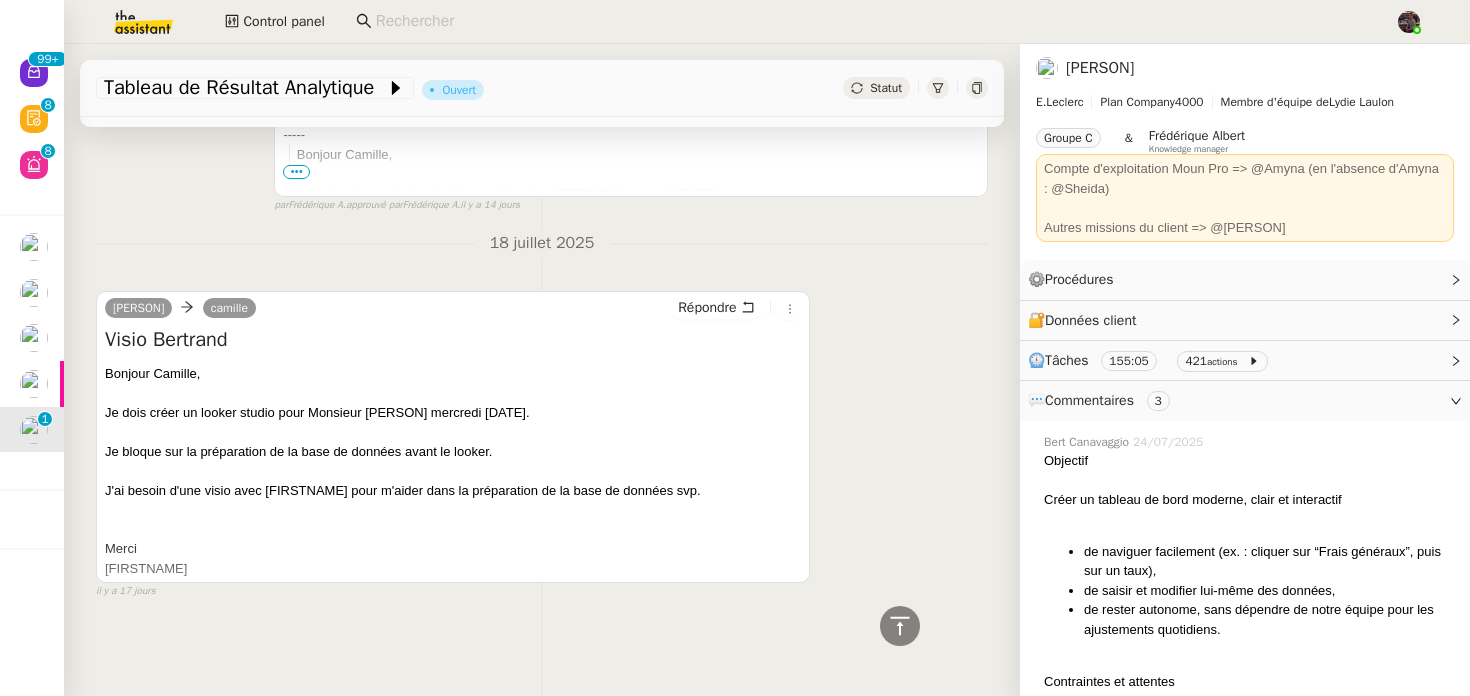 click 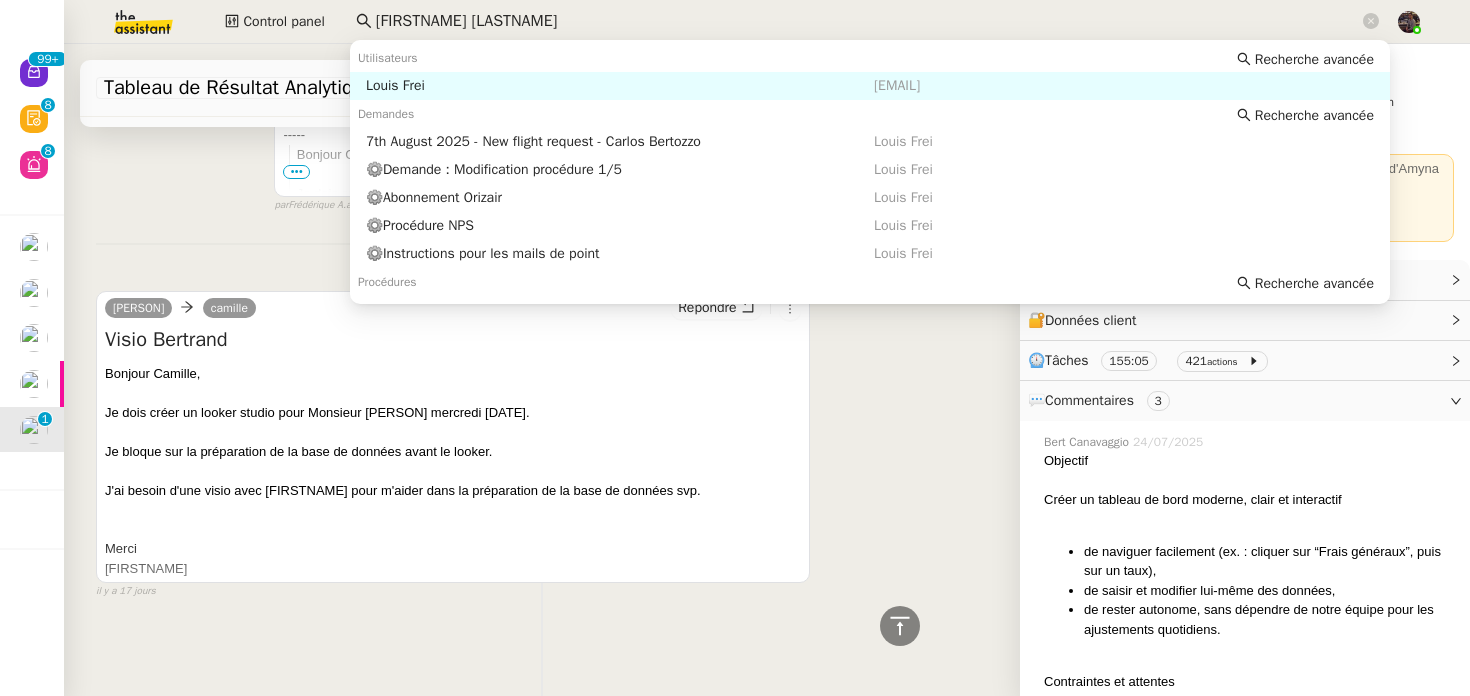 click on "Louis Frei" at bounding box center [620, 86] 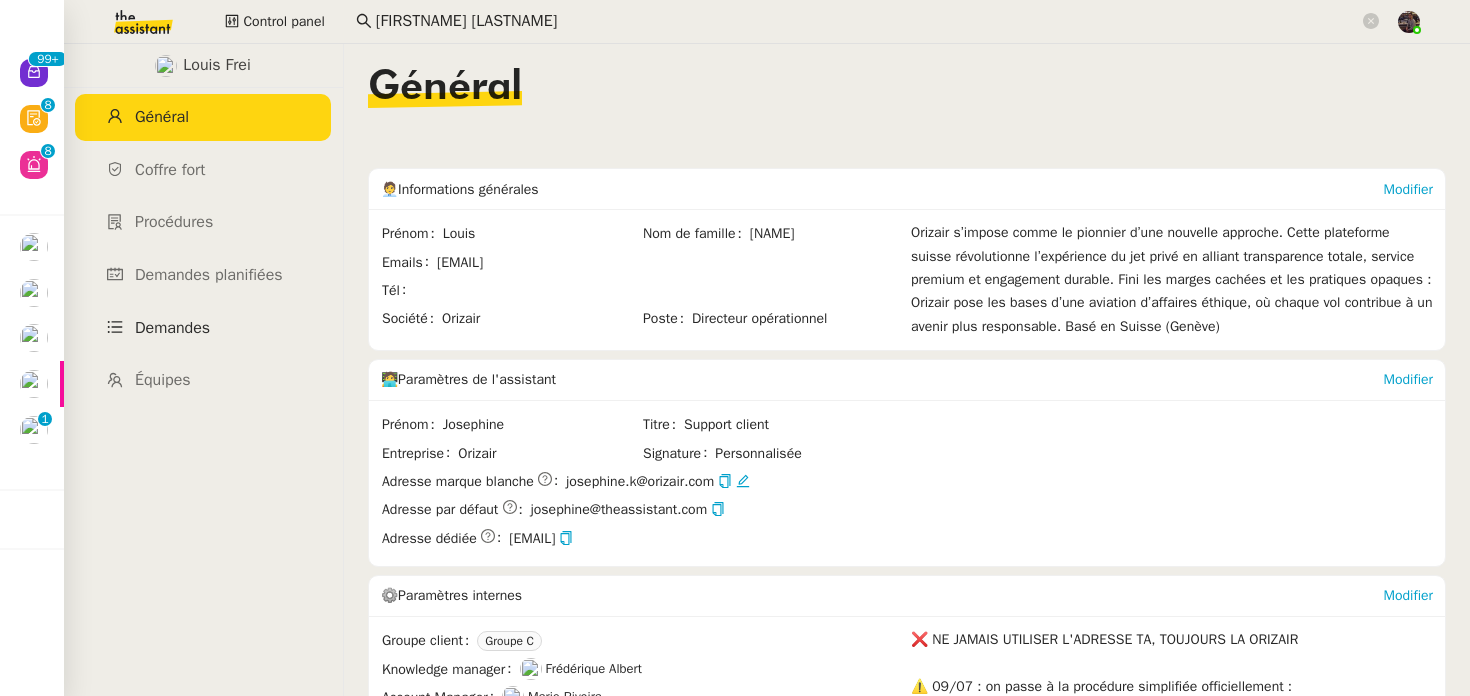 click on "Demandes" 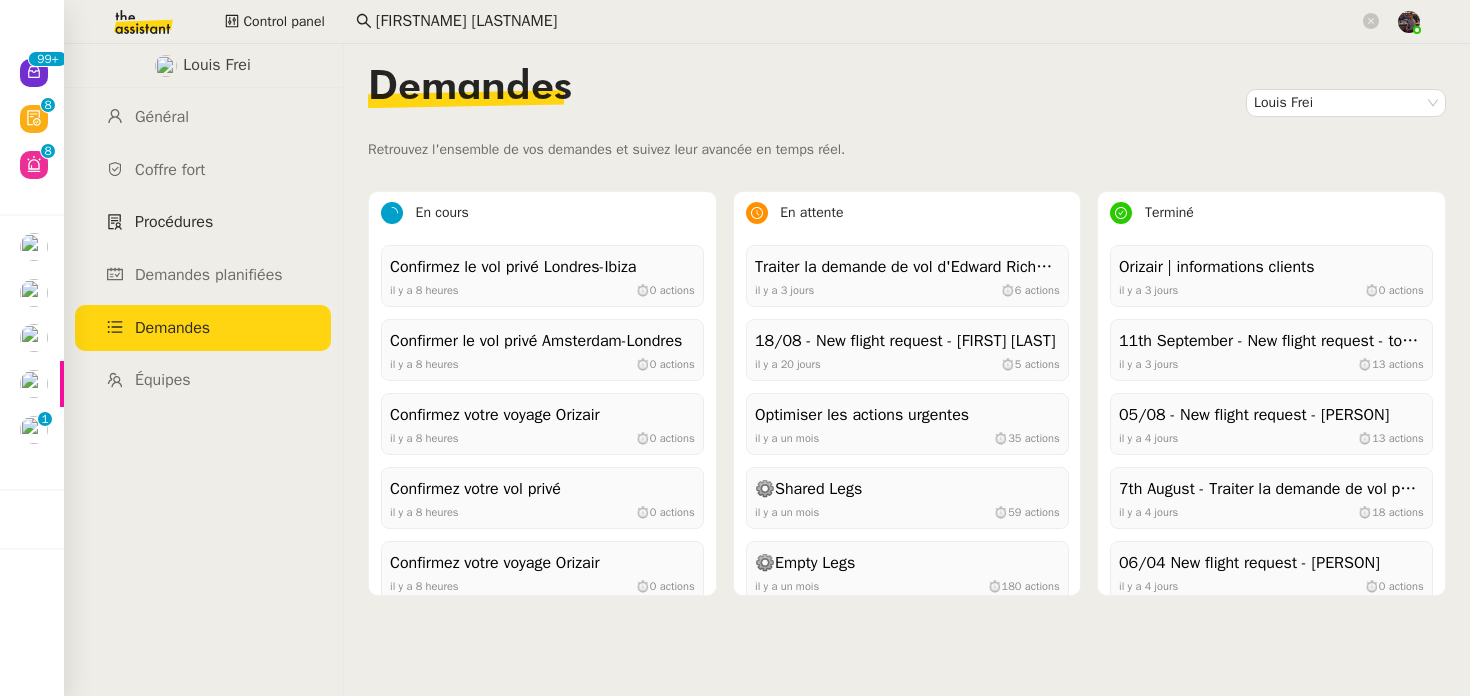 click on "Procédures" 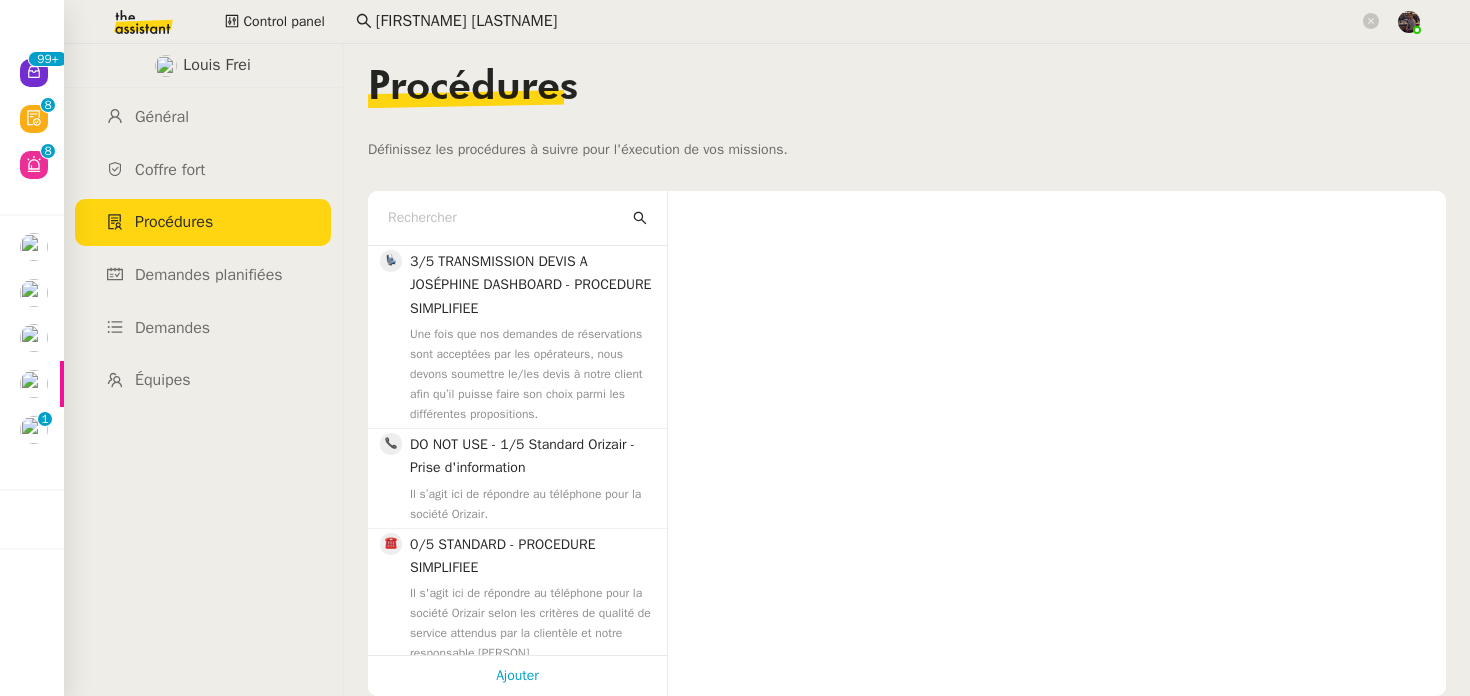 click on "Général Coffre fort Procédures Demandes planifiées Demandes Équipes" 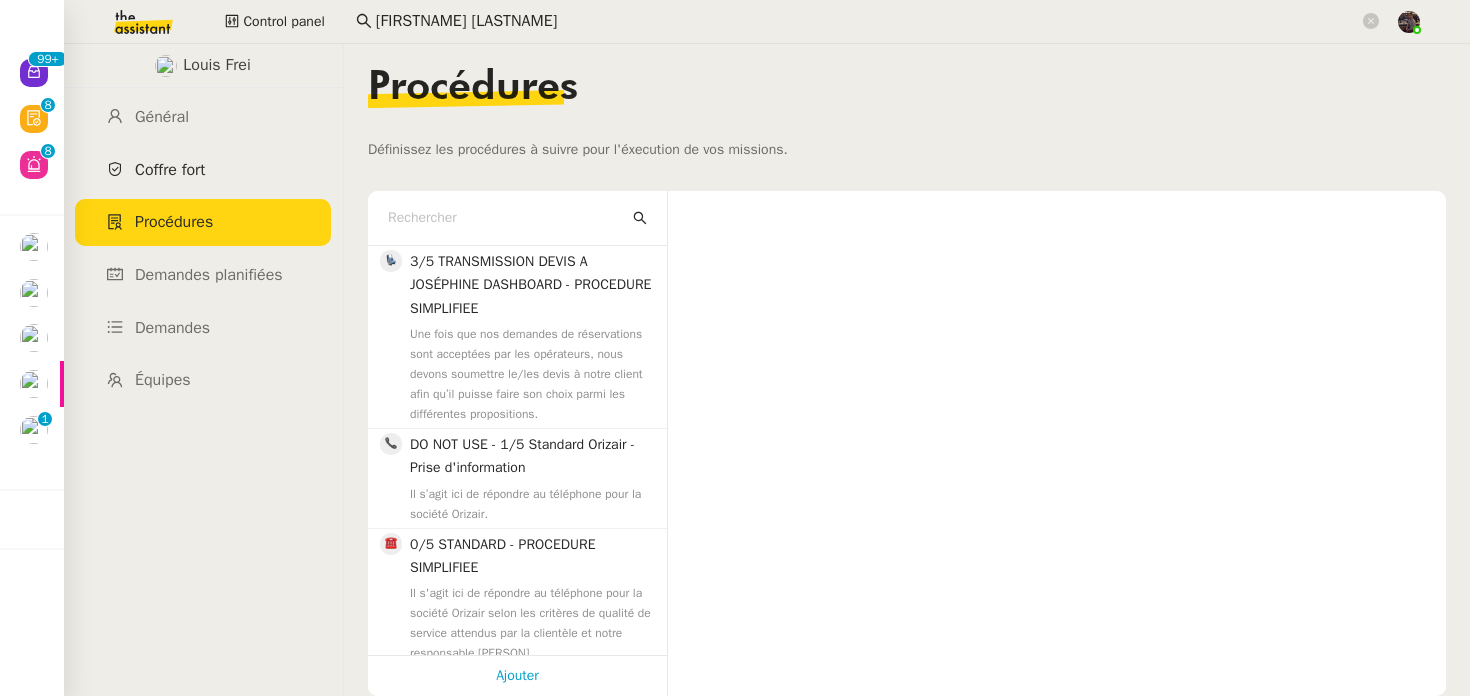 click on "Coffre fort" 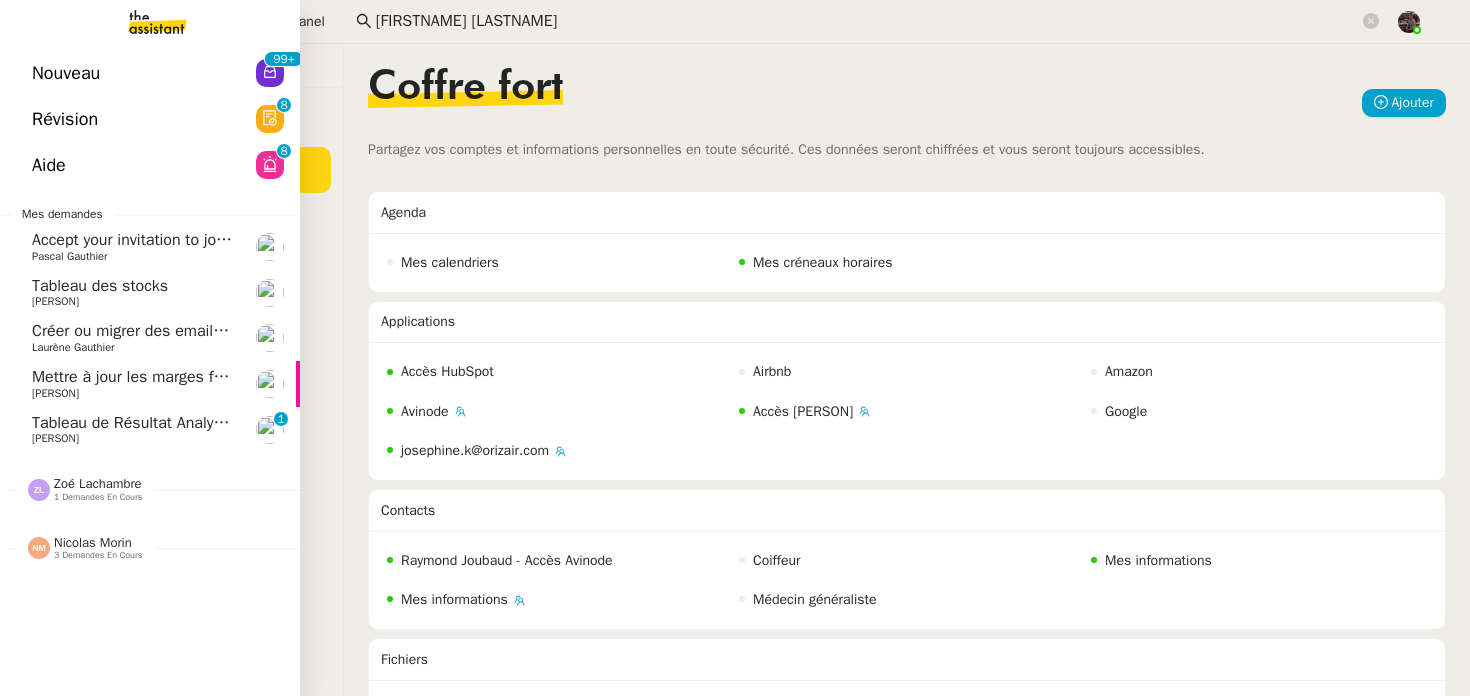 click on "Nouveau 99+" 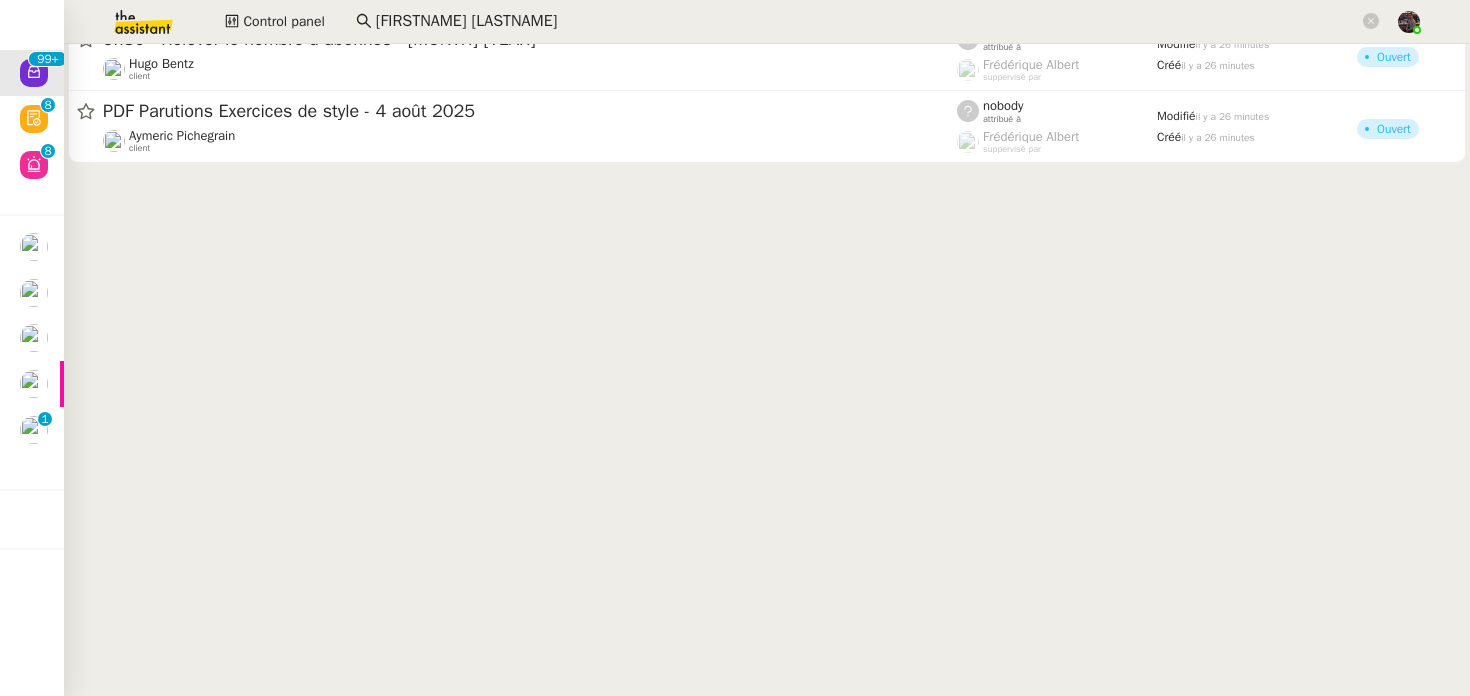 scroll, scrollTop: 18500, scrollLeft: 0, axis: vertical 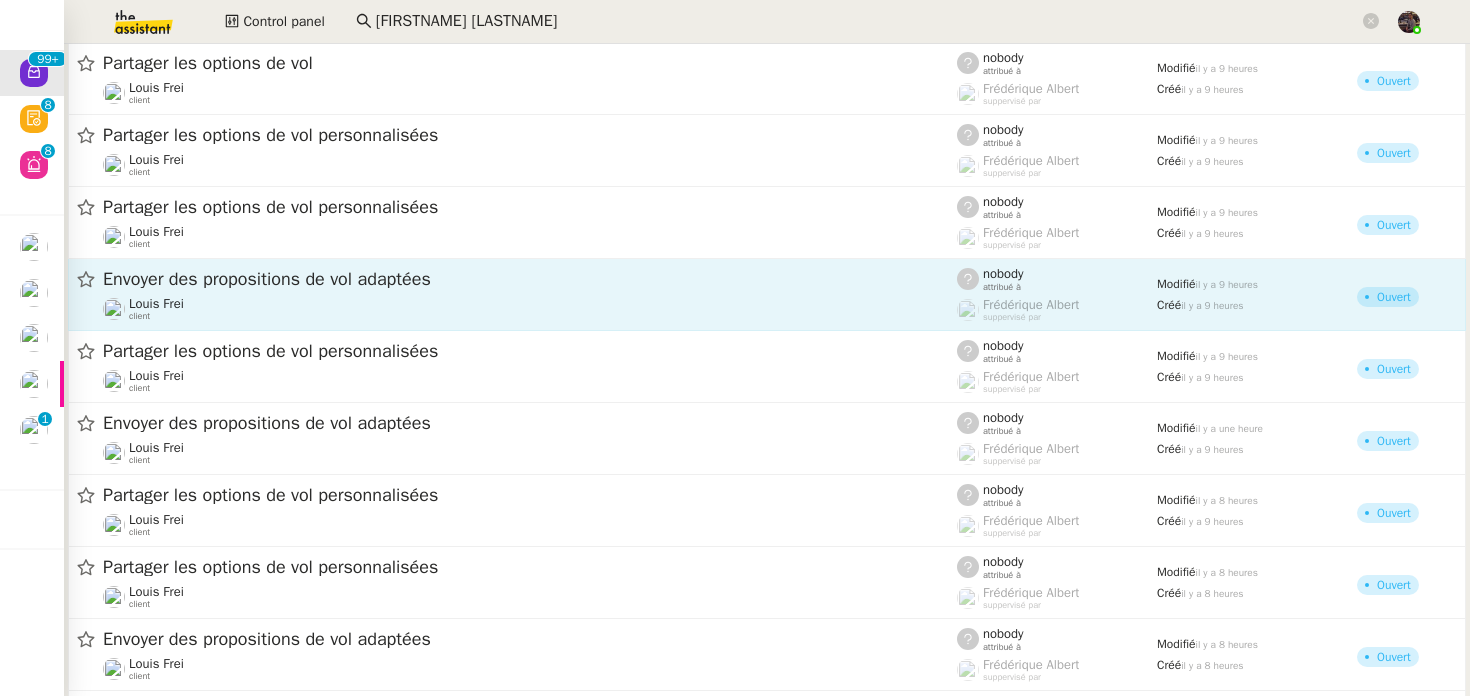 click on "Envoyer des propositions de vol adaptées" 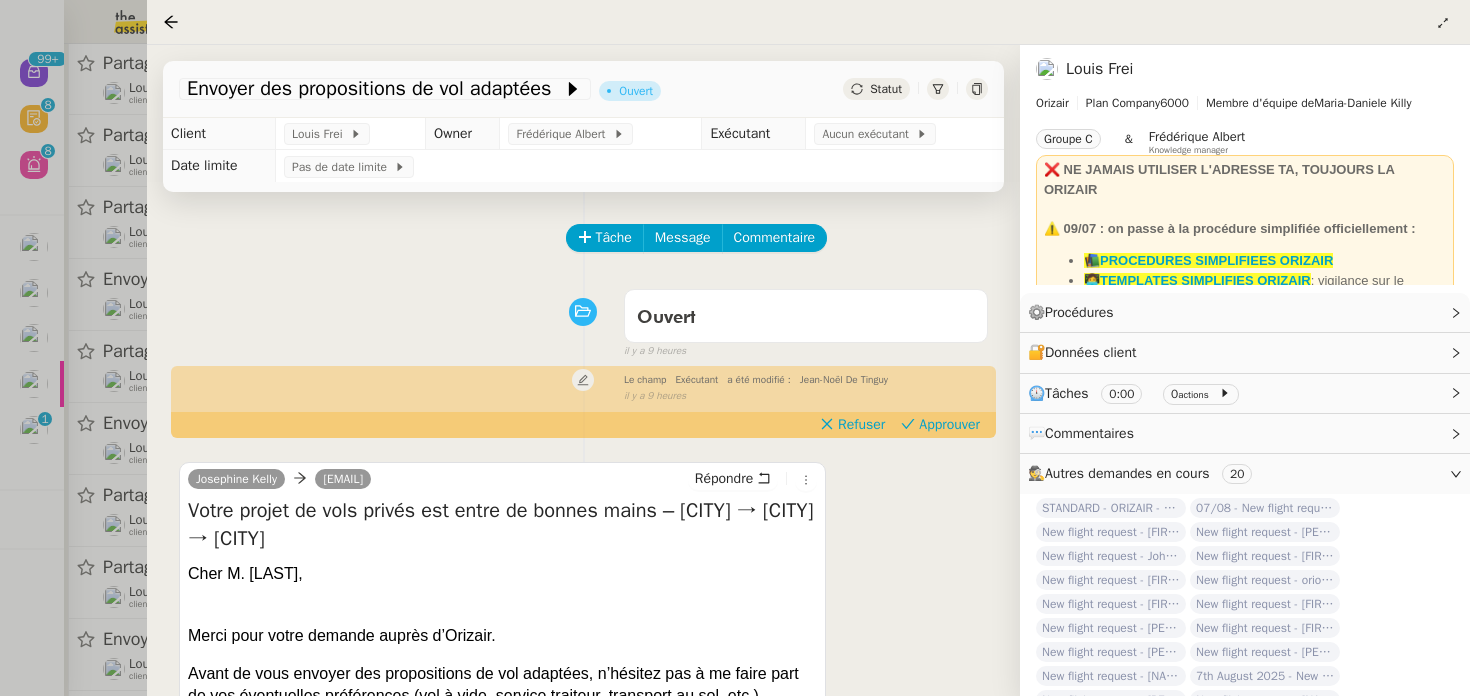click at bounding box center [735, 348] 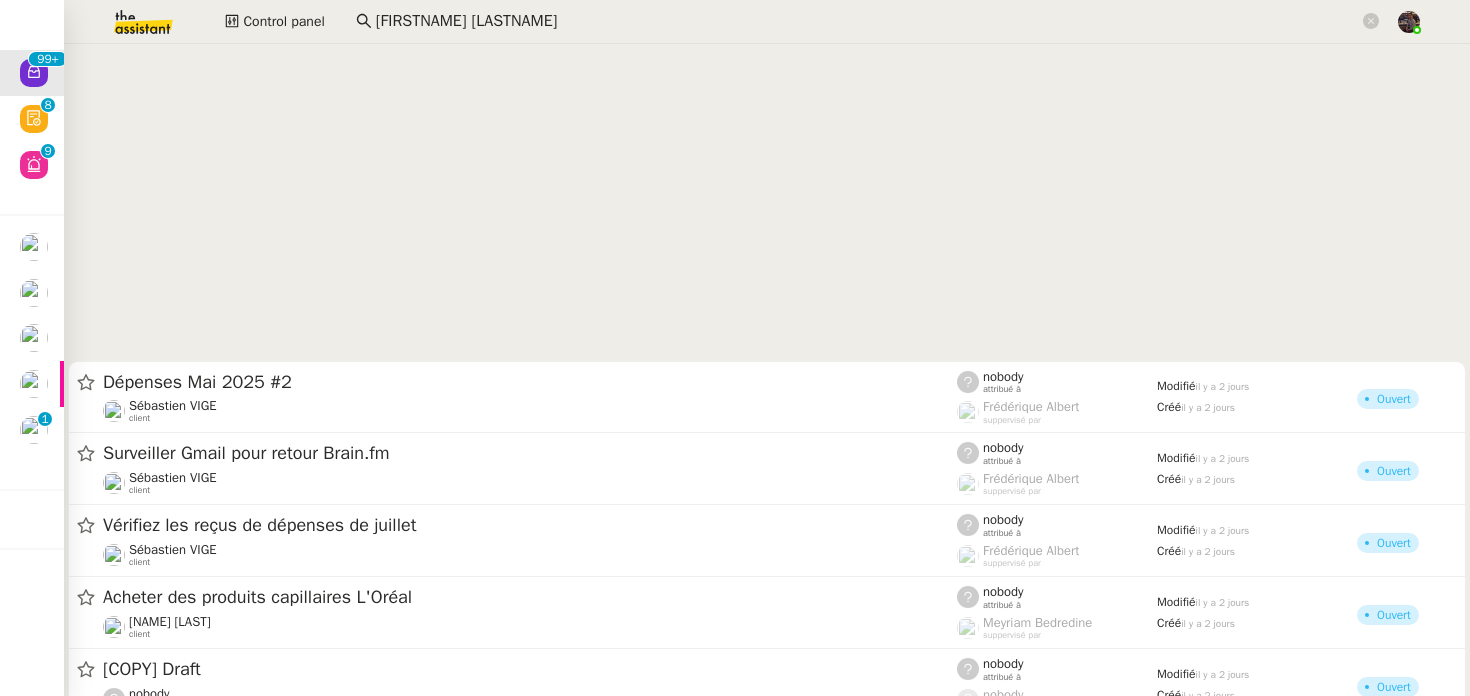 scroll, scrollTop: 4041, scrollLeft: 0, axis: vertical 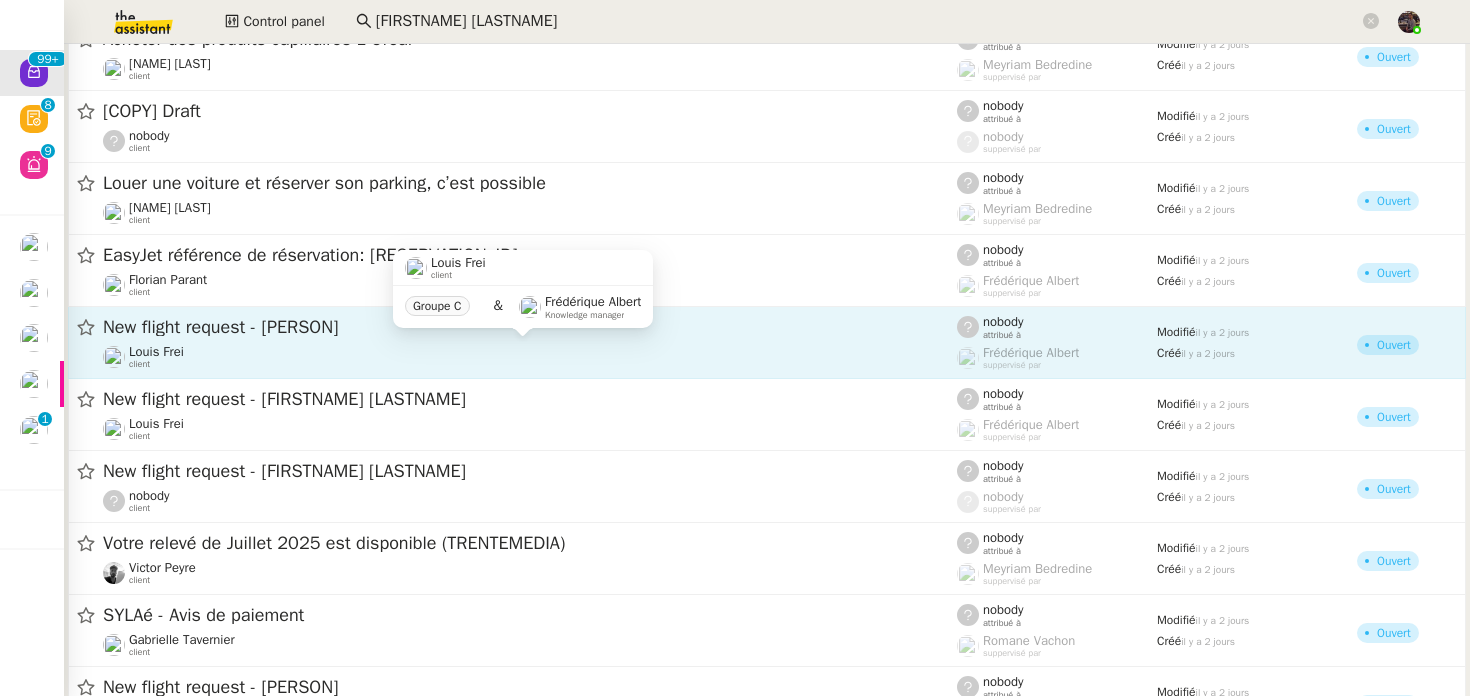 click on "Louis Frei    client" 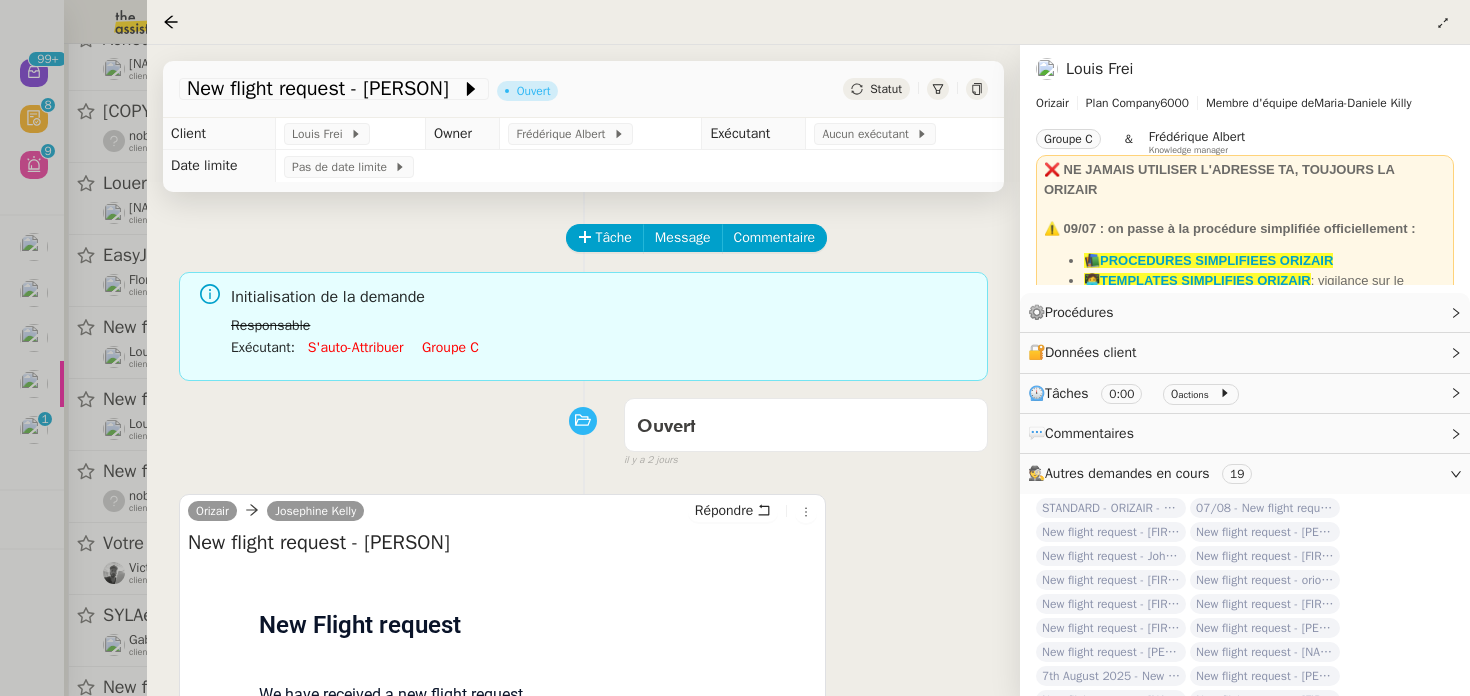 scroll, scrollTop: 256, scrollLeft: 0, axis: vertical 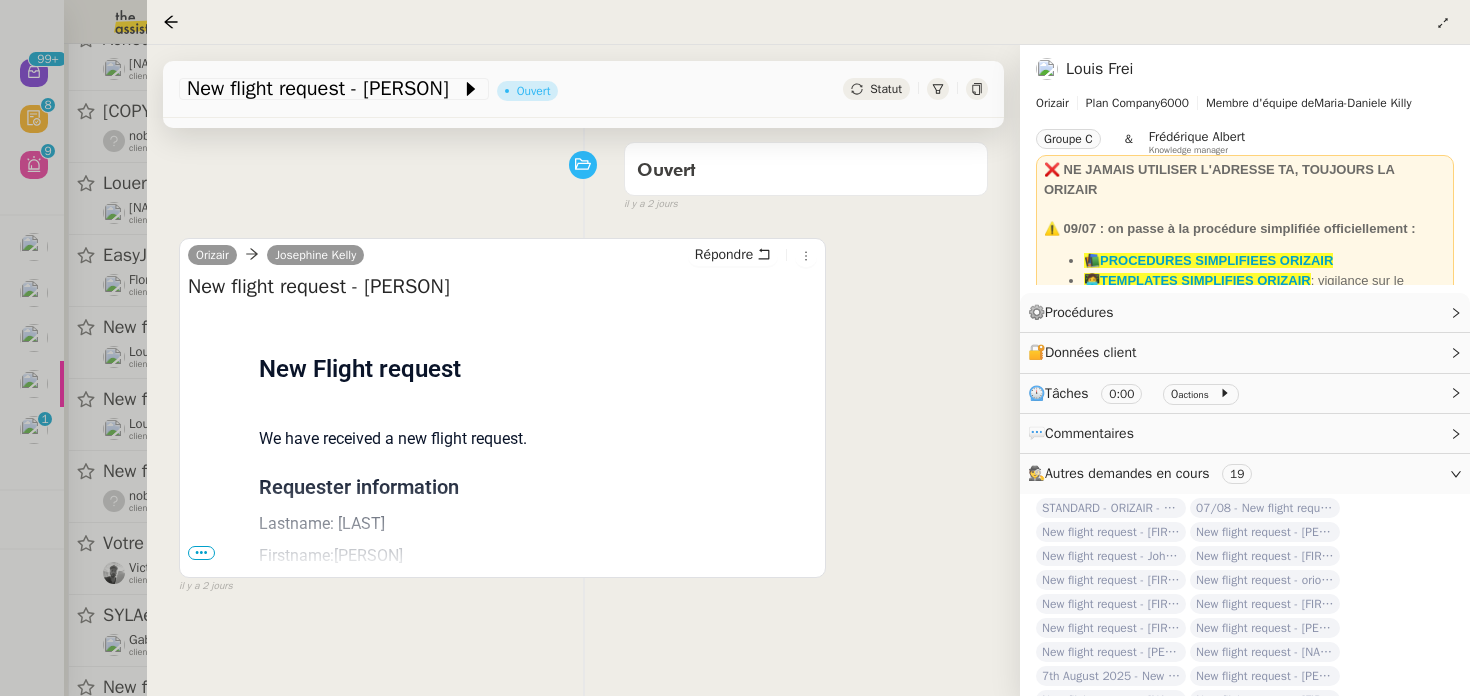 click on "•••" at bounding box center [201, 553] 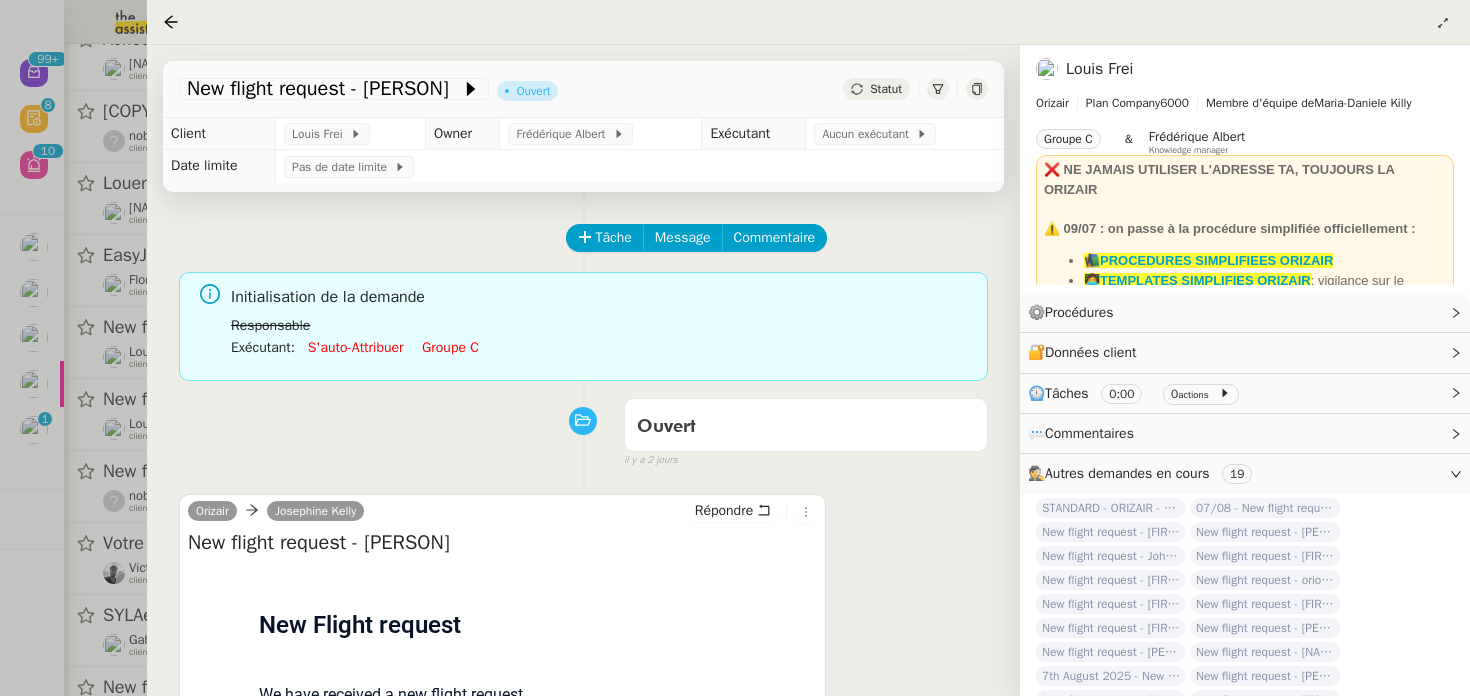 scroll, scrollTop: 647, scrollLeft: 0, axis: vertical 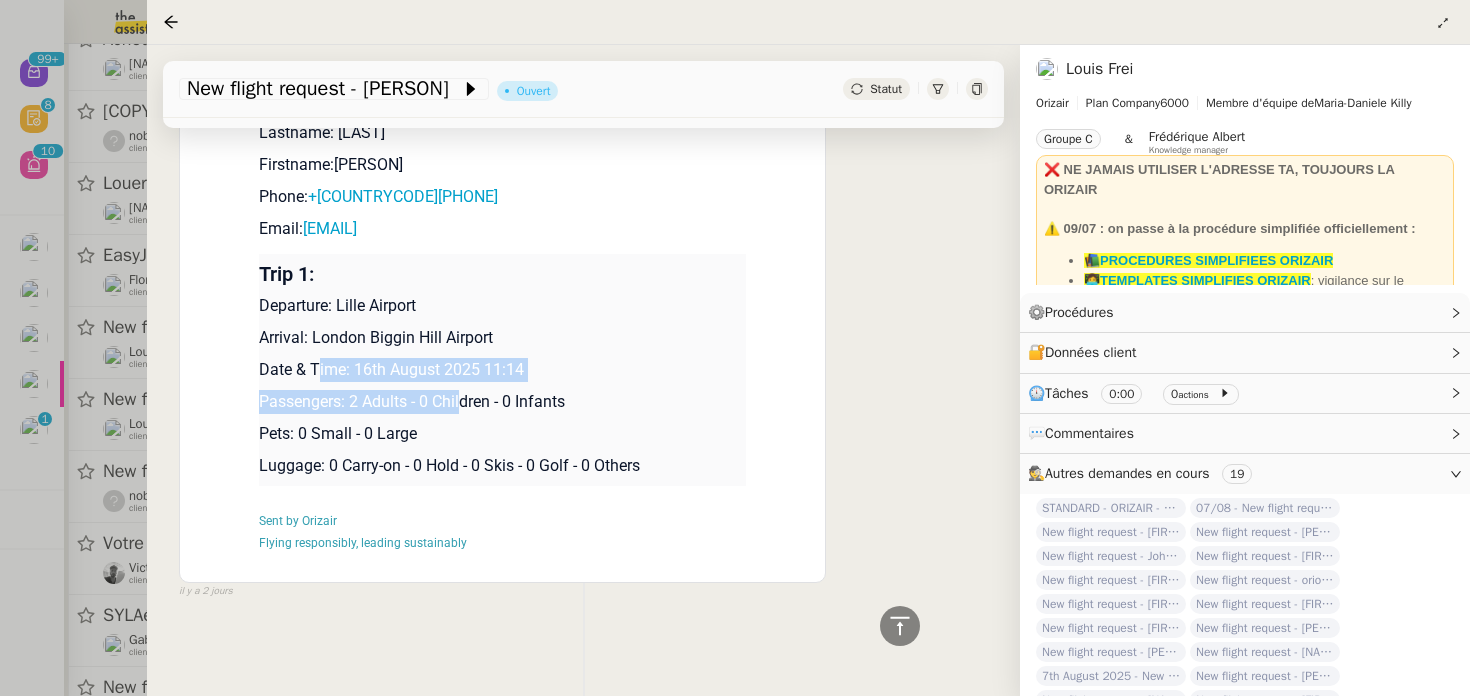 drag, startPoint x: 317, startPoint y: 374, endPoint x: 462, endPoint y: 392, distance: 146.11298 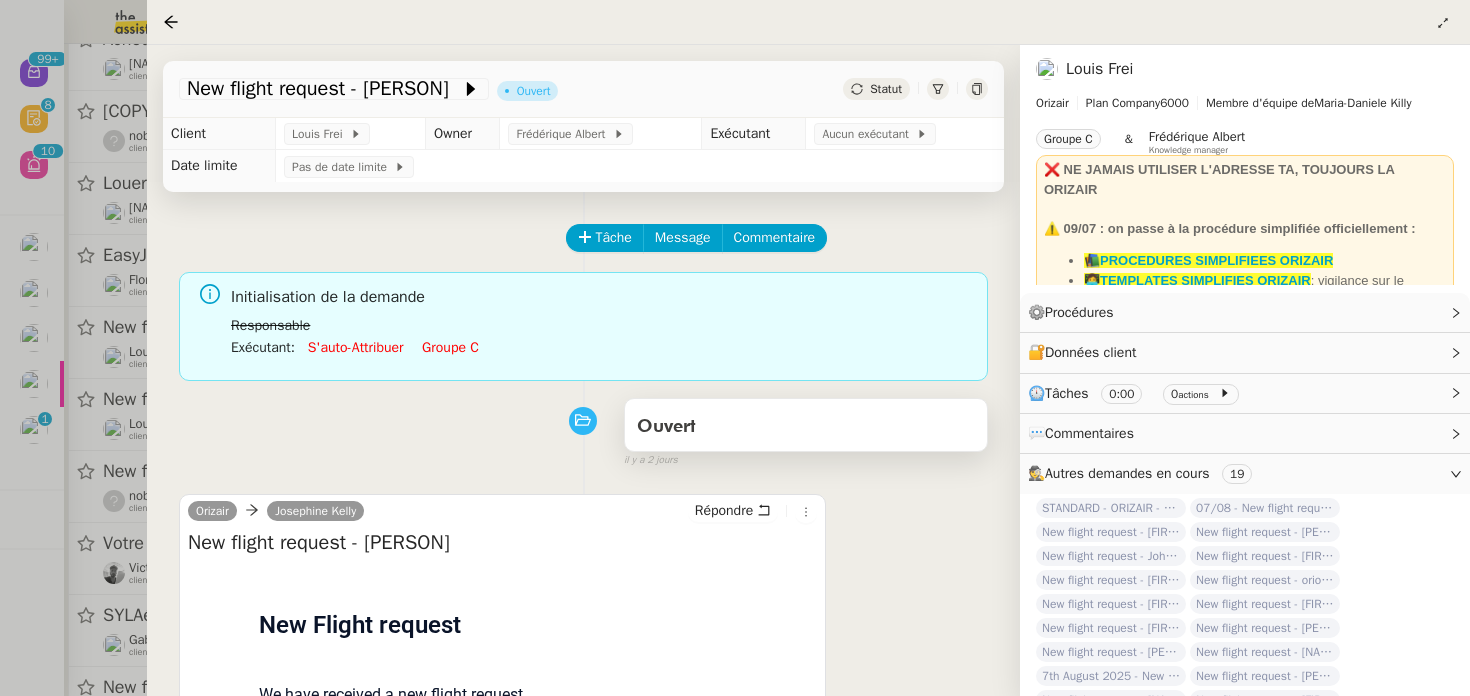 scroll, scrollTop: 647, scrollLeft: 0, axis: vertical 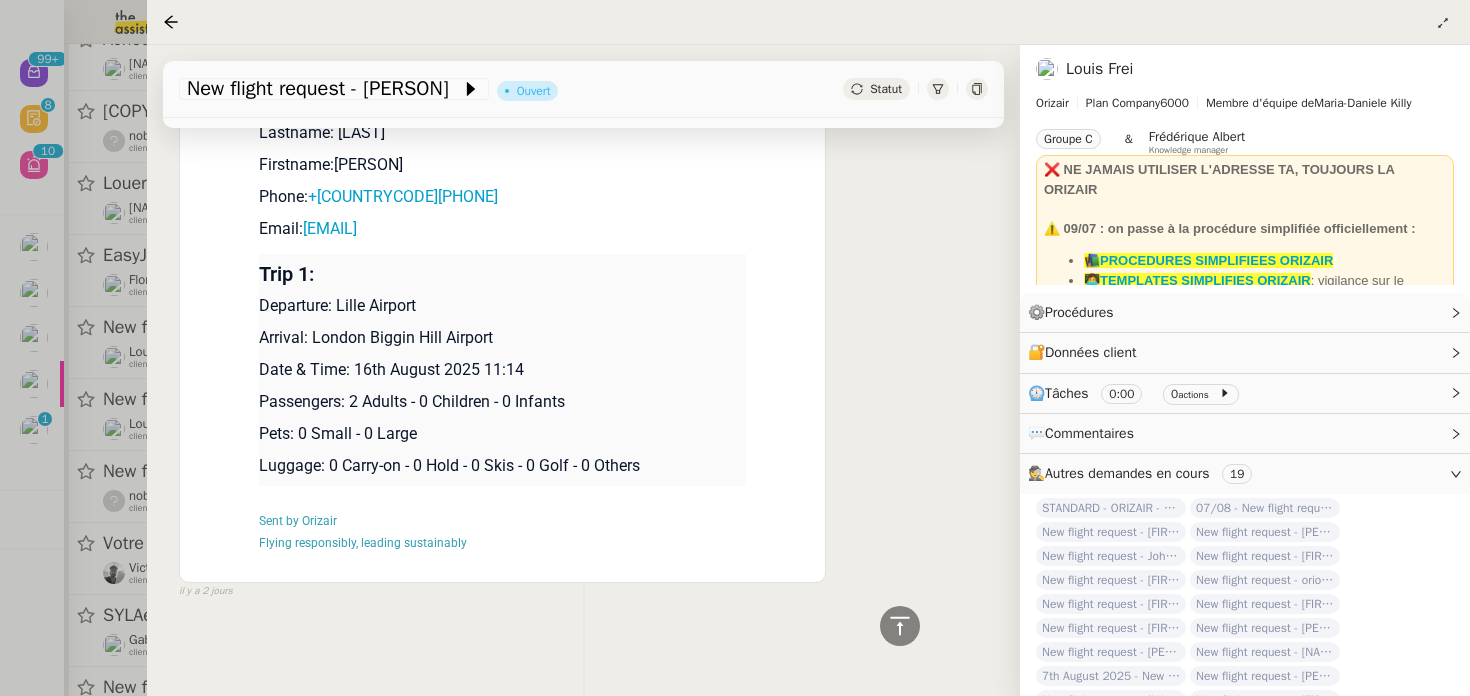 click on "Orizair      Josephine Kelly  Répondre New flight request - HELEN BELLINGHAM
Flight request created by HELEN BELLINGHAM  New Flight request  We have received a new flight request.  Requester information Lastname: BELLINGHAM  Firstname:HELEN  Phone:  +33761014058   Email:  he.bellingham@gmail.com   Trip 1: Departure: Lille Airport Arrival: London Biggin Hill Airport Date & Time: 16th August 2025 11:14 Passengers: 2 Adults - 0 Children - 0 Infants  Pets: 0 Small - 0 Large  Luggage: 0 Carry-on - 0 Hold - 0 Skis - 0 Golf - 0 Others  Sent by Orizair  Flying responsibly, leading sustainably  false il y a 2 jours" at bounding box center [583, 214] 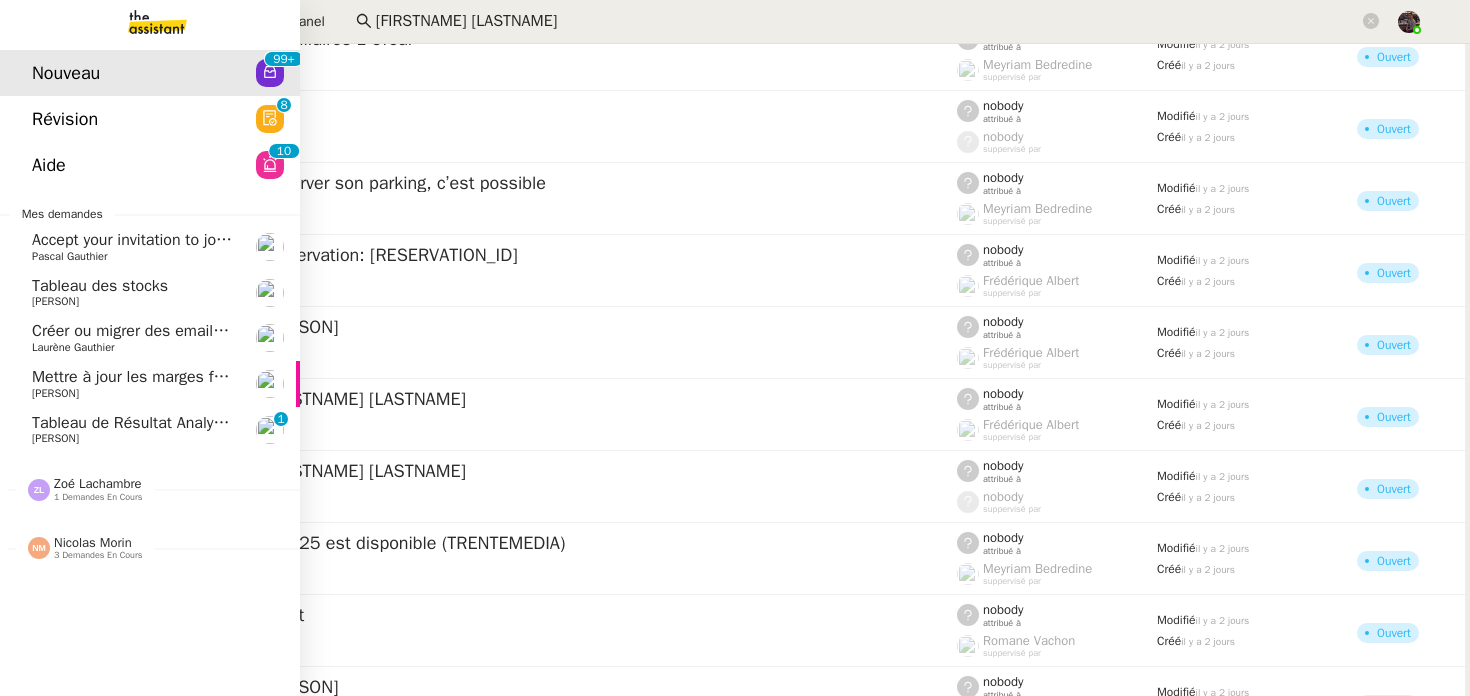 click on "[FIRST] [LAST]" 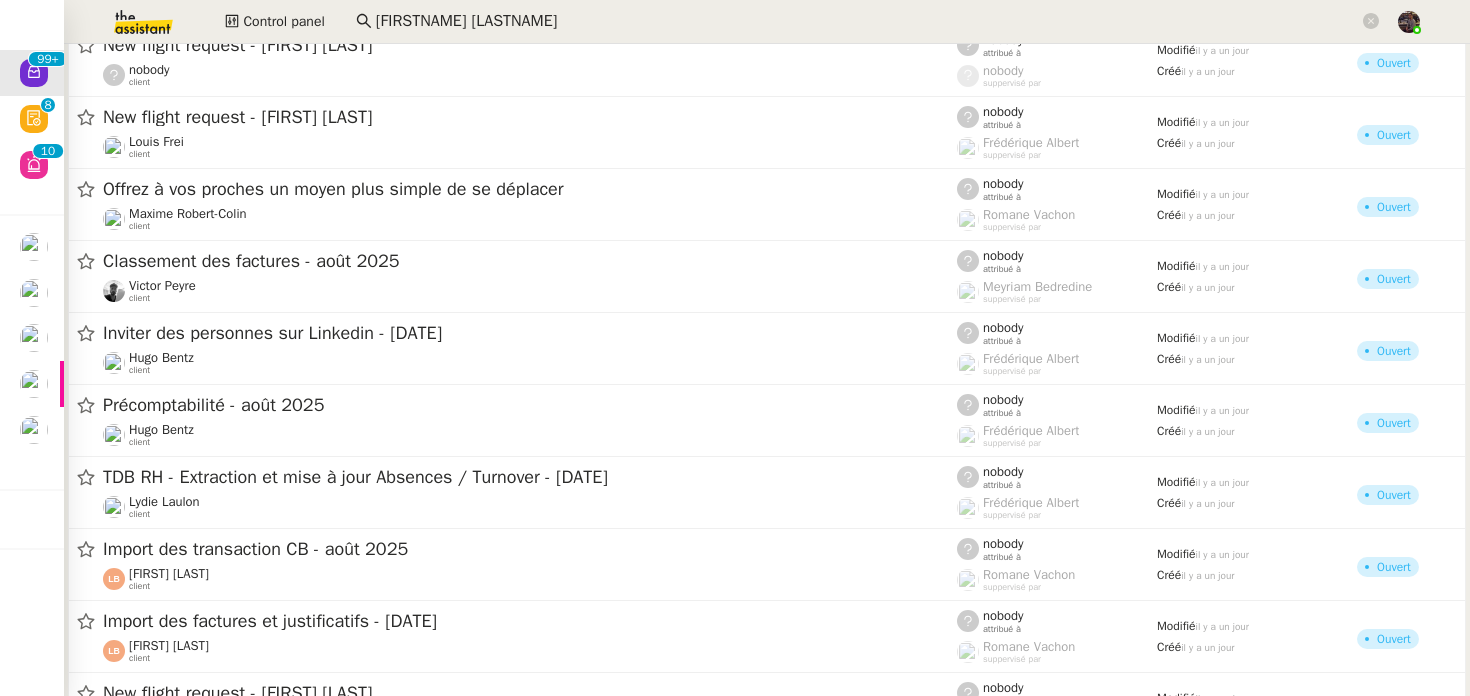 scroll, scrollTop: 9695, scrollLeft: 0, axis: vertical 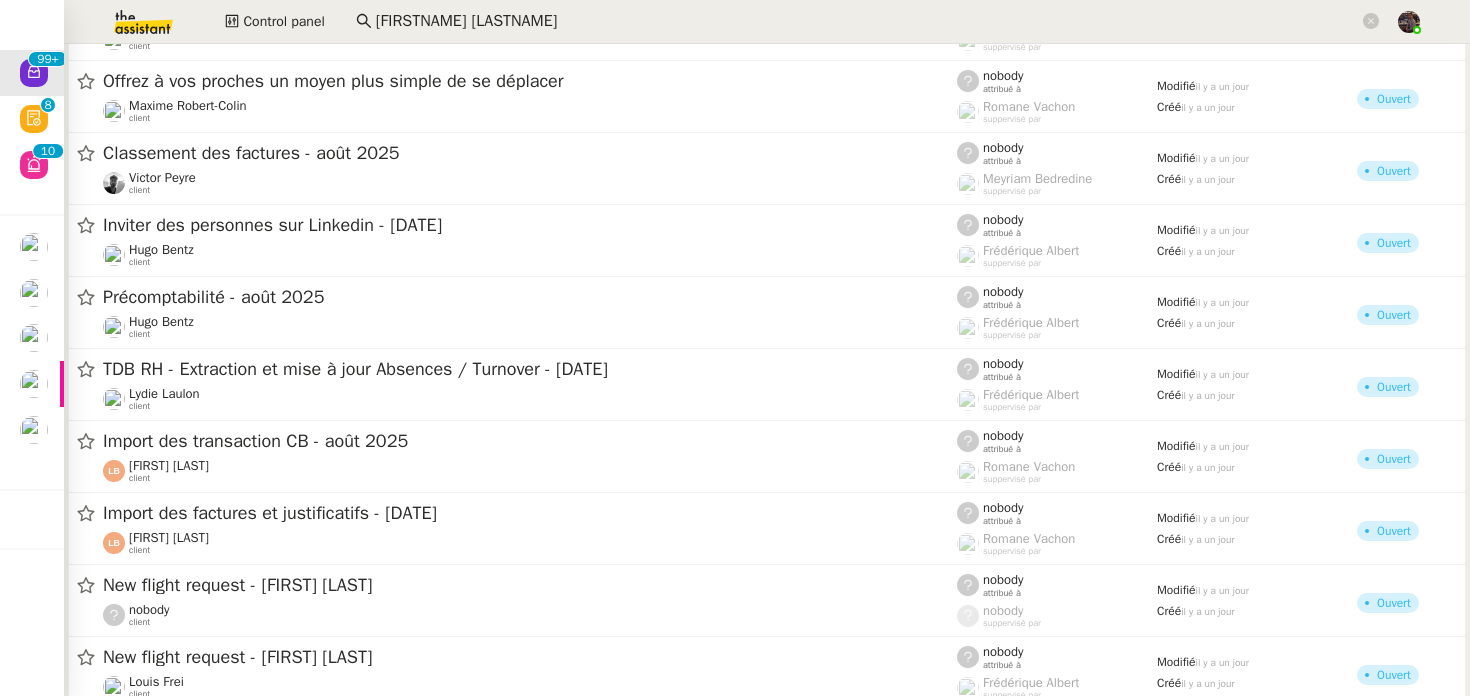 click on "Import des transaction CB - [MONTH] [YYYY]" 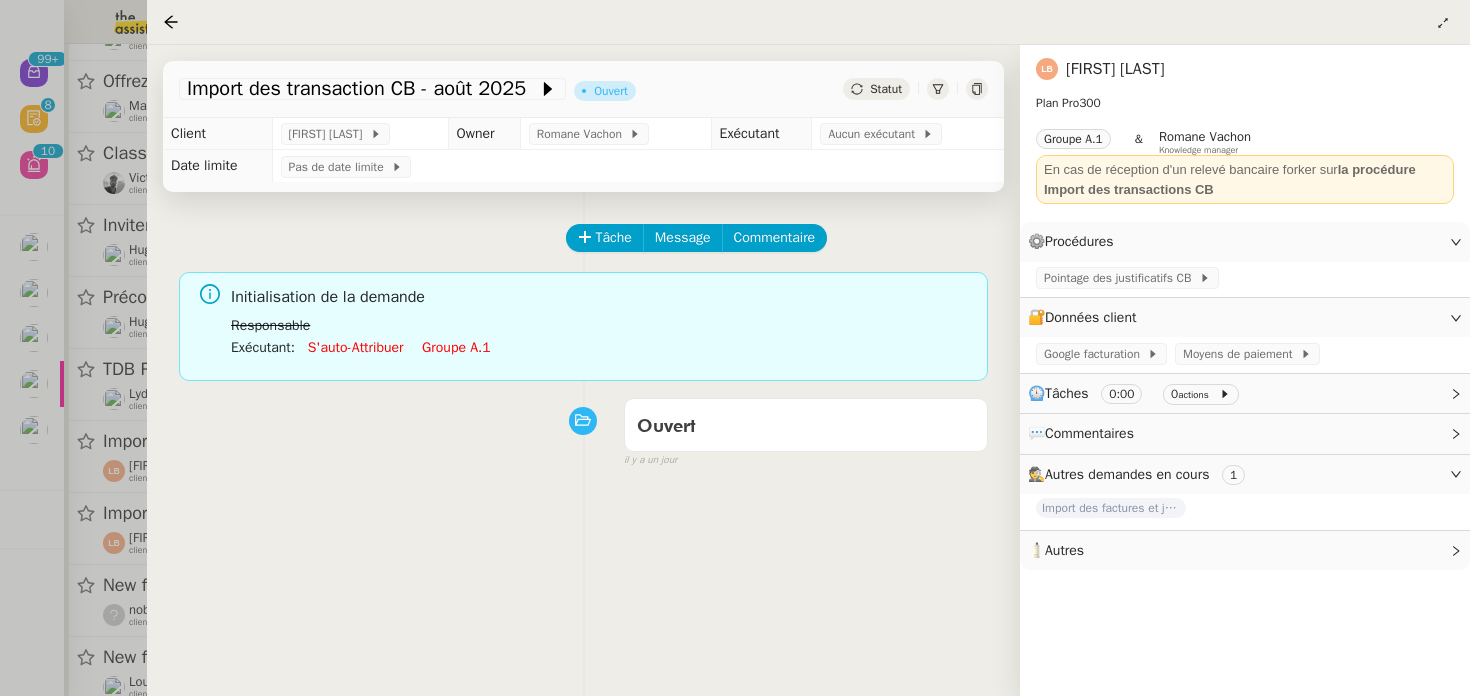 click at bounding box center (735, 348) 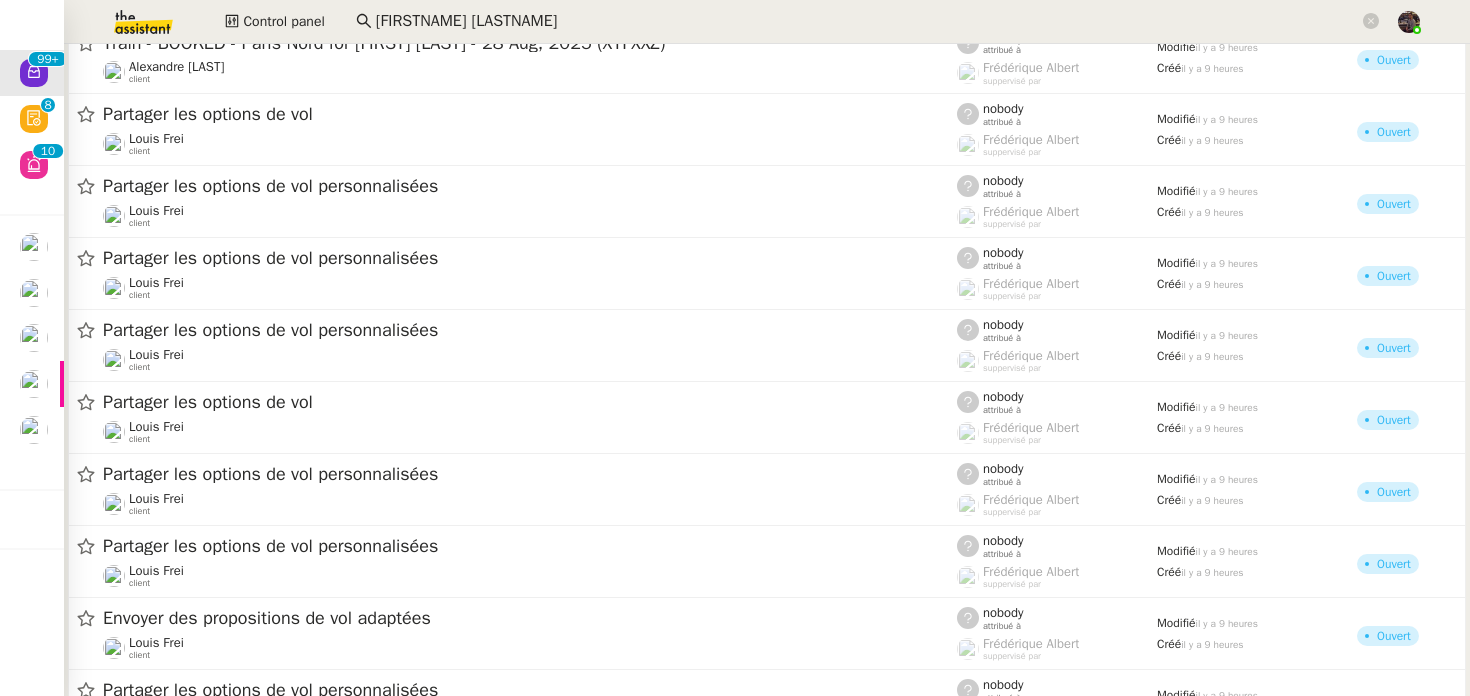 scroll, scrollTop: 14391, scrollLeft: 0, axis: vertical 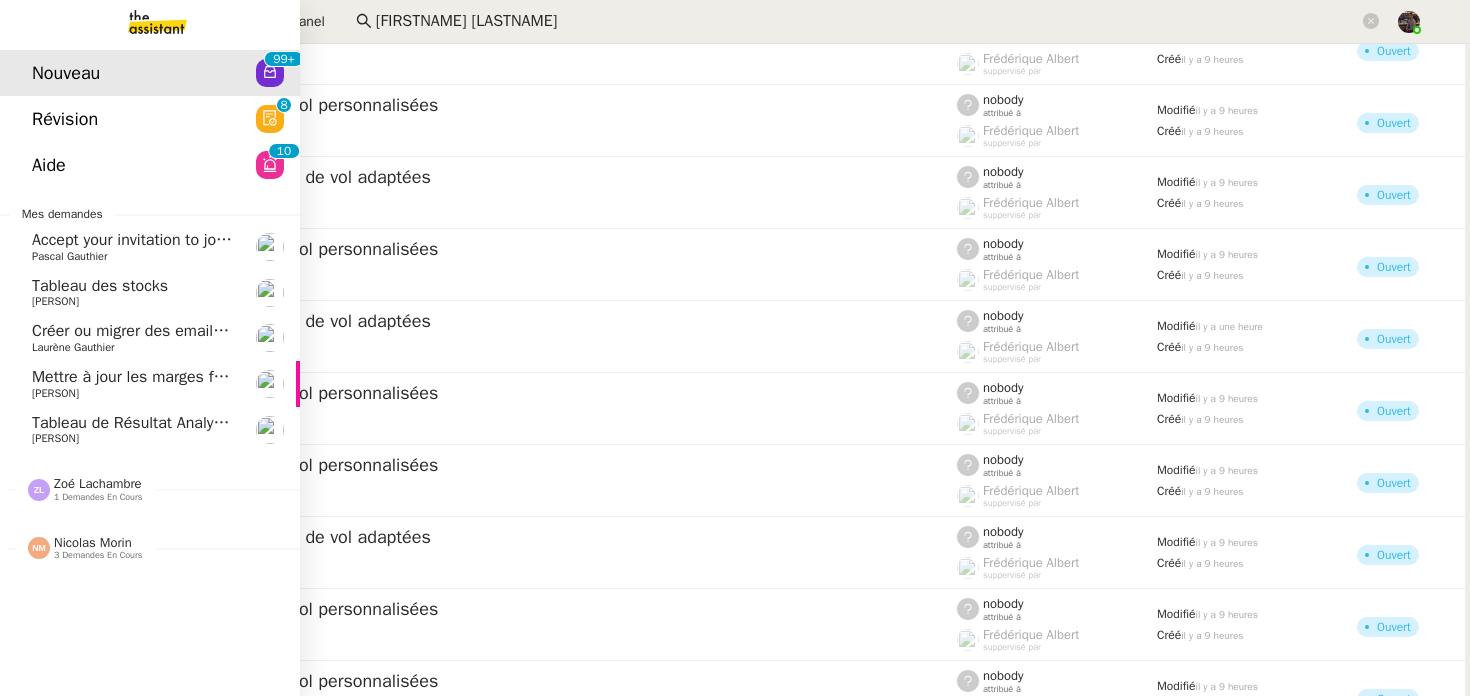 click on "[FIRST] [LAST]" 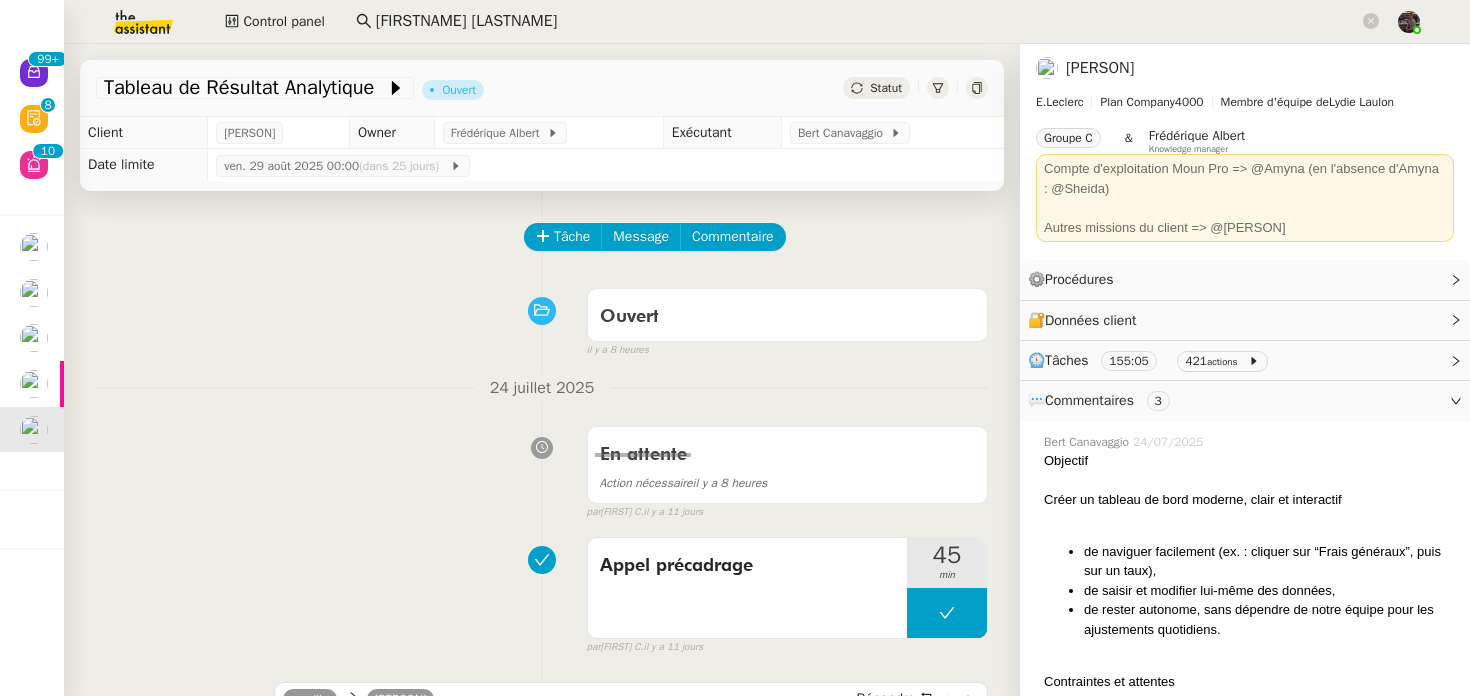 scroll, scrollTop: 756, scrollLeft: 0, axis: vertical 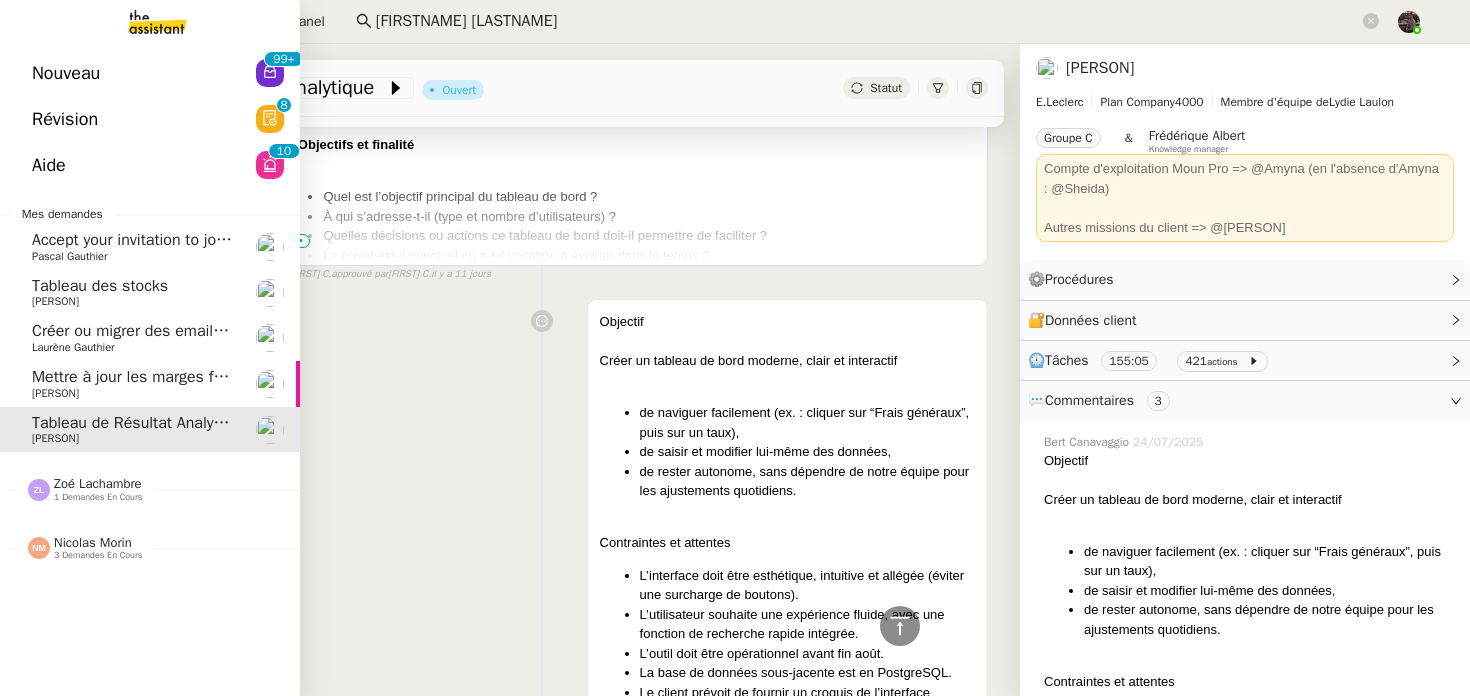 click on "Laurène Gauthier" 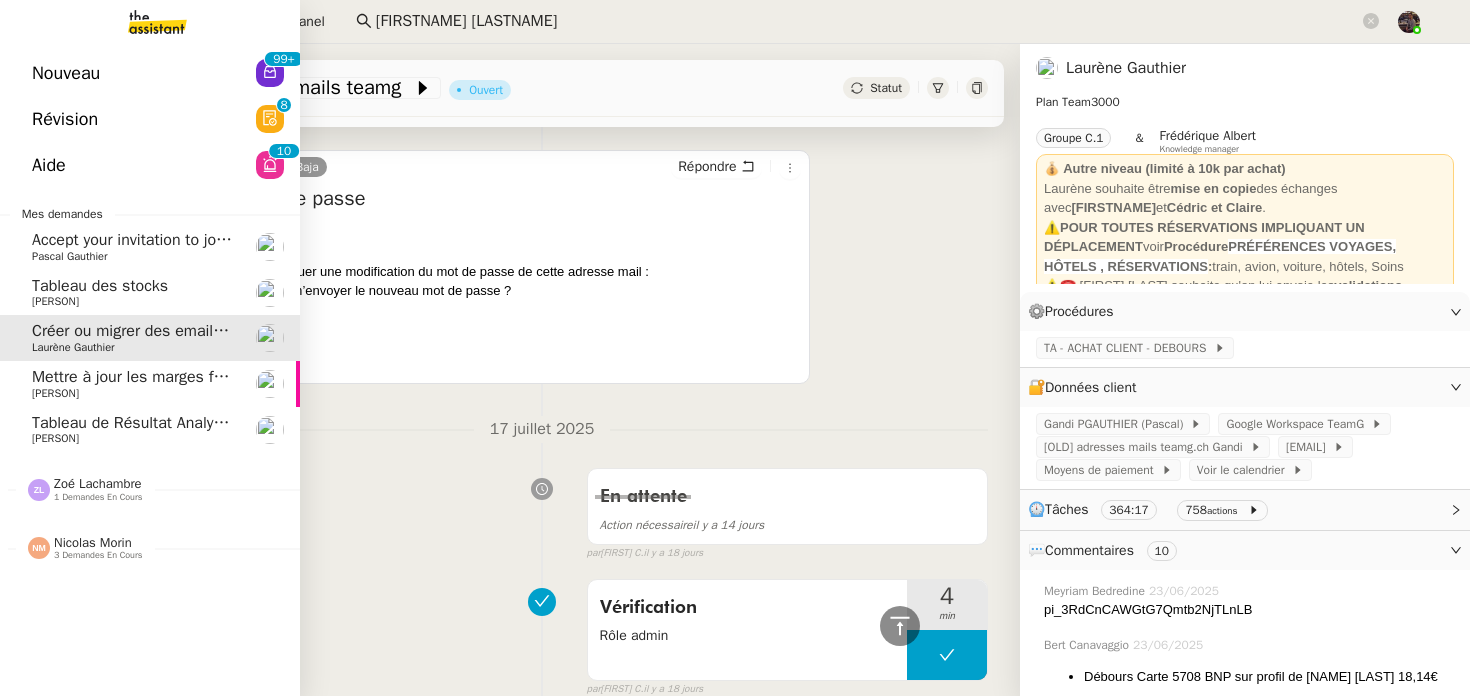 click on "Mettre à jour les marges frais" 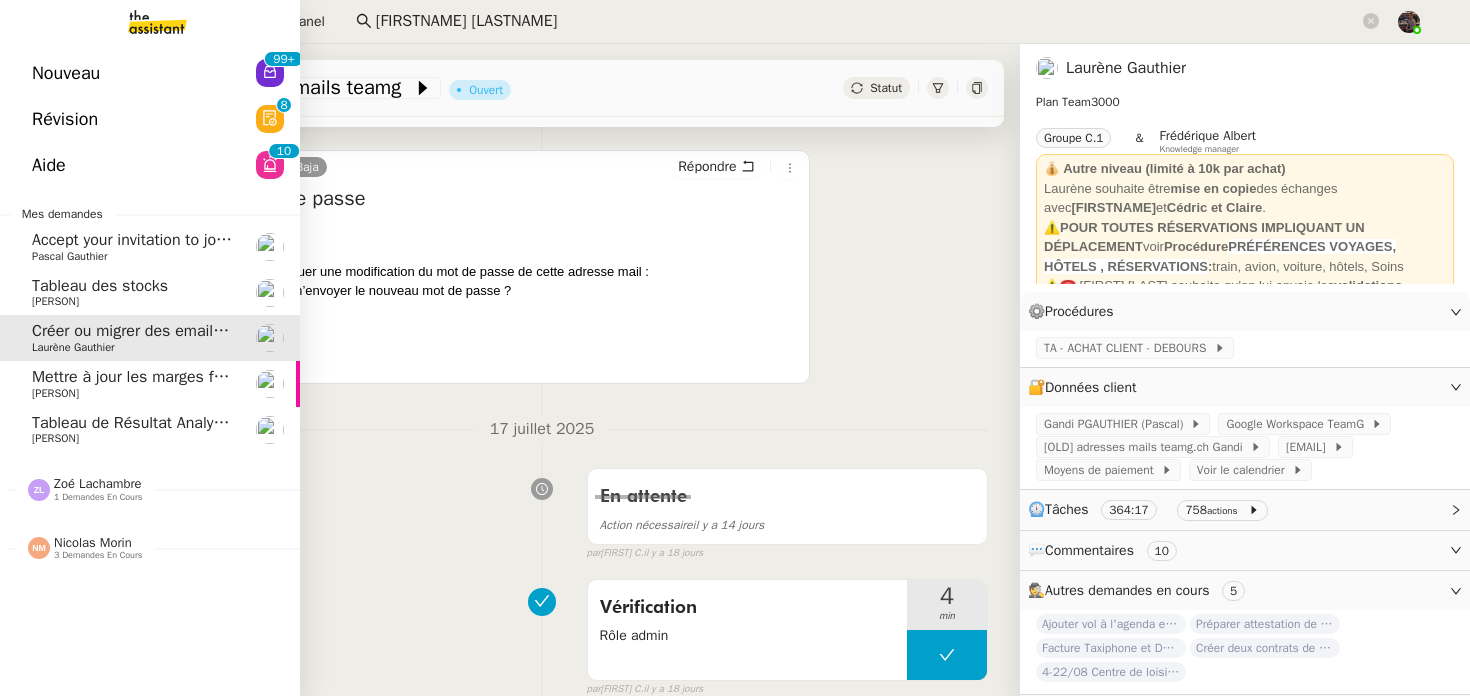 scroll, scrollTop: 378, scrollLeft: 0, axis: vertical 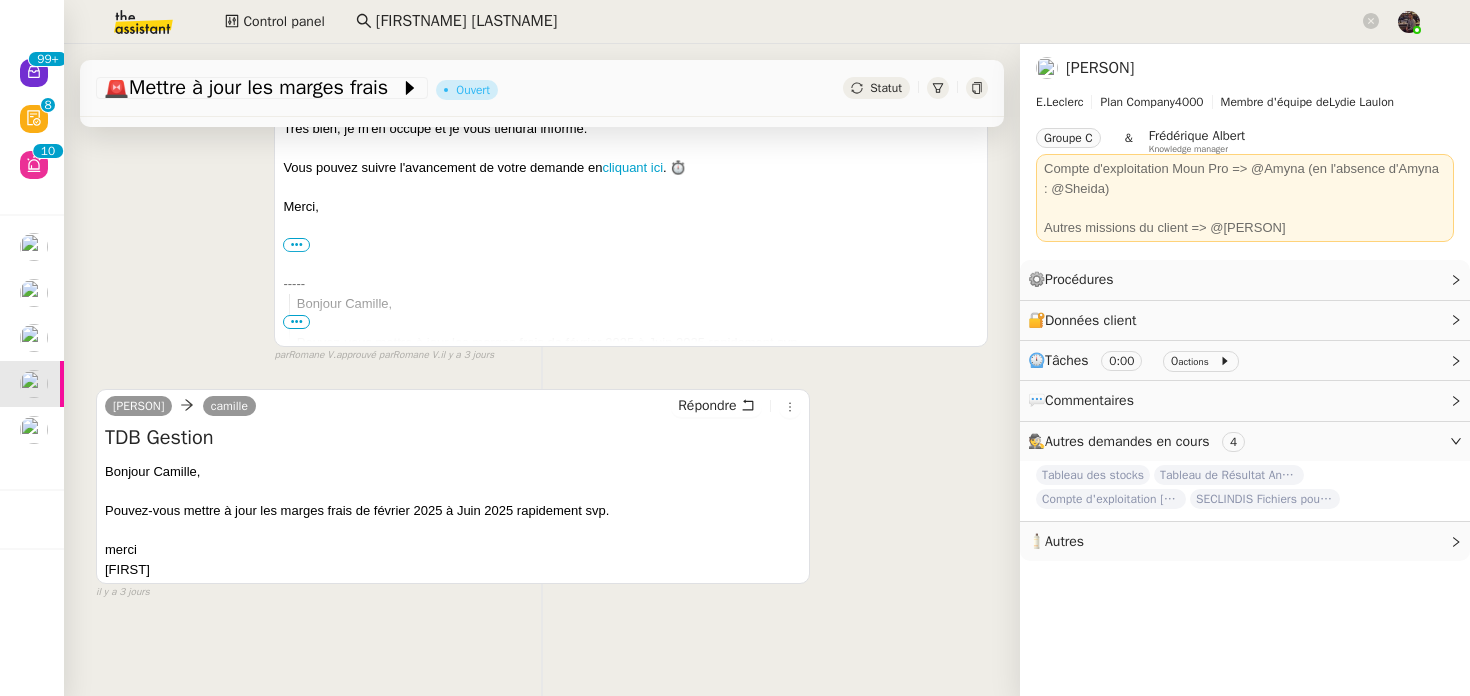 click on "camille      Guillaume Farina  Répondre TDB Gestion
Bonjour Guillaume Très bien, je m'en occupe et je vous tiendrai informé. Vous pouvez suivre l'avancement de votre demande en  cliquant ici . ⏱️ Merci,
•••
Camille
Assistante de direction   •  Leclerc
camille@theassistant.com
-----
Bonjour Camille, Pouvez-vous mettre à jour les marges frais de février 2025 à Juin 2025 rapidement svp. merci GUillaume
••• false par   Romane V.   approuvé par   Romane V.   il y a 3 jours" at bounding box center [542, 176] 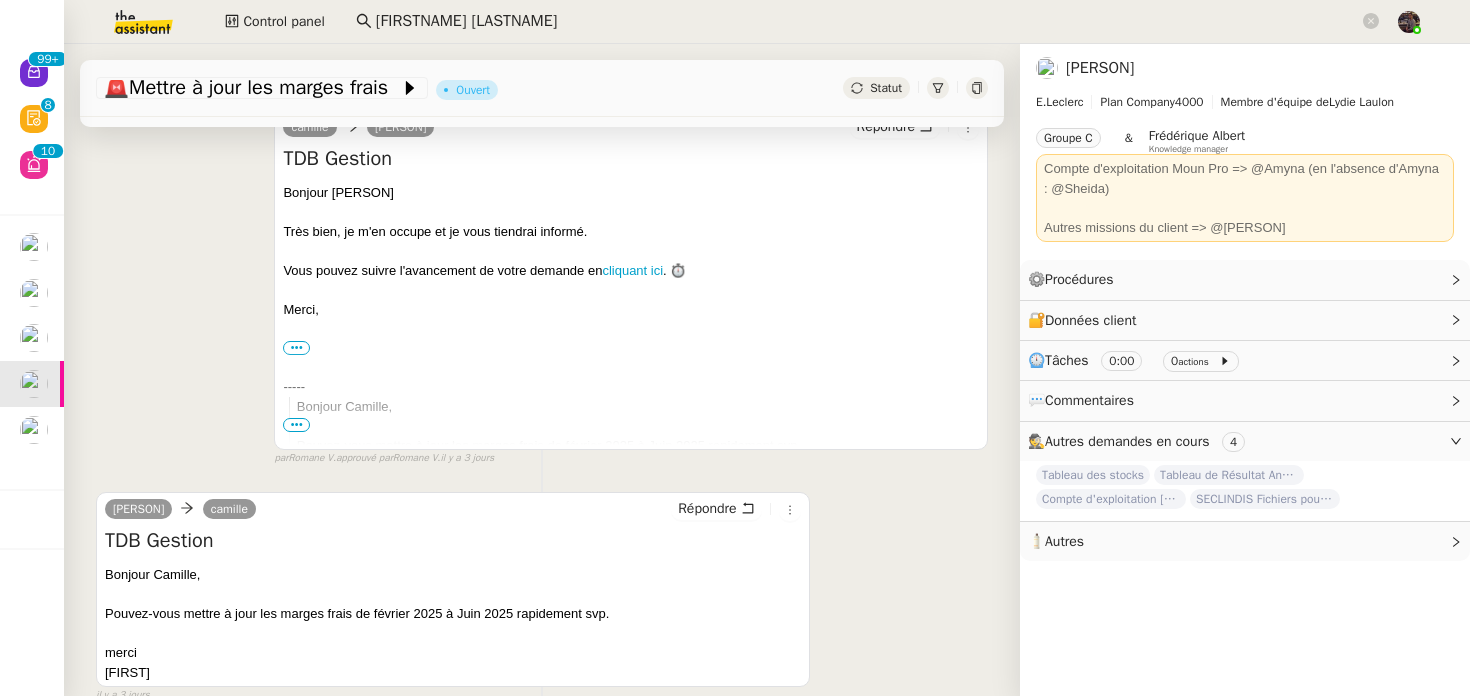scroll, scrollTop: 0, scrollLeft: 0, axis: both 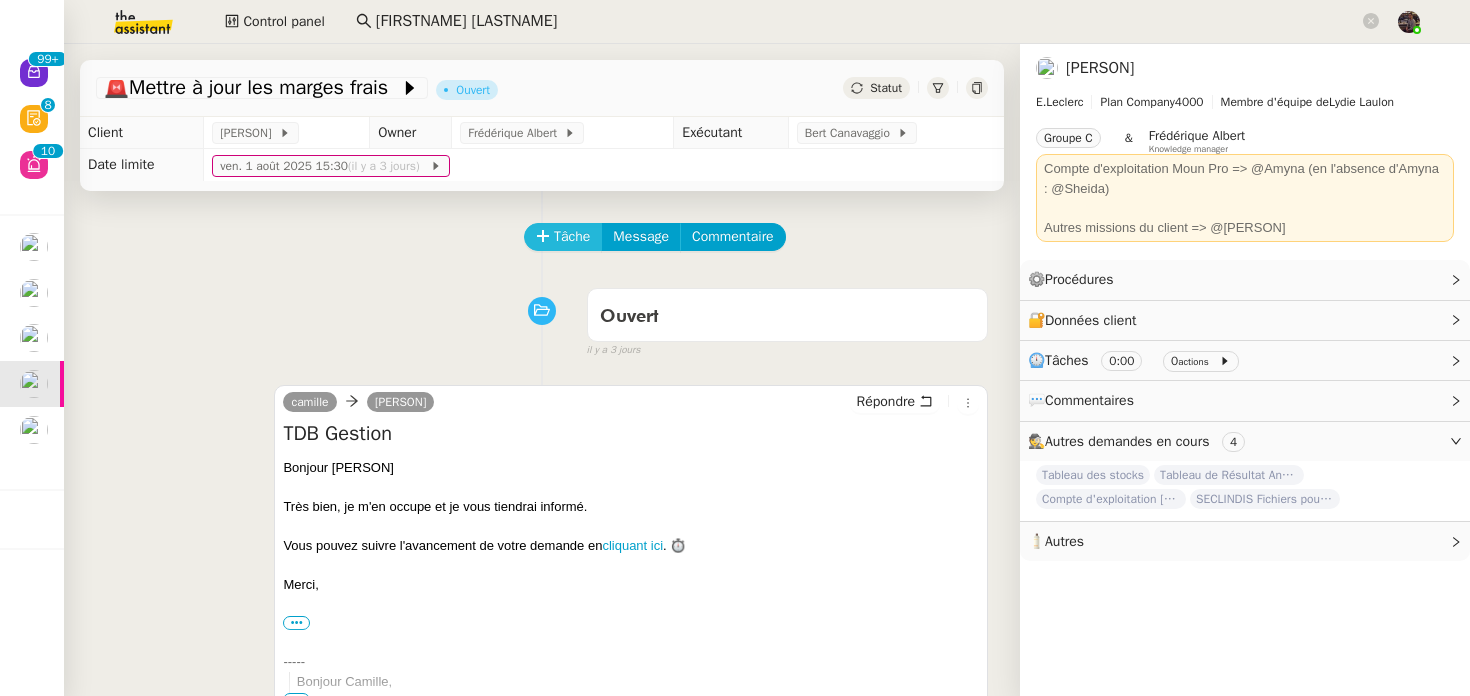 click on "Tâche" 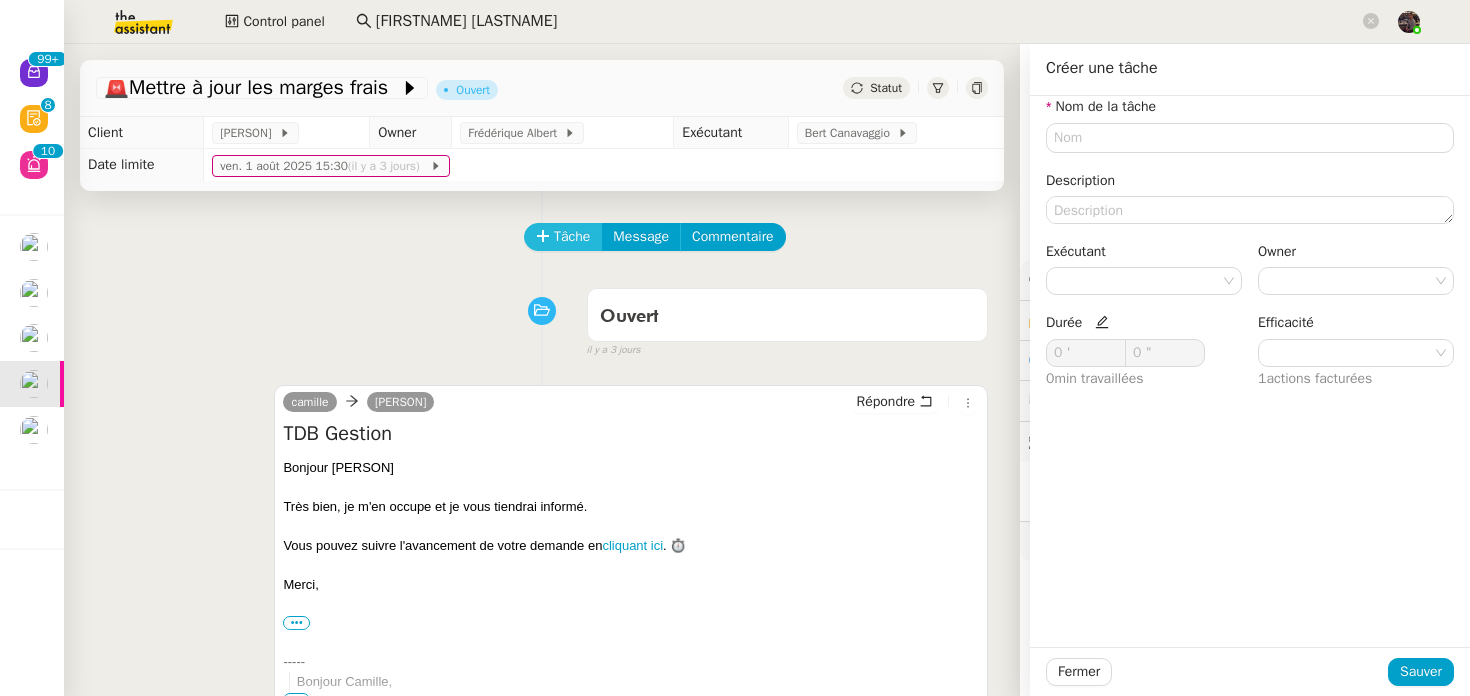 type 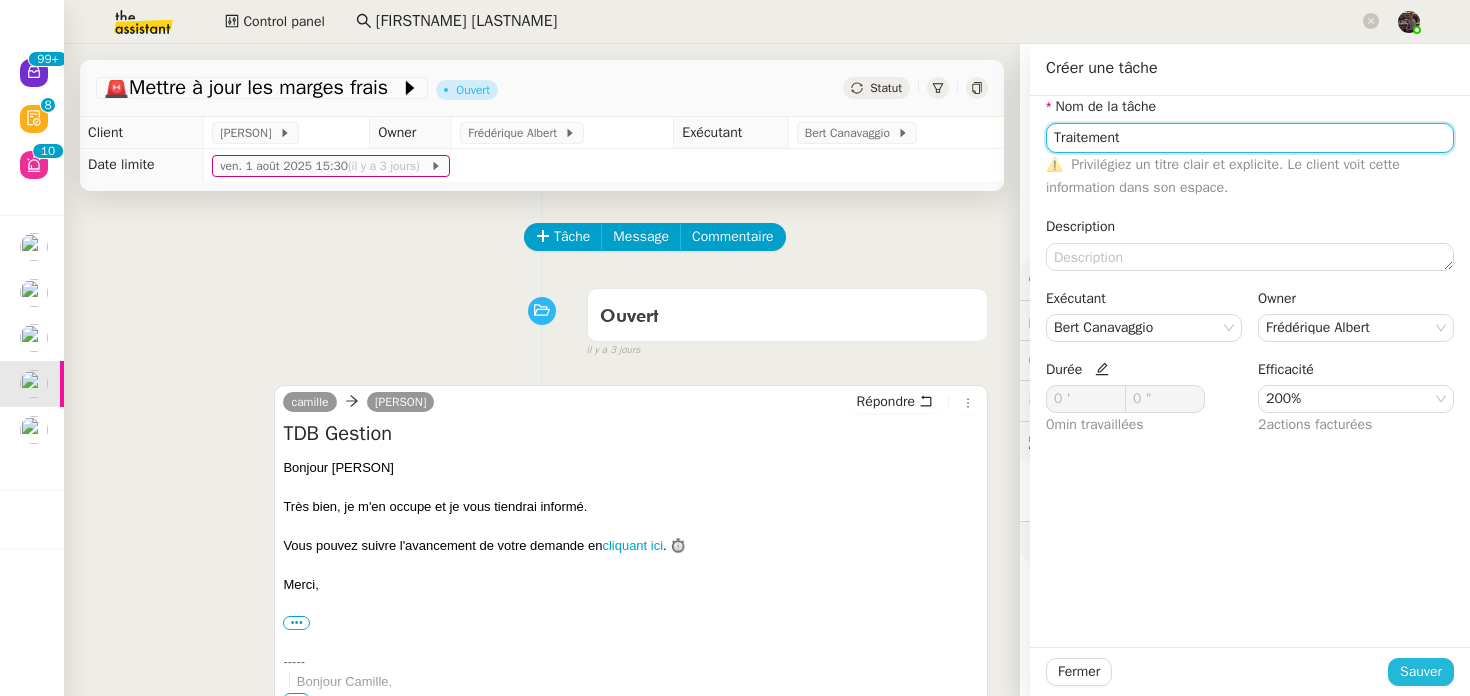 type on "Traitement" 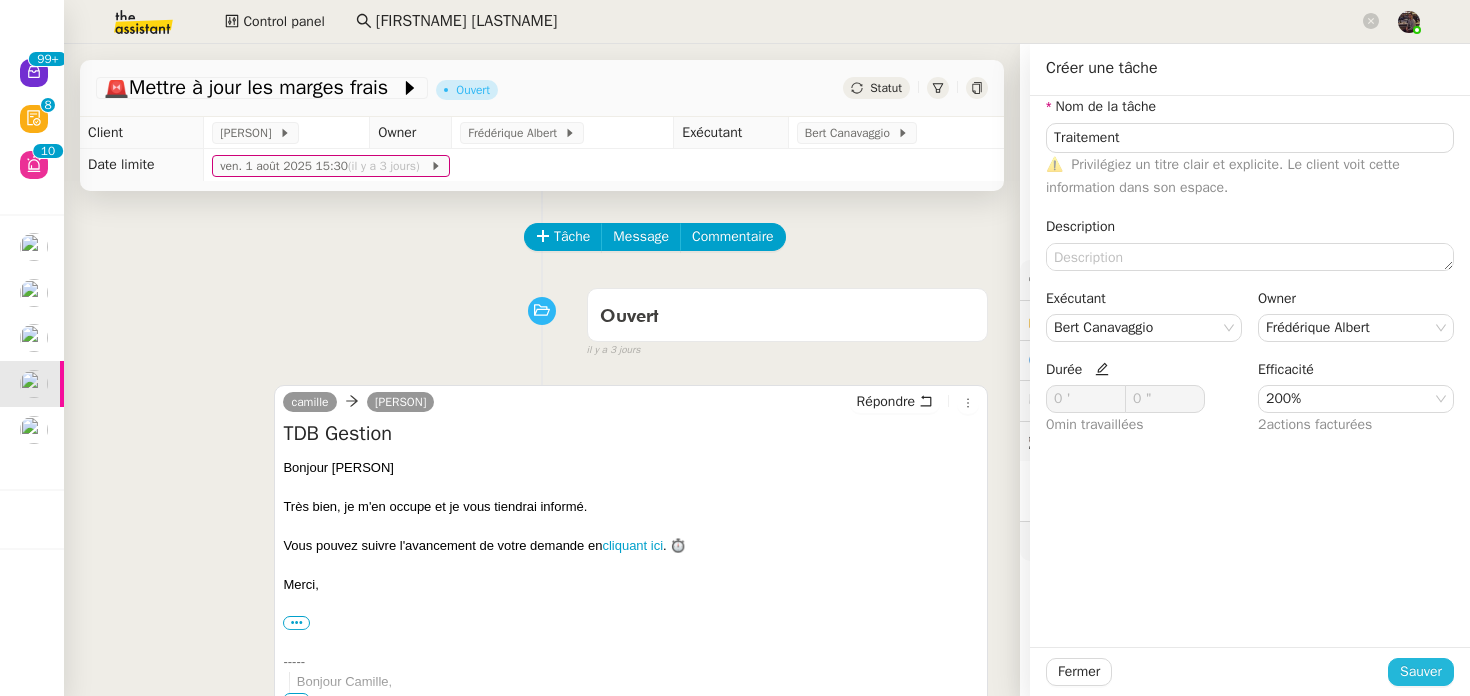 click on "Sauver" 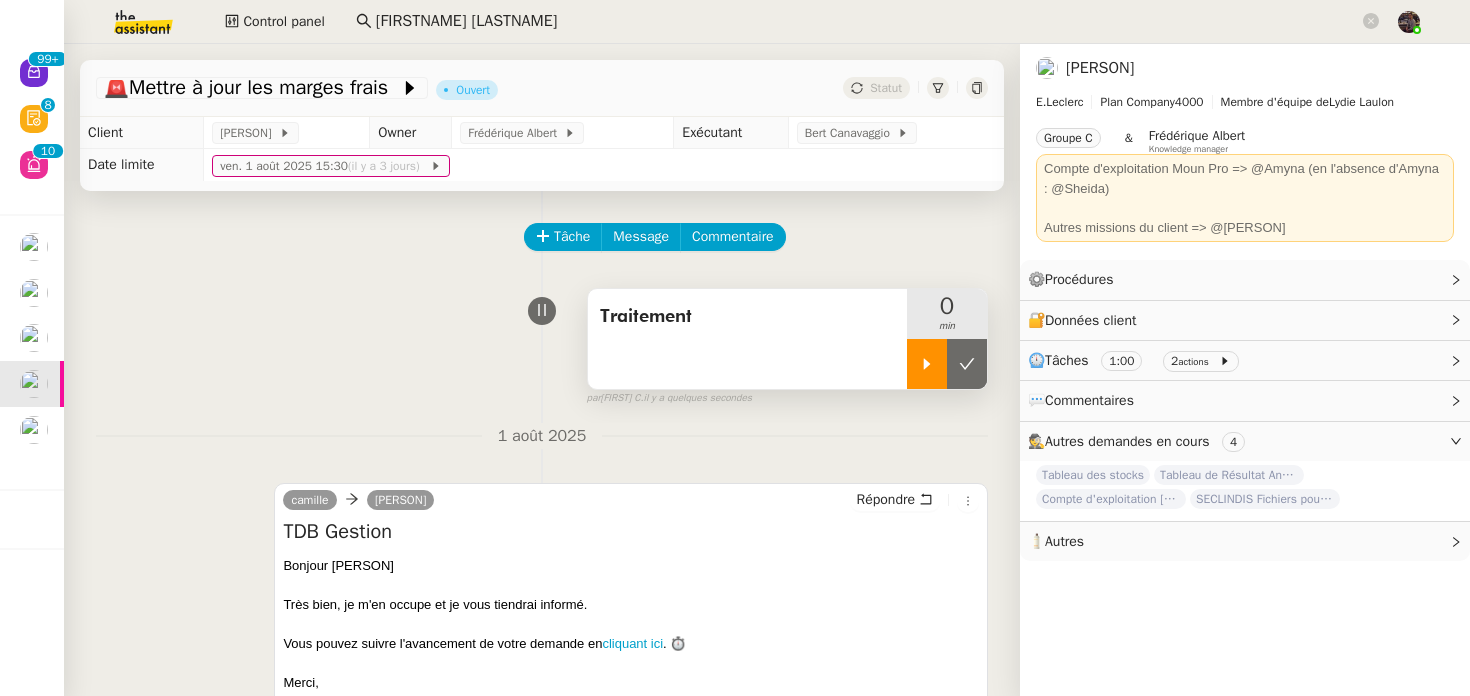 click at bounding box center (927, 364) 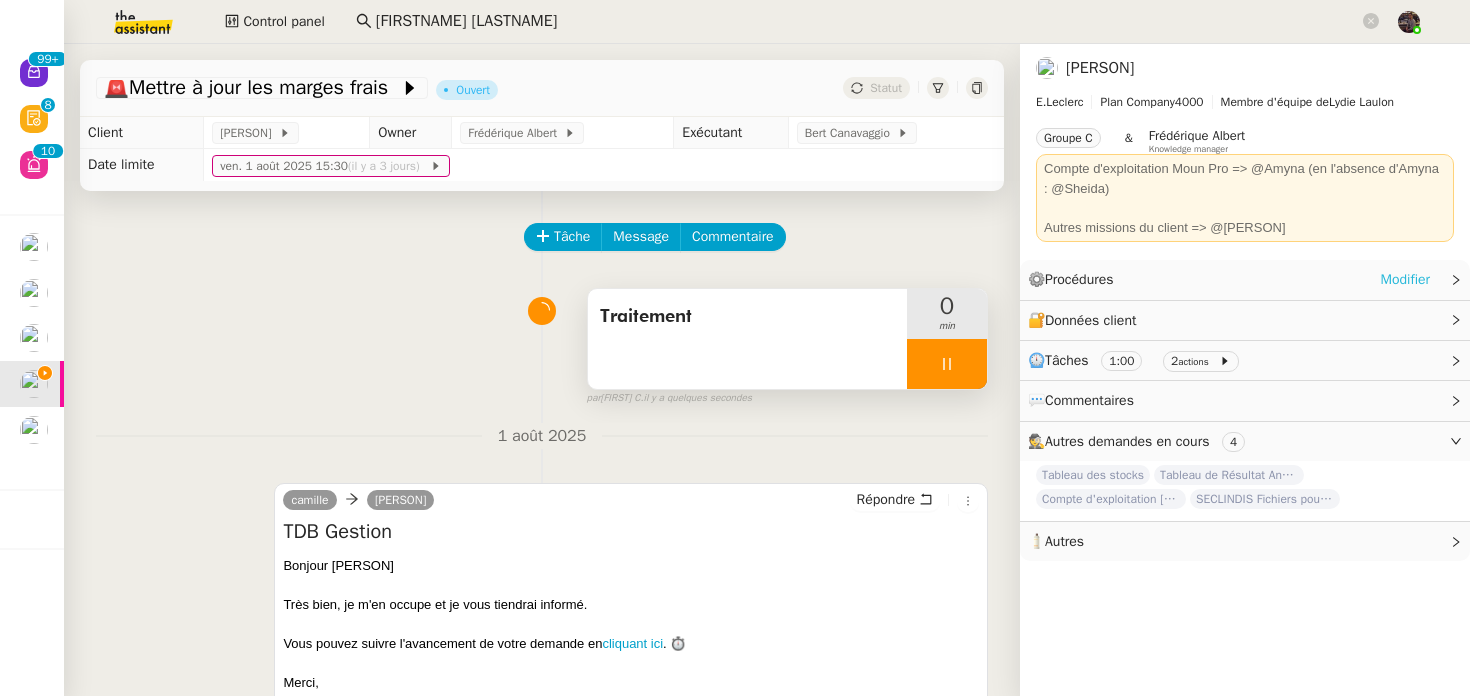 click on "Modifier" 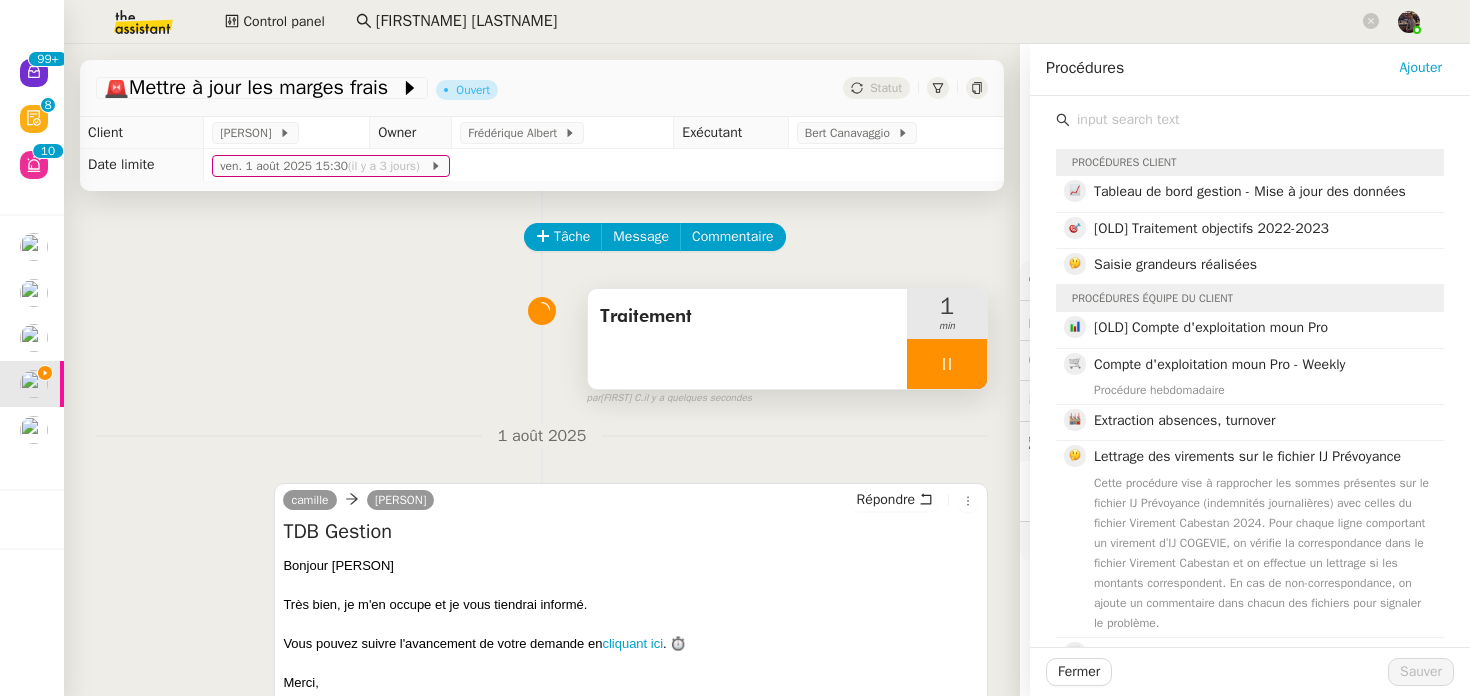 click 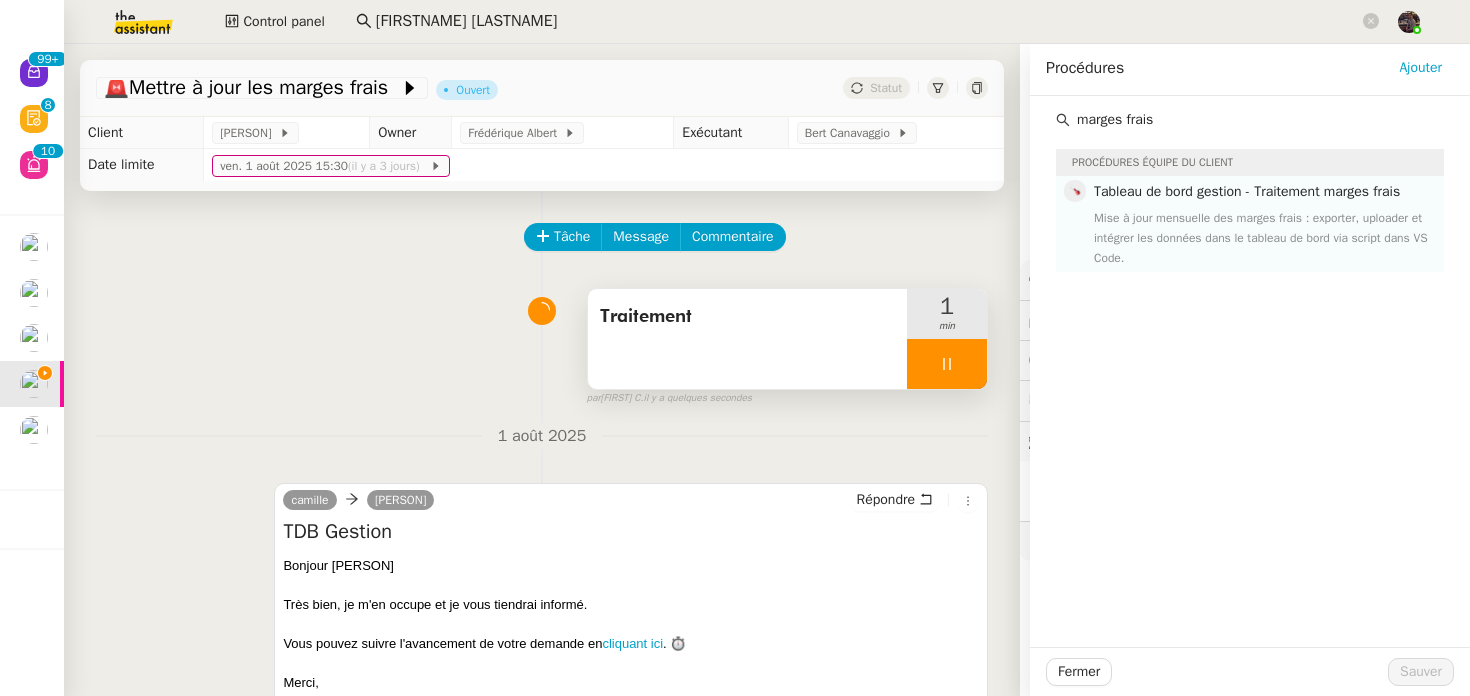 type on "marges frais" 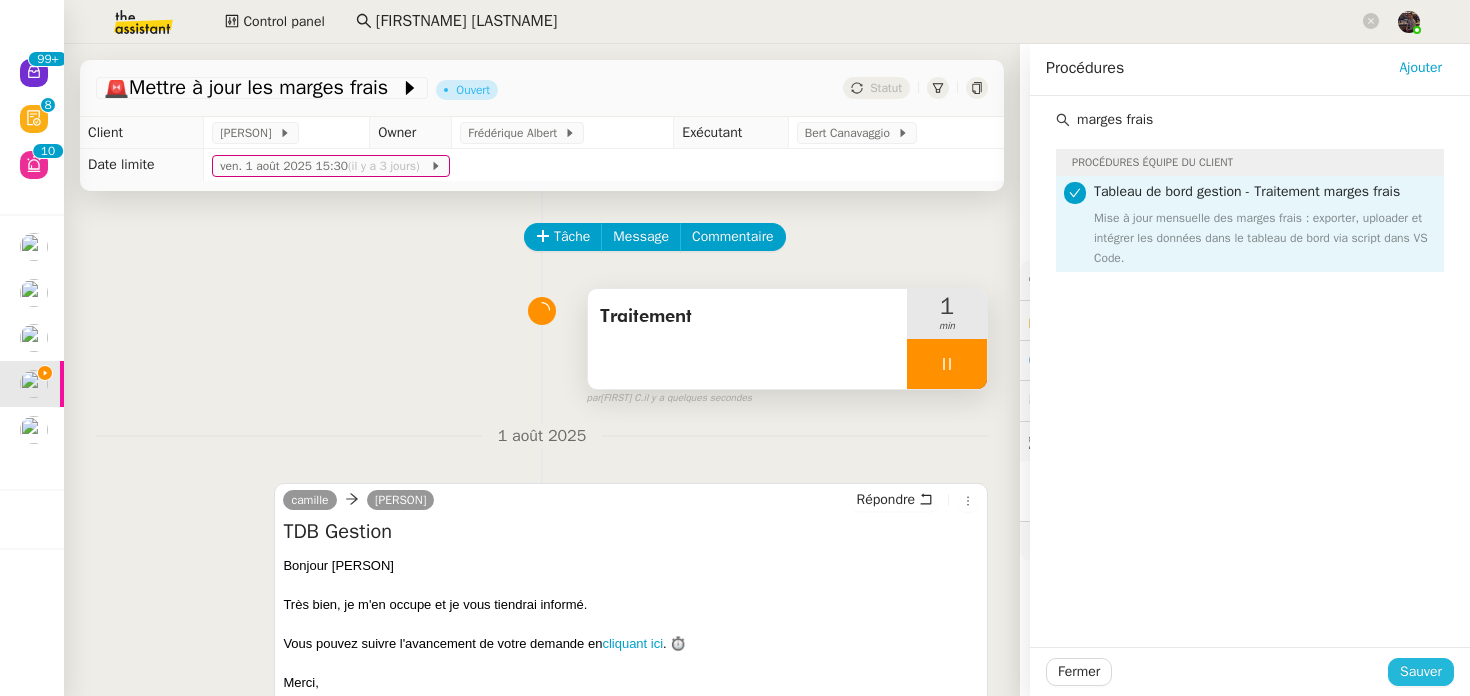 click on "Sauver" 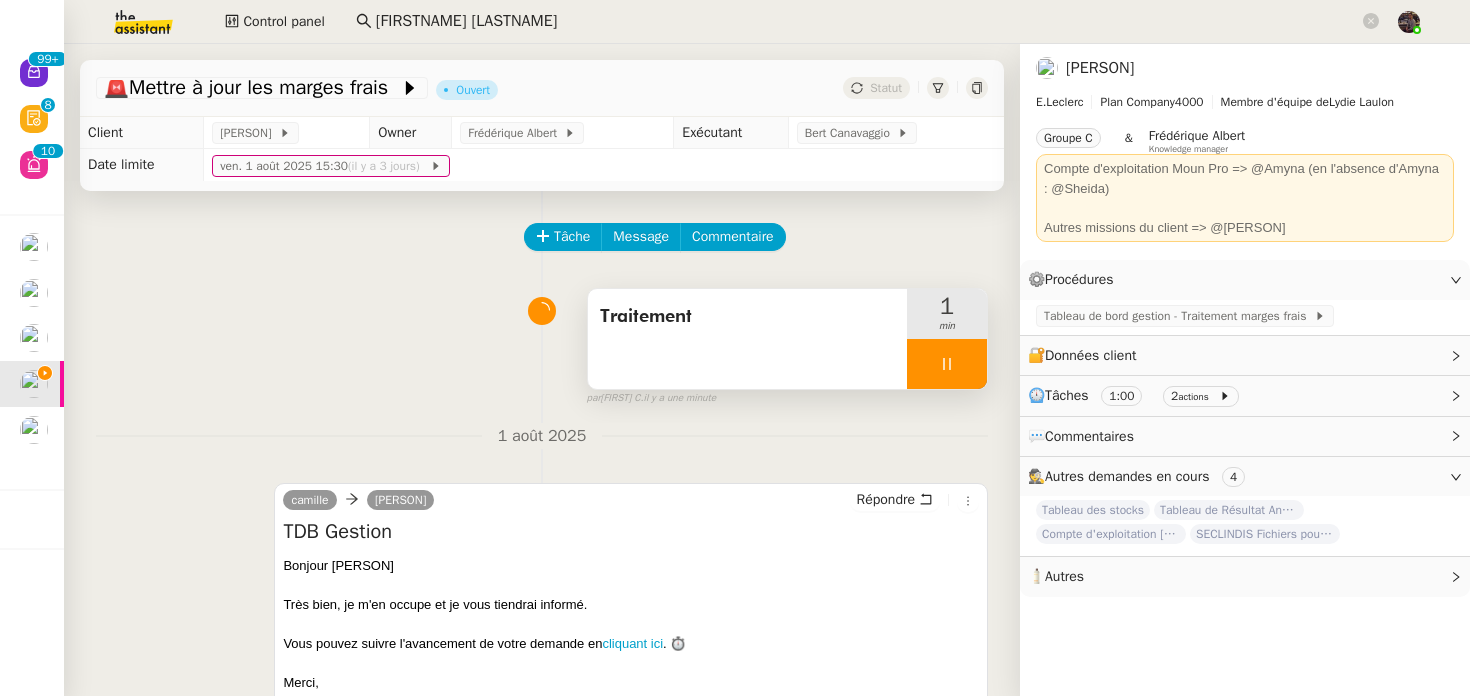 click at bounding box center [947, 364] 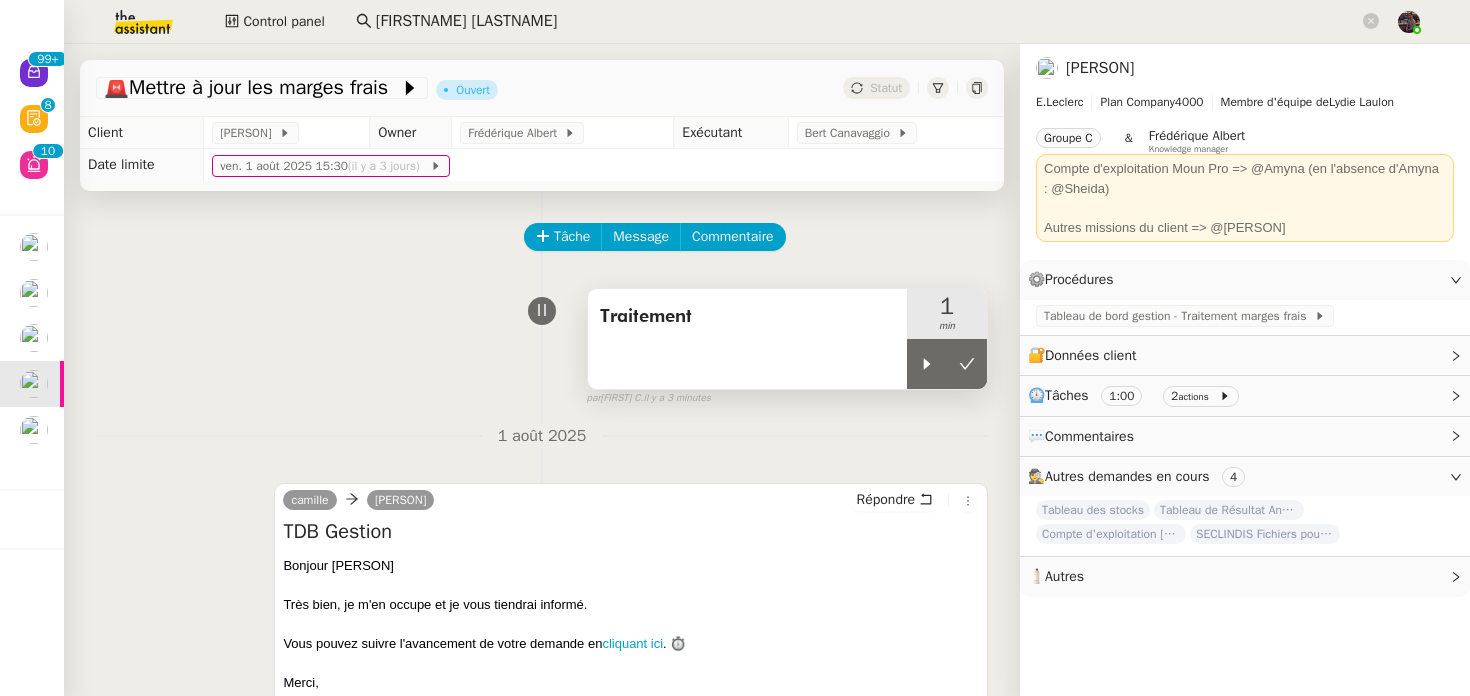 click on "Traitement" at bounding box center [747, 339] 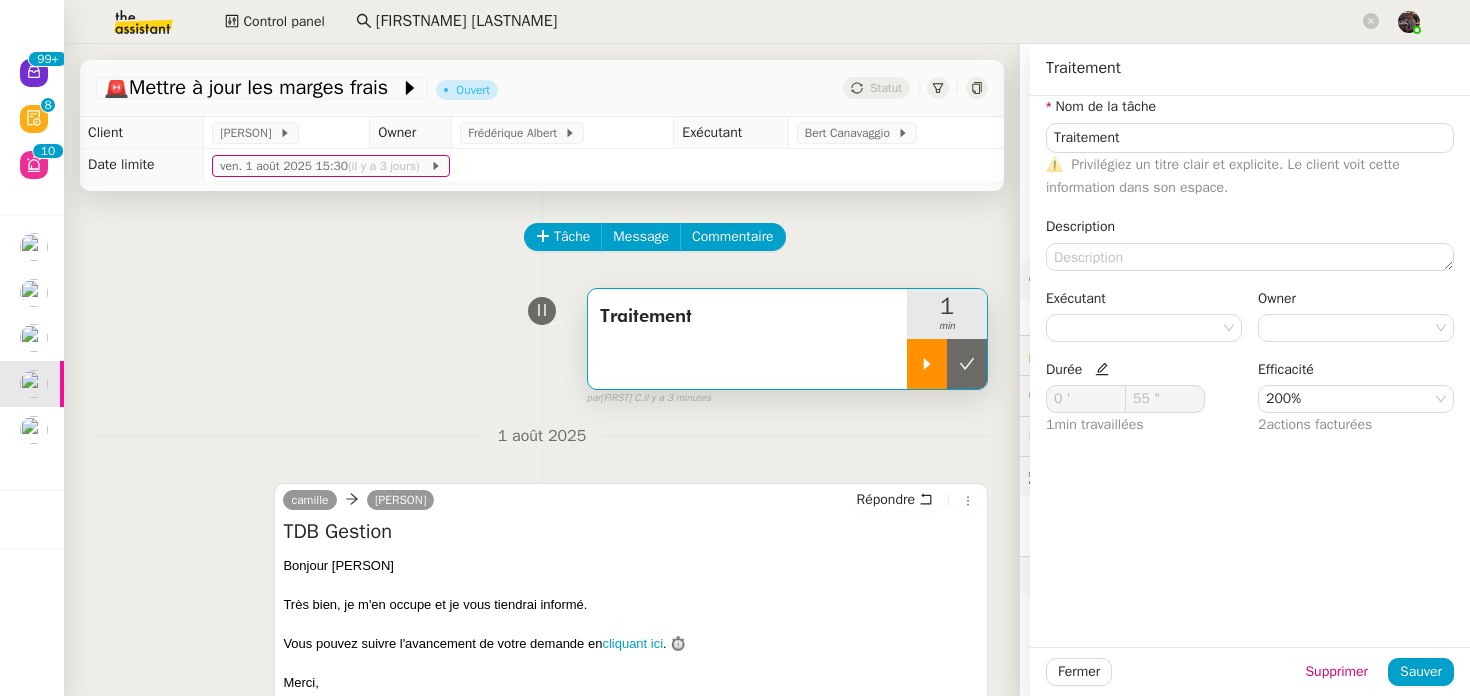 click 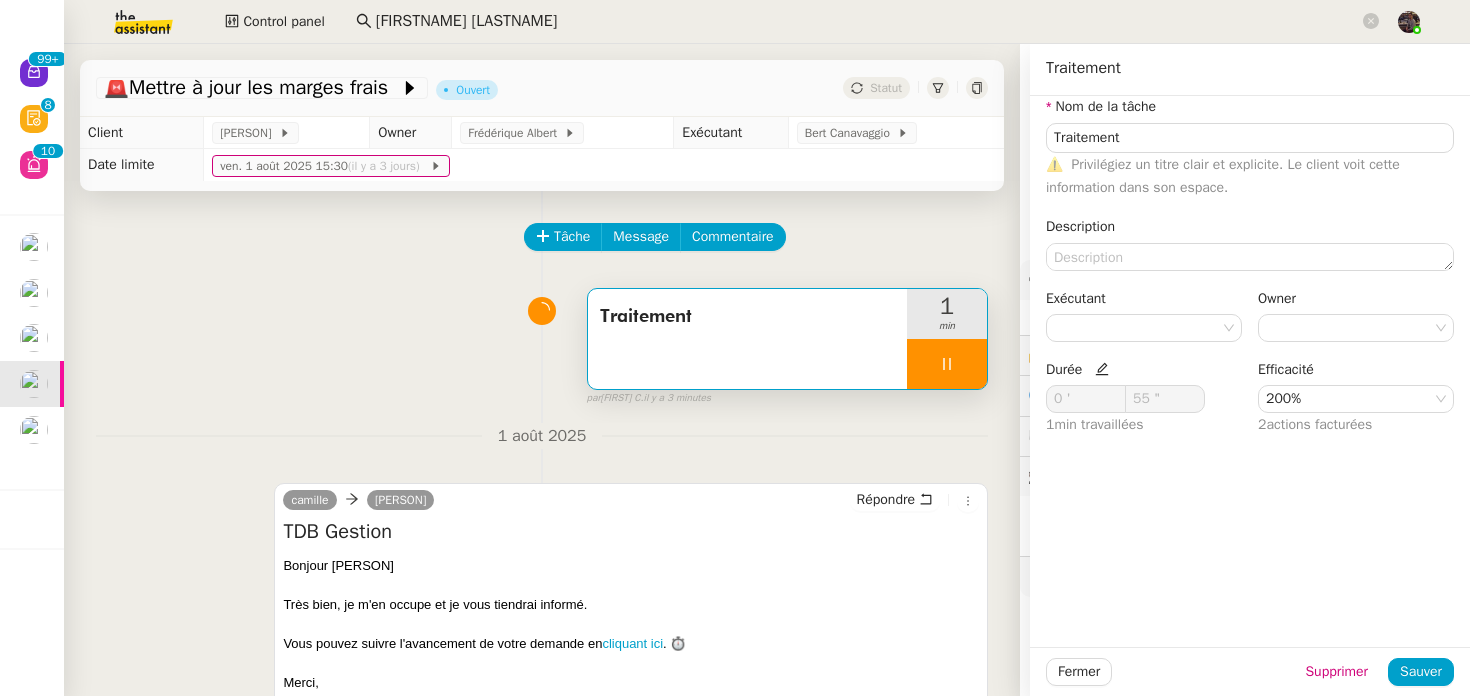 type on "Traitement" 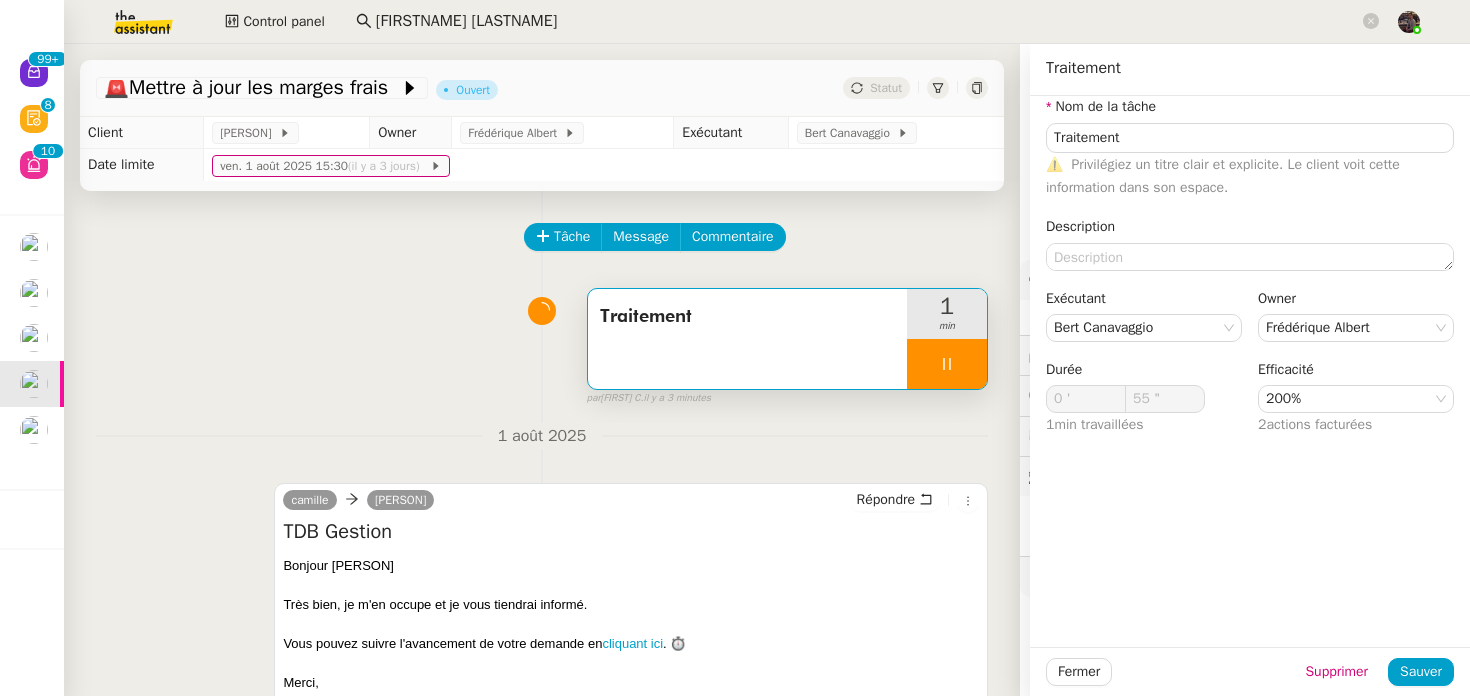 type on "Traitement" 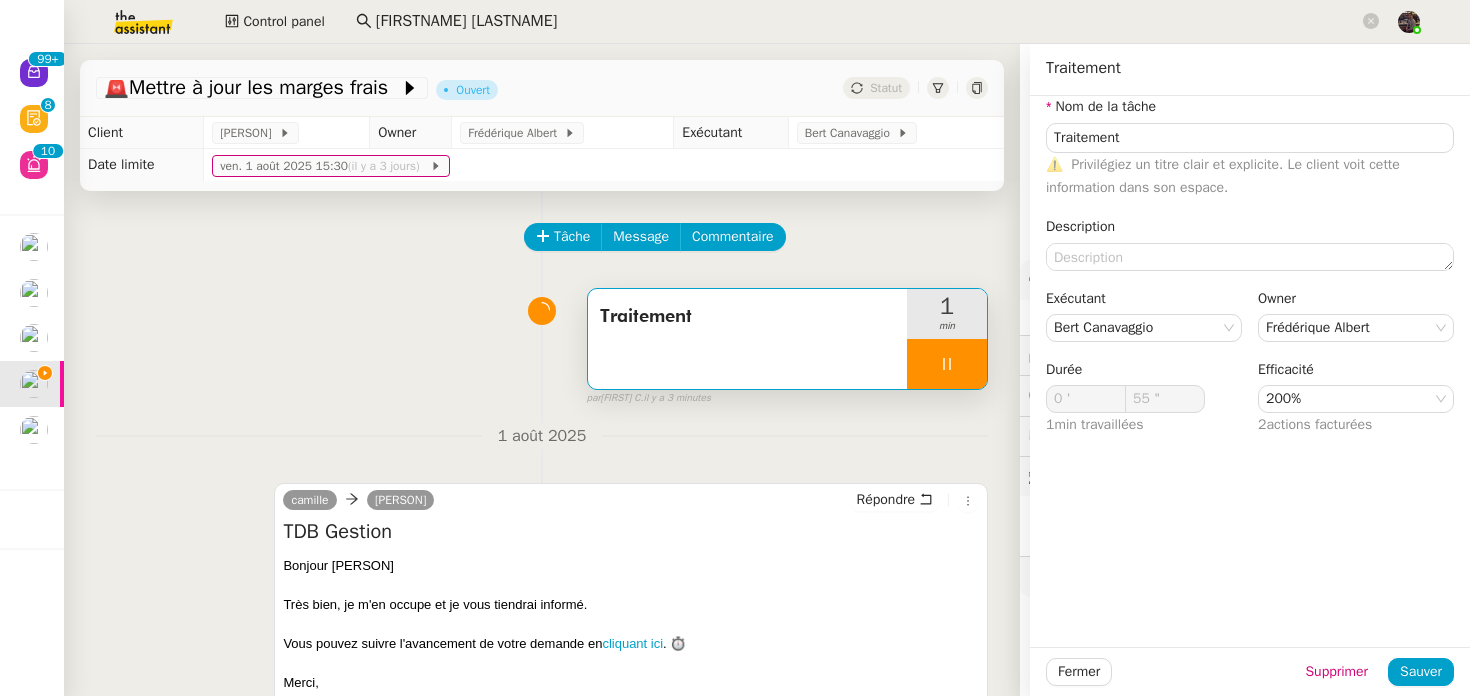 click on "1 août 2025" at bounding box center (542, 436) 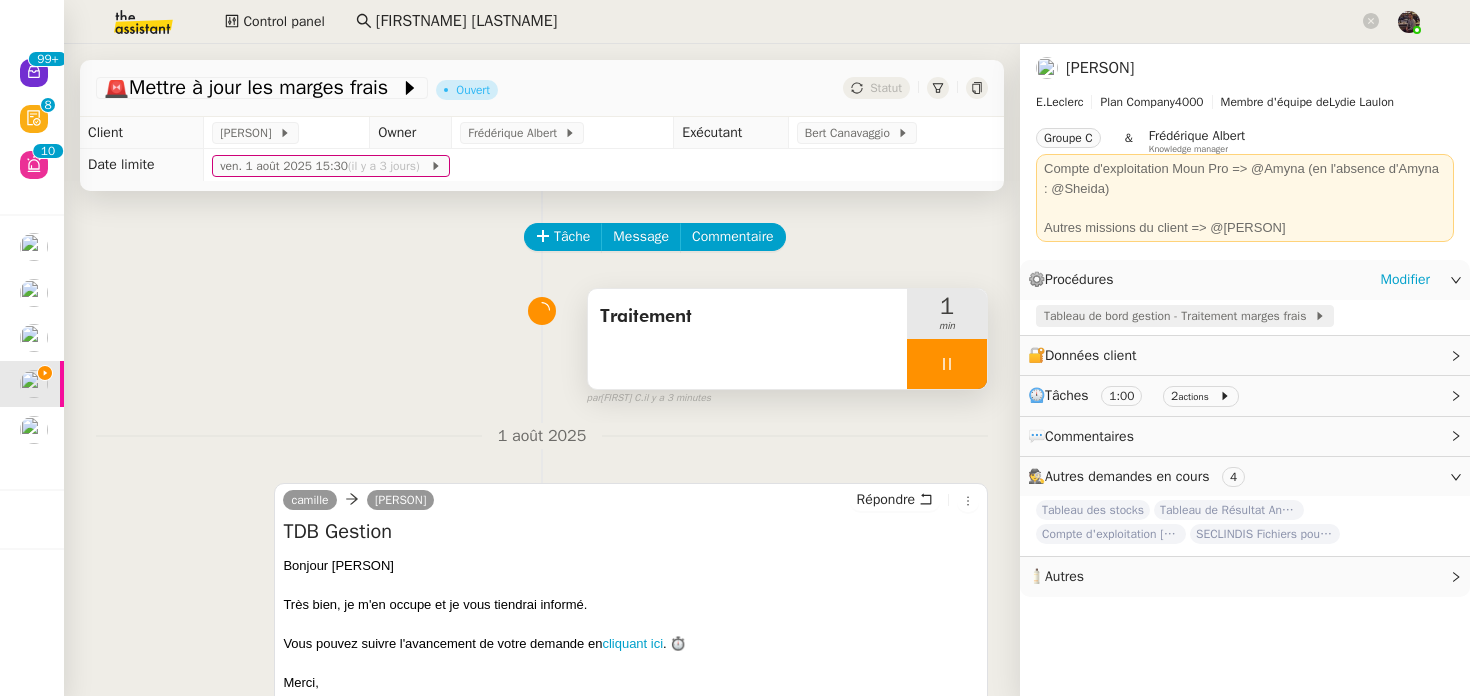 click on "Tableau de bord gestion - Traitement marges frais" 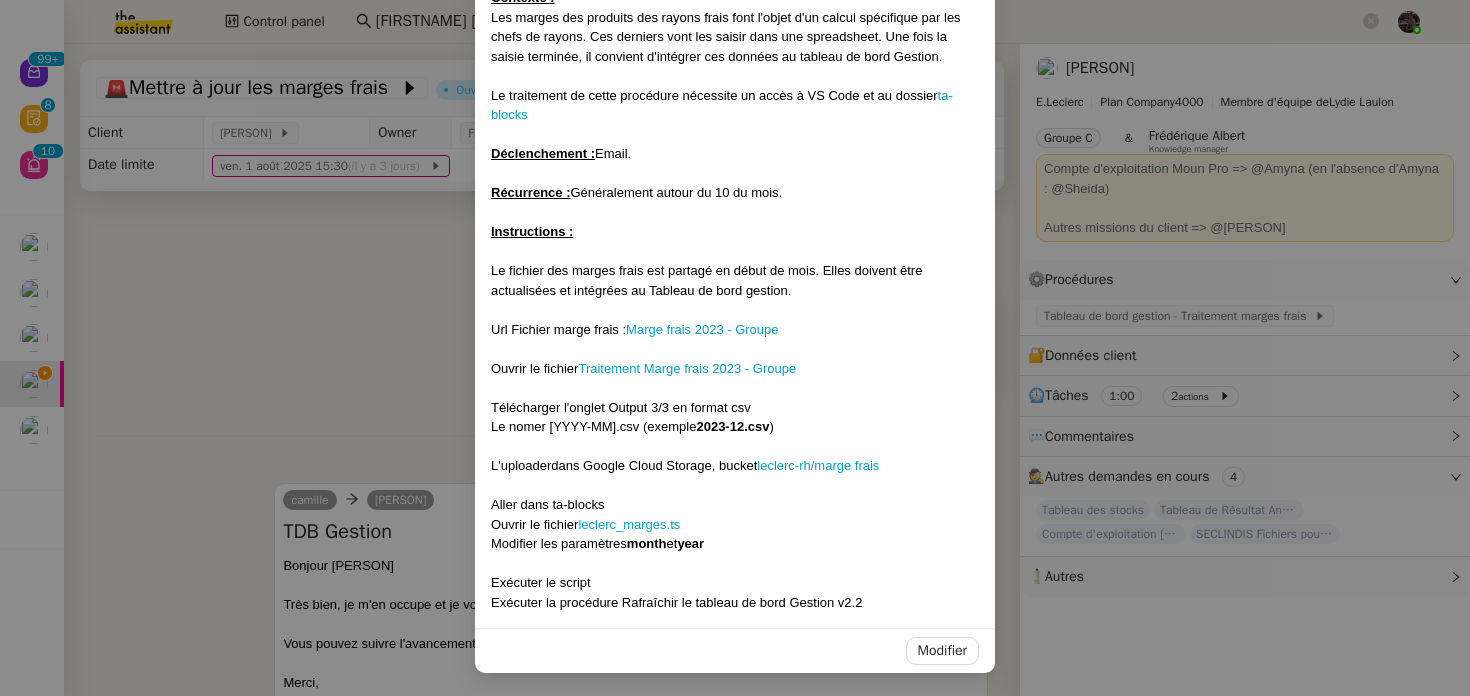 scroll, scrollTop: 129, scrollLeft: 0, axis: vertical 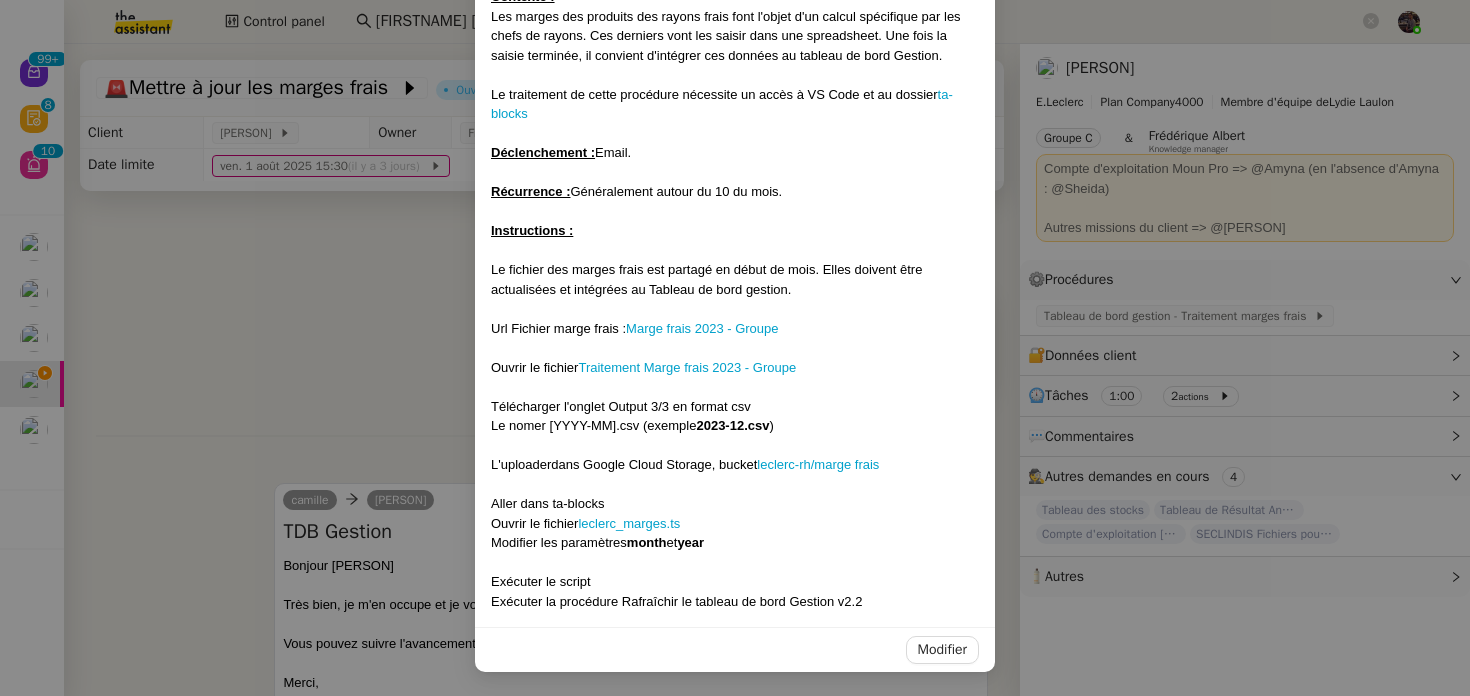 click on "Ouvrir le fichier  Traitement Marge frais 2023 - Groupe" at bounding box center [735, 368] 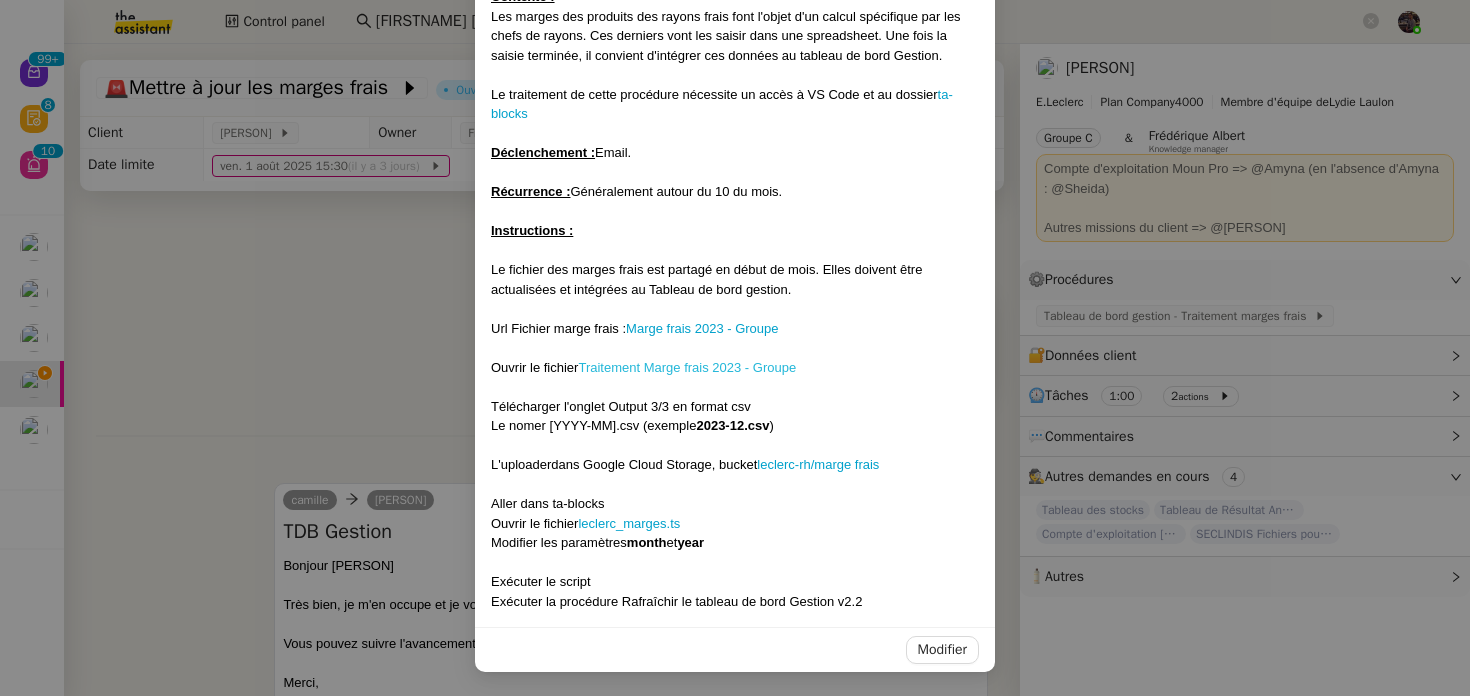click on "Traitement Marge frais 2023 - Groupe" at bounding box center (687, 367) 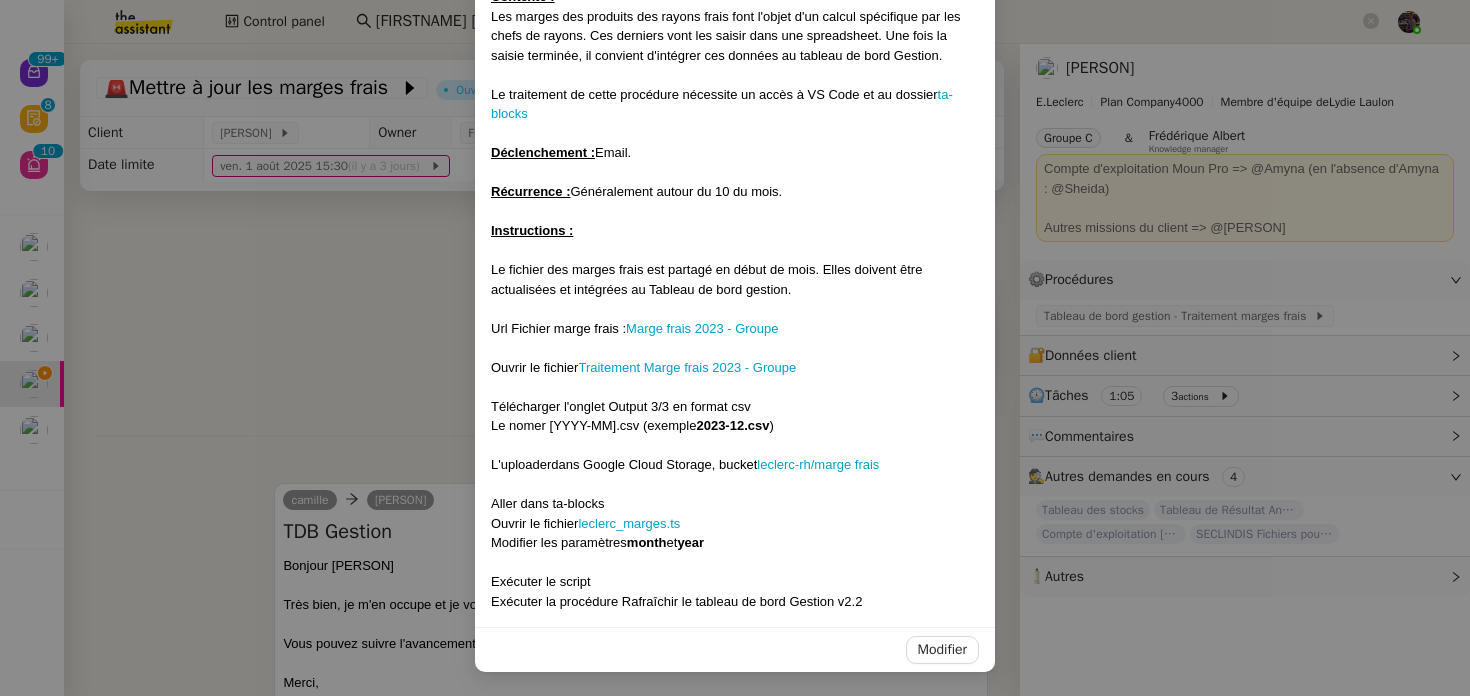 click on "Contexte : Les marges des produits des rayons frais font l'objet d'un calcul spécifique par les chefs de rayons. Ces derniers vont les saisir dans une spreadsheet. Une fois la saisie terminée, il convient d'intégrer ces données au tableau de bord Gestion. Le traitement de cette procédure nécessite un accès à VS Code et au dossier ta-blocks Déclenchement : Email. Récurrence : Généralement autour du [NUMBER] du mois. Instructions : Le fichier des marges frais est partagé en début de mois. Elles doivent être actualisées et intégrées au Tableau de bord gestion. Url Fichier marge frais : Marge frais [YEAR] - Groupe Ouvrir le fichier Traitement Marge frais [YEAR] - Groupe Télécharger l'onglet Output [NUMBER]/[NUMBER] en format csv Le nomer [YYYY]-[MM].csv (exemple [YYYY]-[MM].csv ) L'uploader dans Google Cloud Storage, bucket leclerc-rh/marge frais Aller dans ta-blocks Ouvrir le fichier leclerc_marges.ts Modifier les paramètres month et year Exécuter le script Modifier" at bounding box center [735, 348] 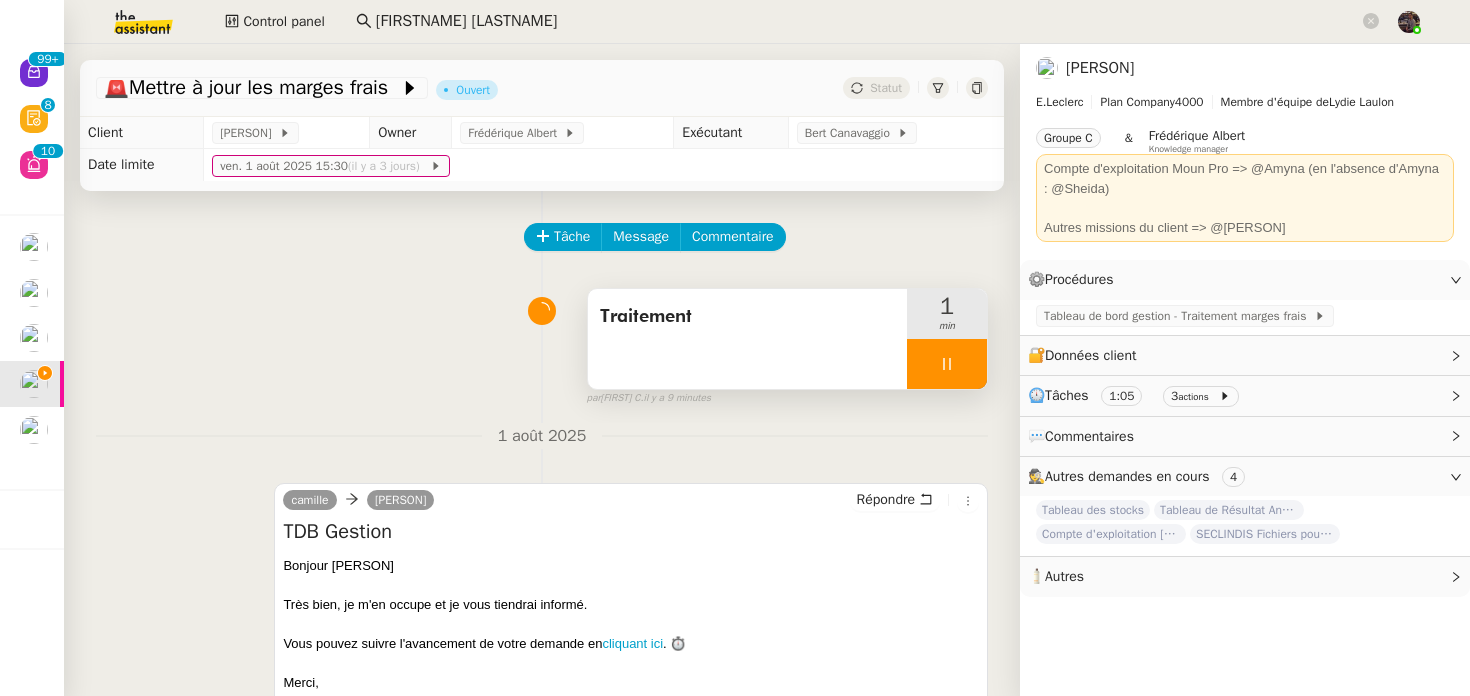 scroll, scrollTop: 29, scrollLeft: 0, axis: vertical 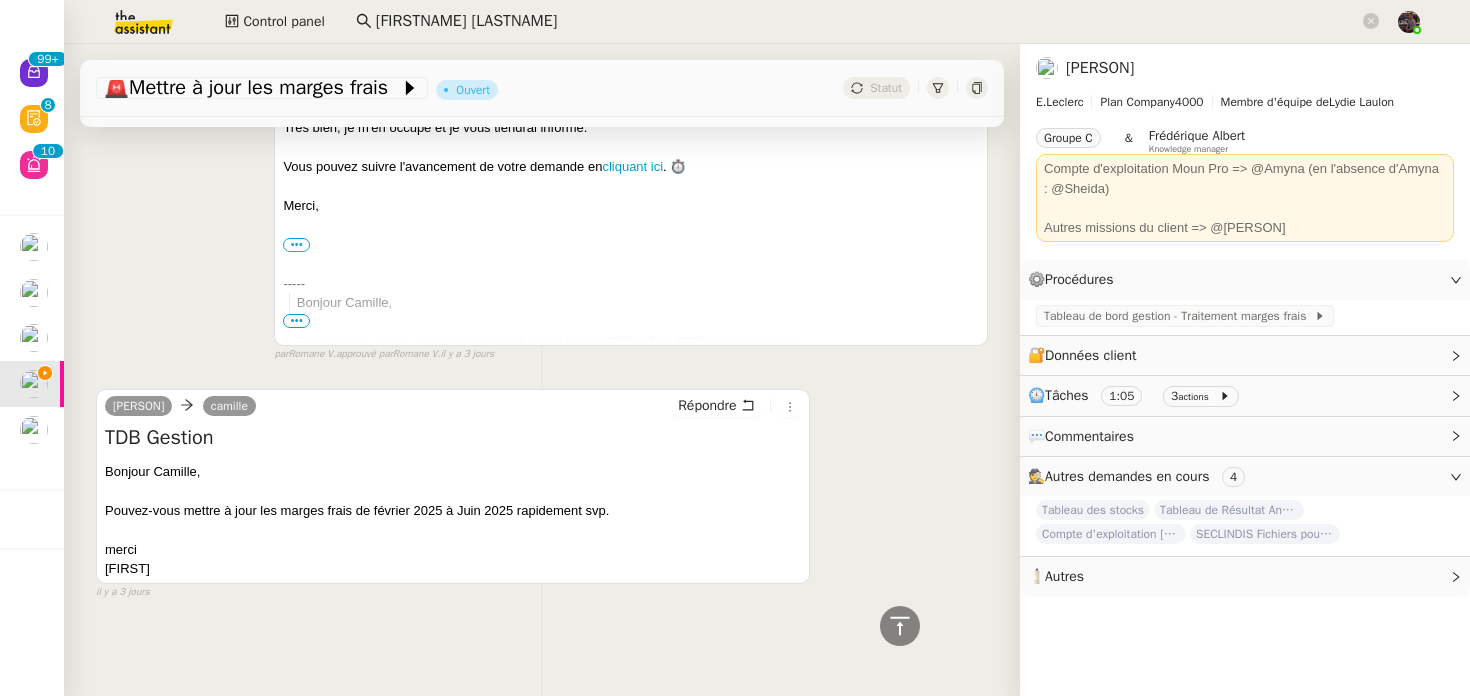 click on "camille      Guillaume Farina  Répondre TDB Gestion
Bonjour Guillaume Très bien, je m'en occupe et je vous tiendrai informé. Vous pouvez suivre l'avancement de votre demande en  cliquant ici . ⏱️ Merci,
•••
Camille
Assistante de direction   •  Leclerc
camille@theassistant.com
-----
Bonjour Camille, Pouvez-vous mettre à jour les marges frais de février 2025 à Juin 2025 rapidement svp. merci GUillaume
••• false par   Romane V.   approuvé par   Romane V.   il y a 3 jours" at bounding box center [542, 175] 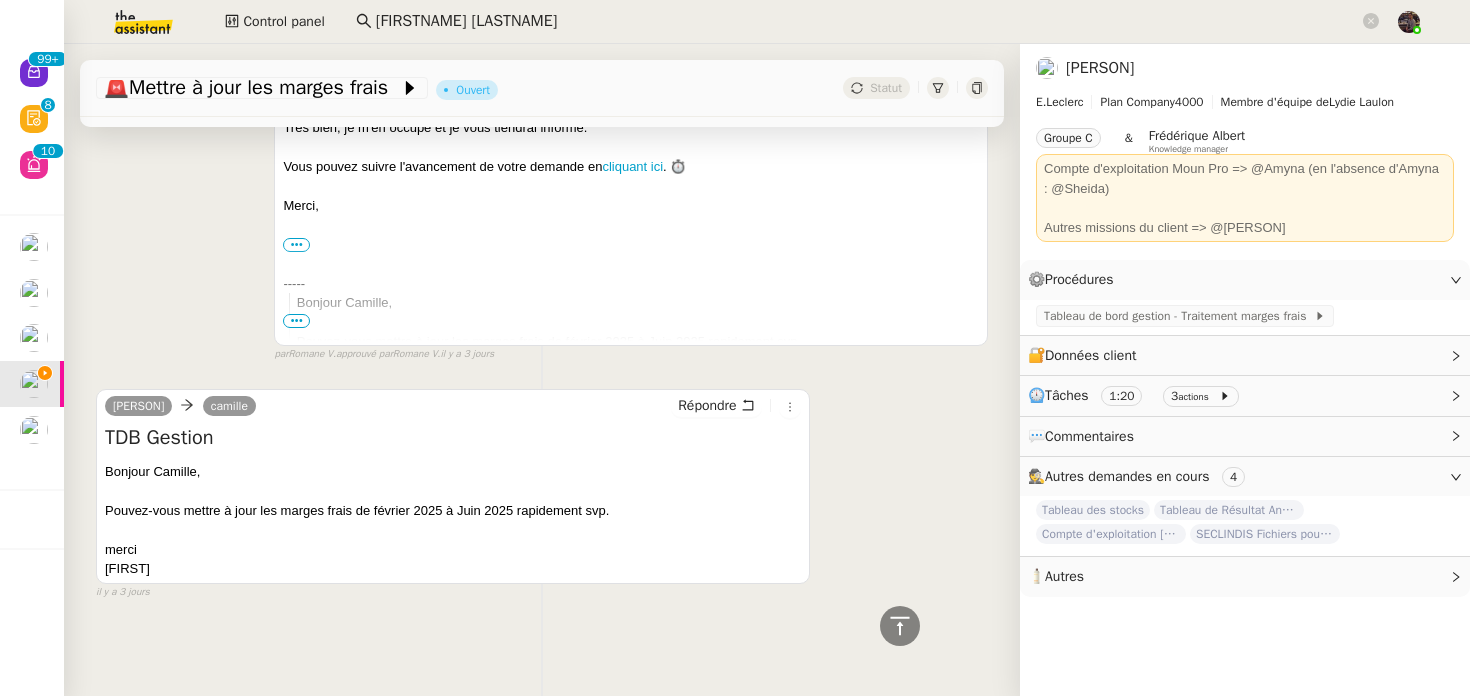 scroll, scrollTop: 0, scrollLeft: 0, axis: both 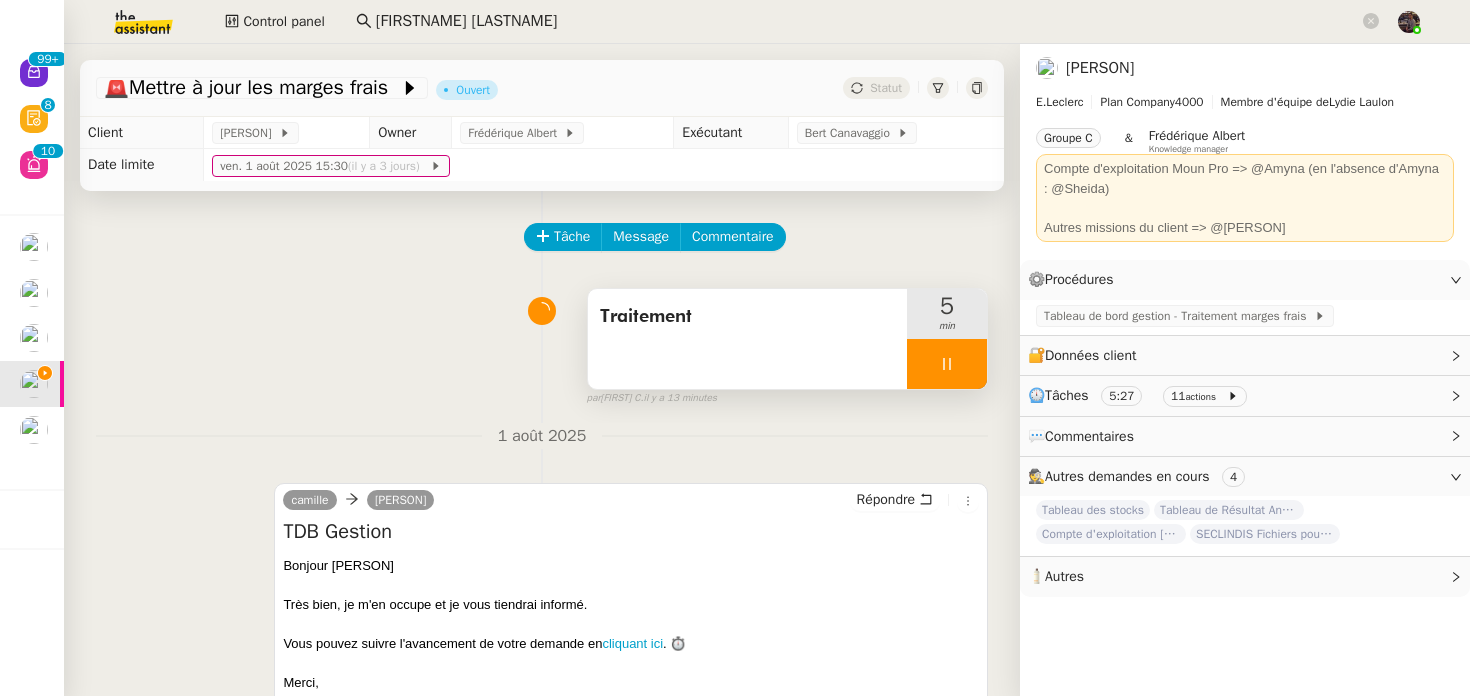 click at bounding box center [947, 364] 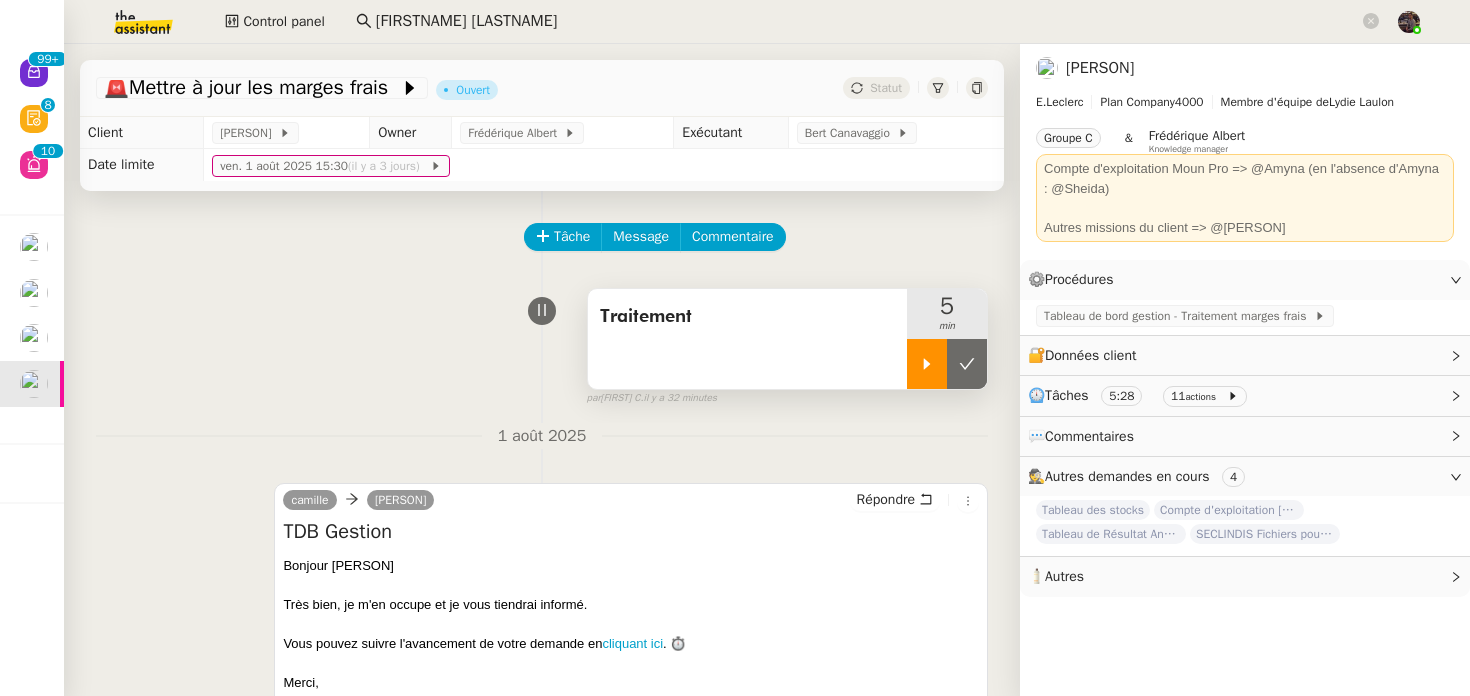 click at bounding box center (927, 364) 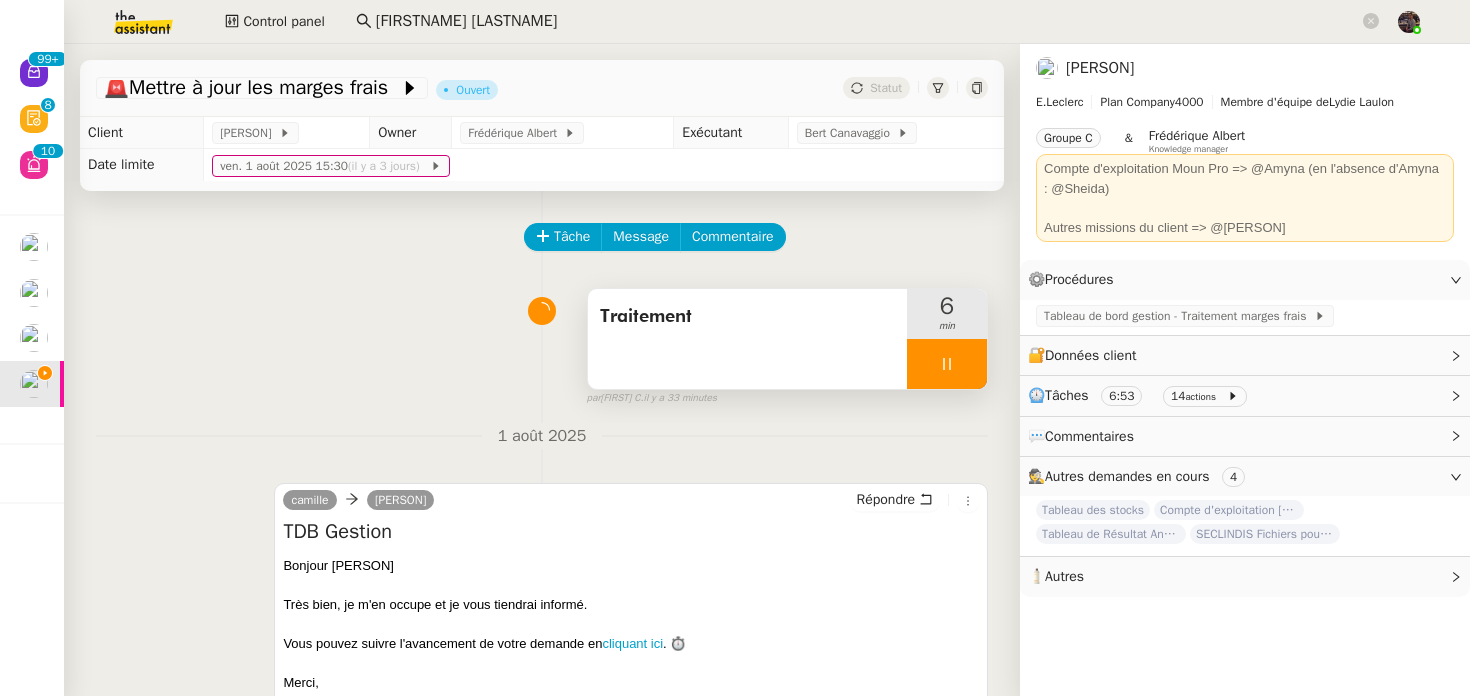 click at bounding box center [947, 364] 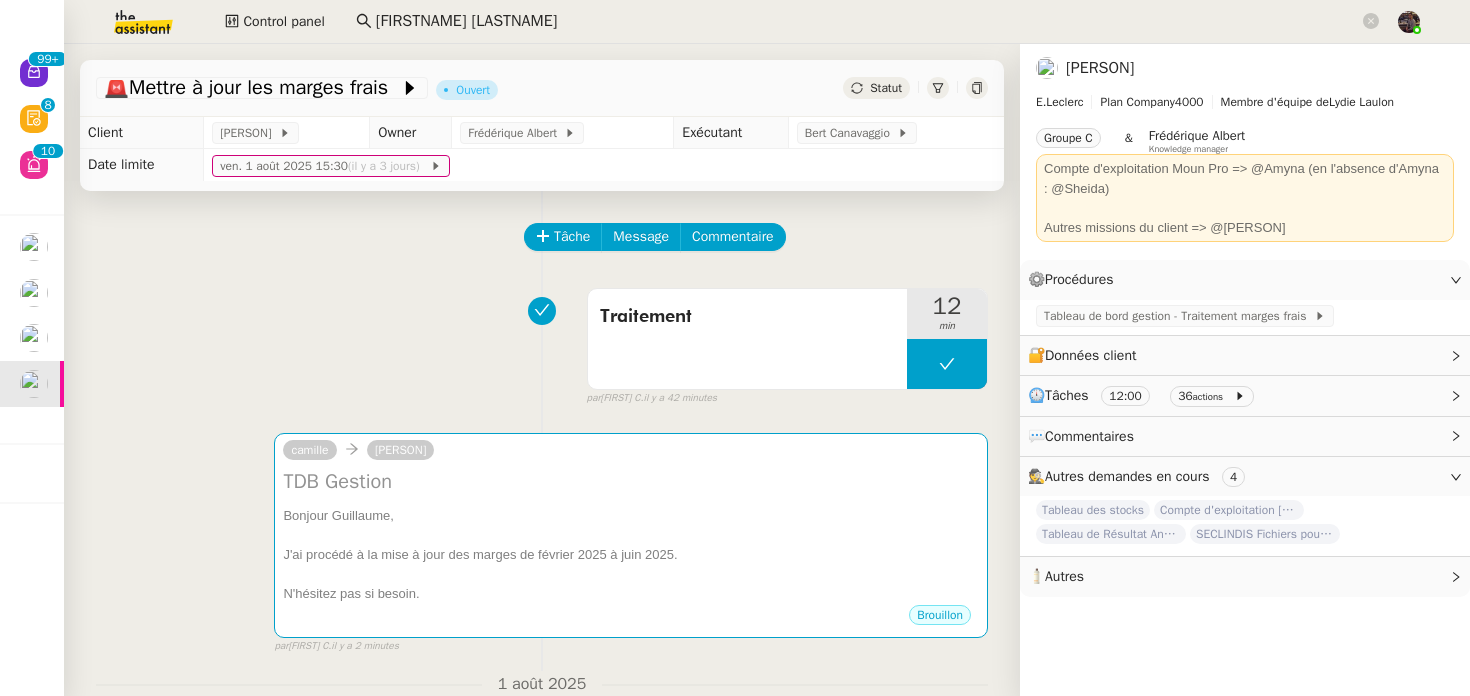 click on "louis frei" 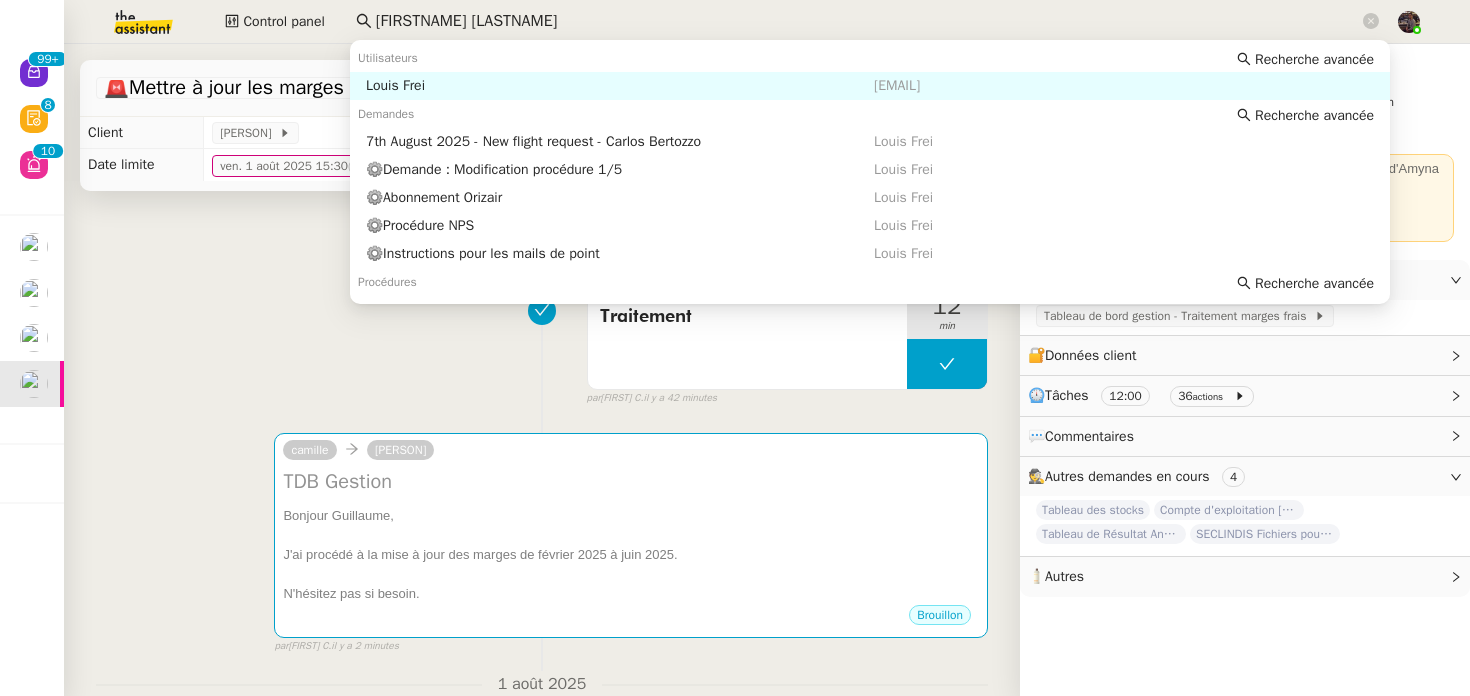 click on "louis frei" 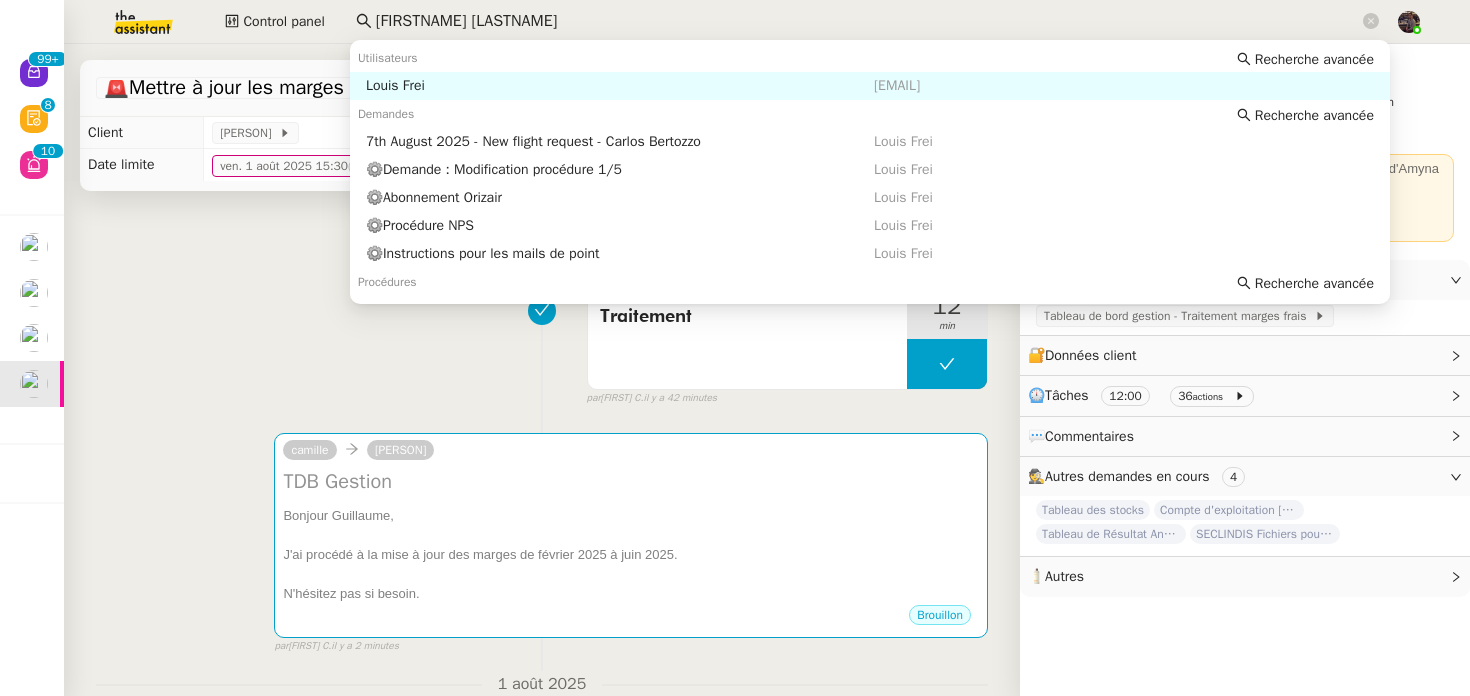 click on "louis frei" 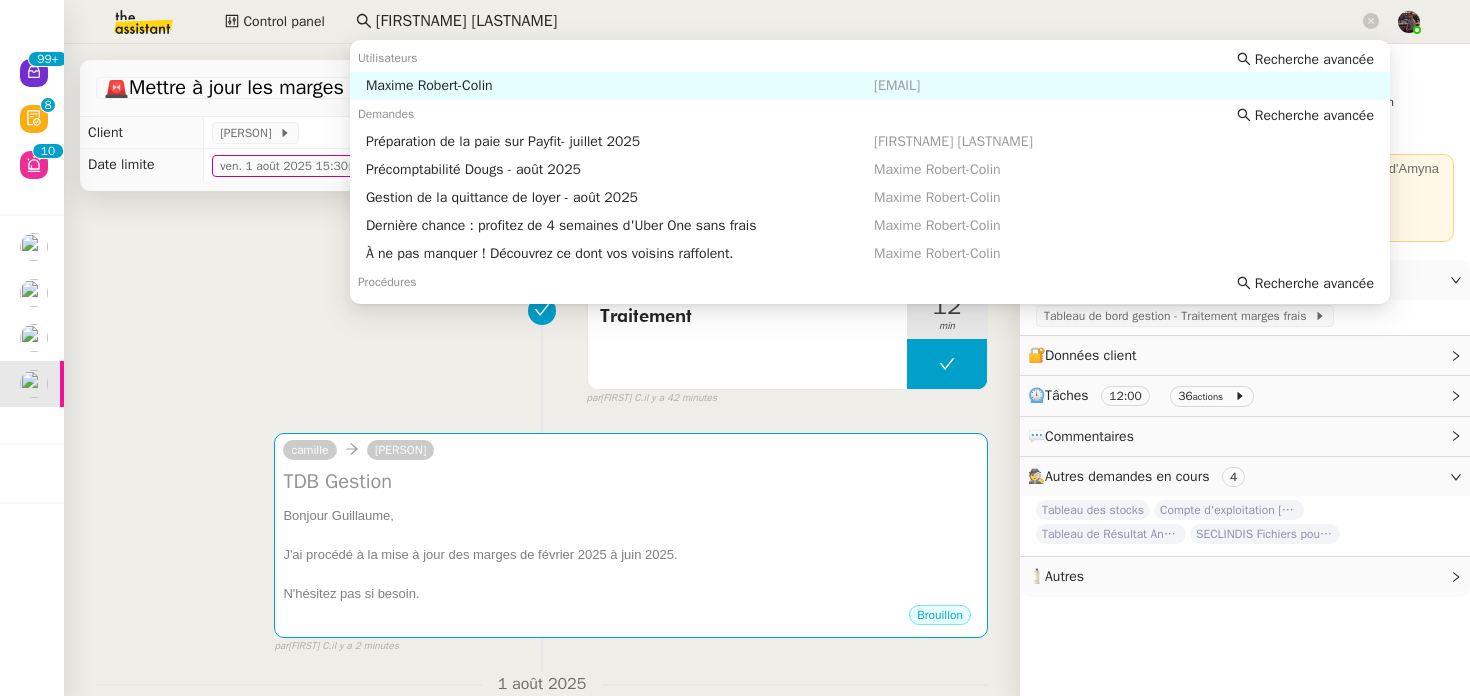 click on "Maxime Robert-Colin" at bounding box center [620, 86] 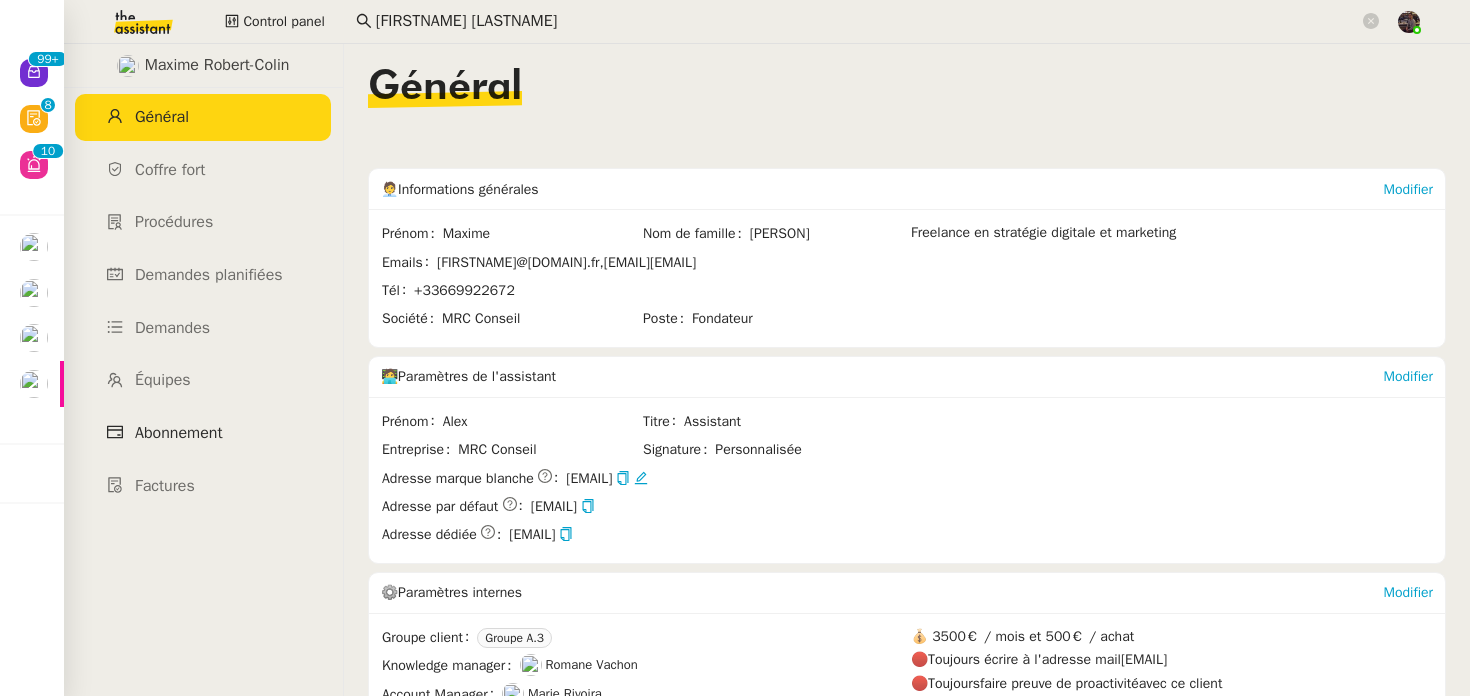 click on "Abonnement" 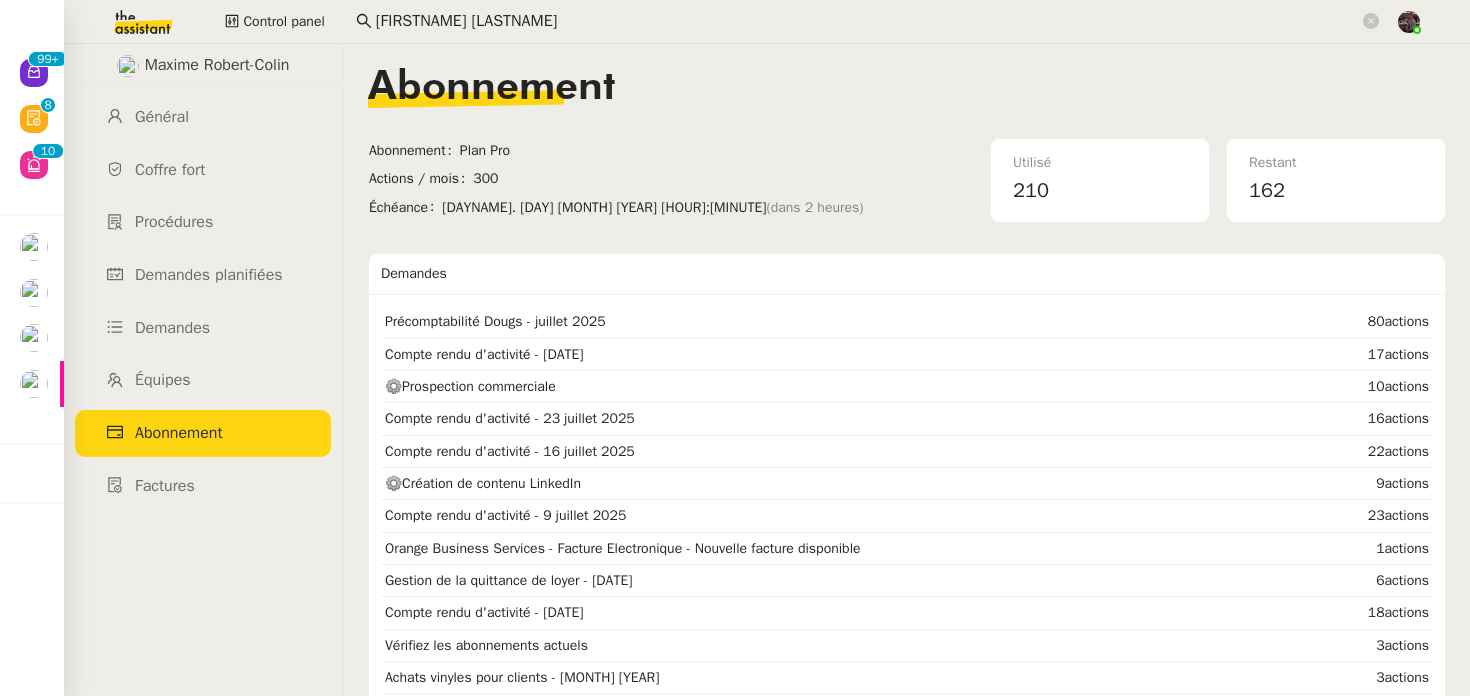 click on "Plan Pro" 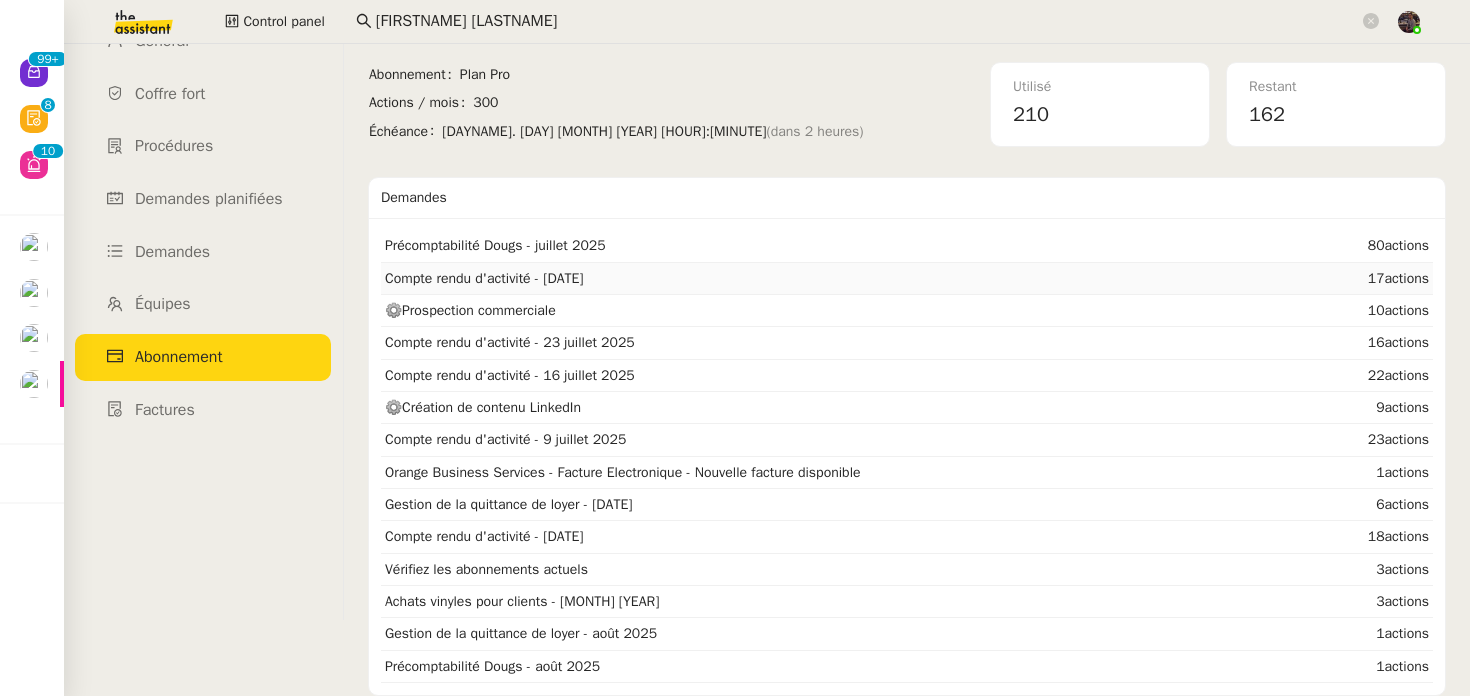 scroll, scrollTop: 0, scrollLeft: 0, axis: both 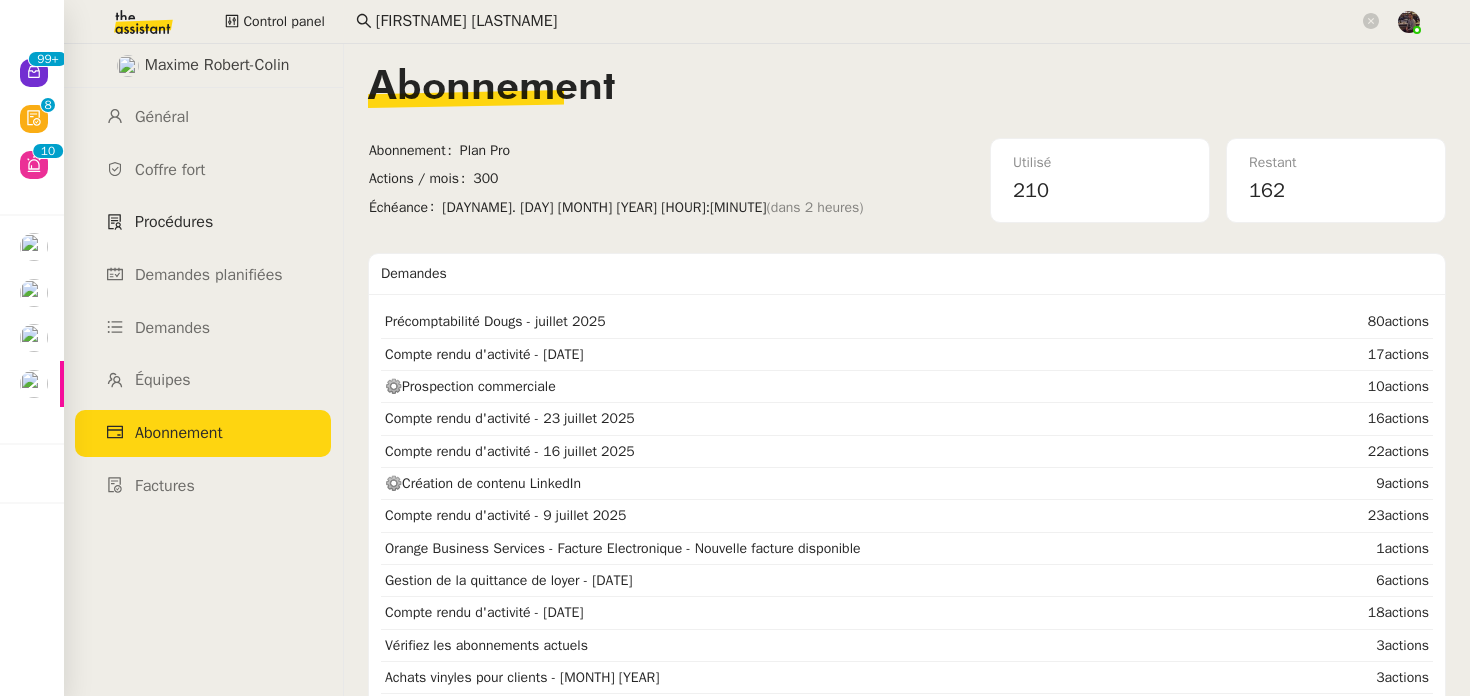 click on "Procédures" 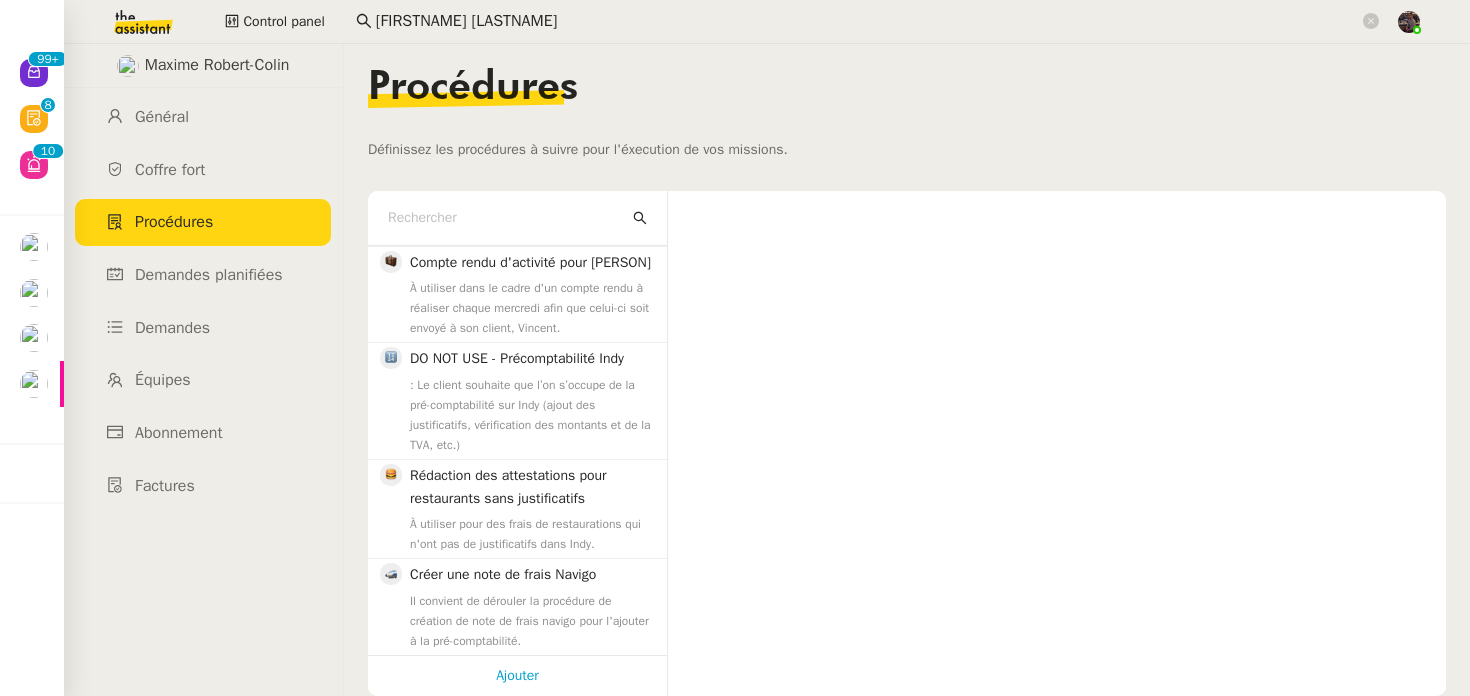 scroll, scrollTop: 0, scrollLeft: 0, axis: both 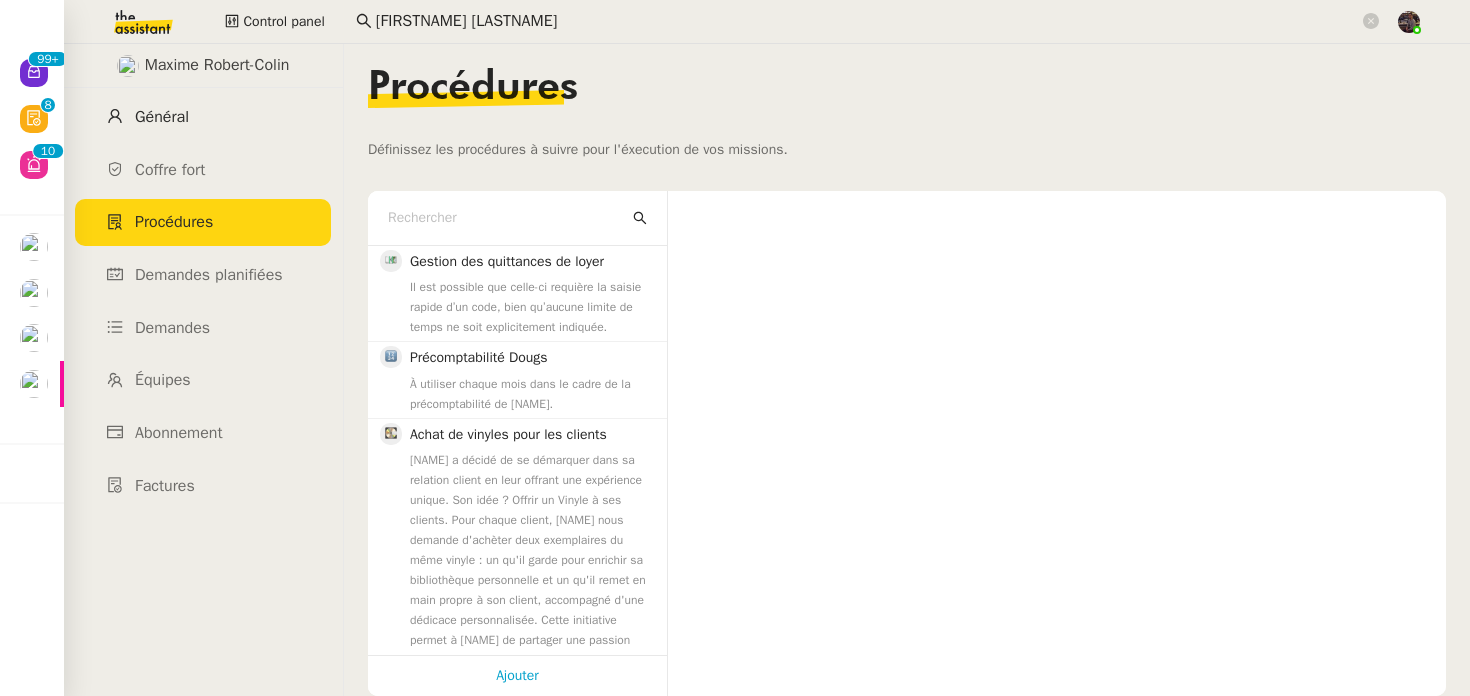 click on "Général" 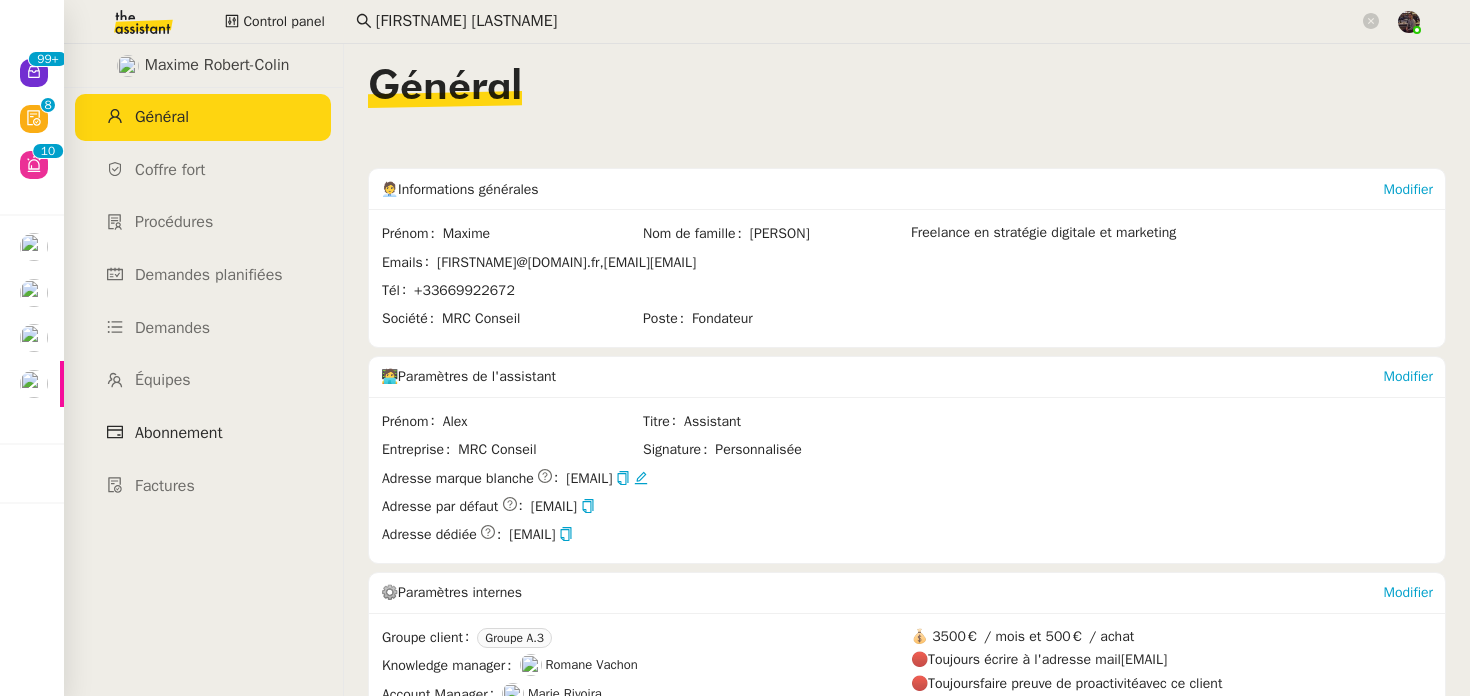 click on "Abonnement" 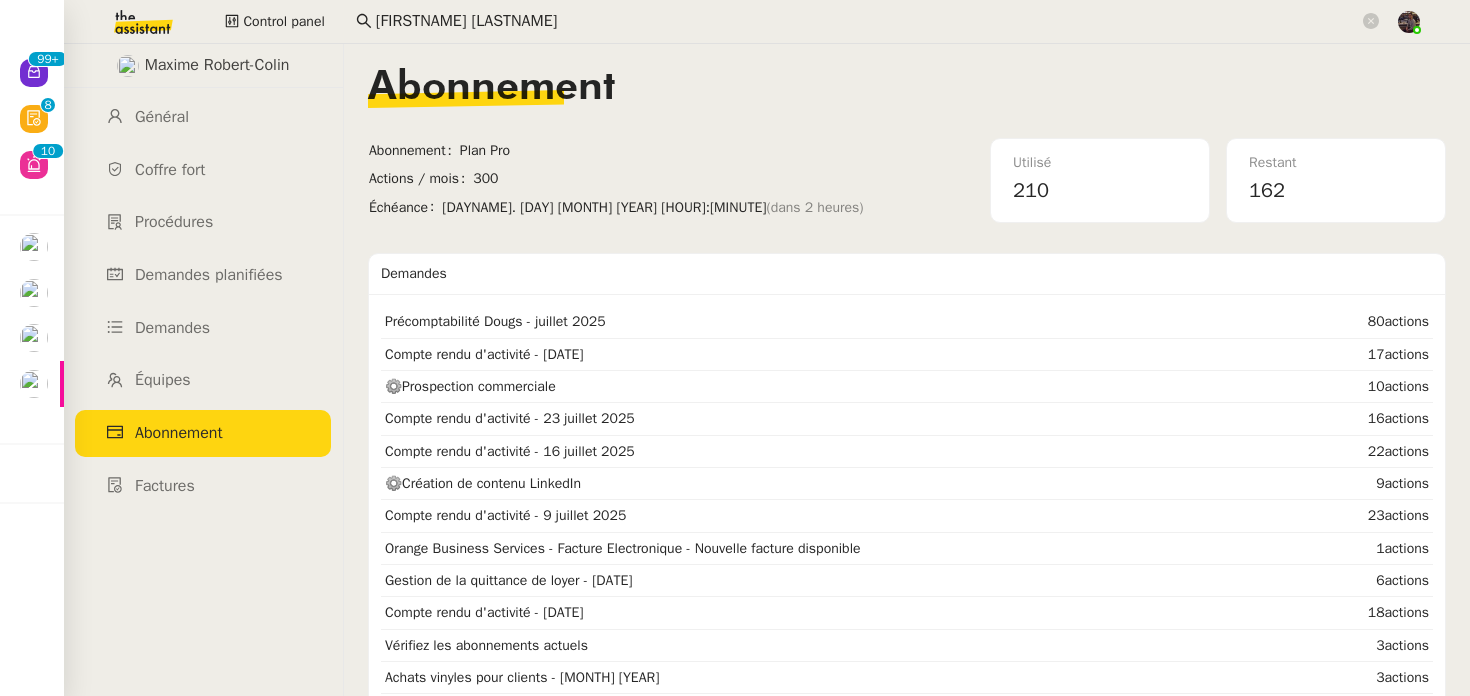 click on "300" 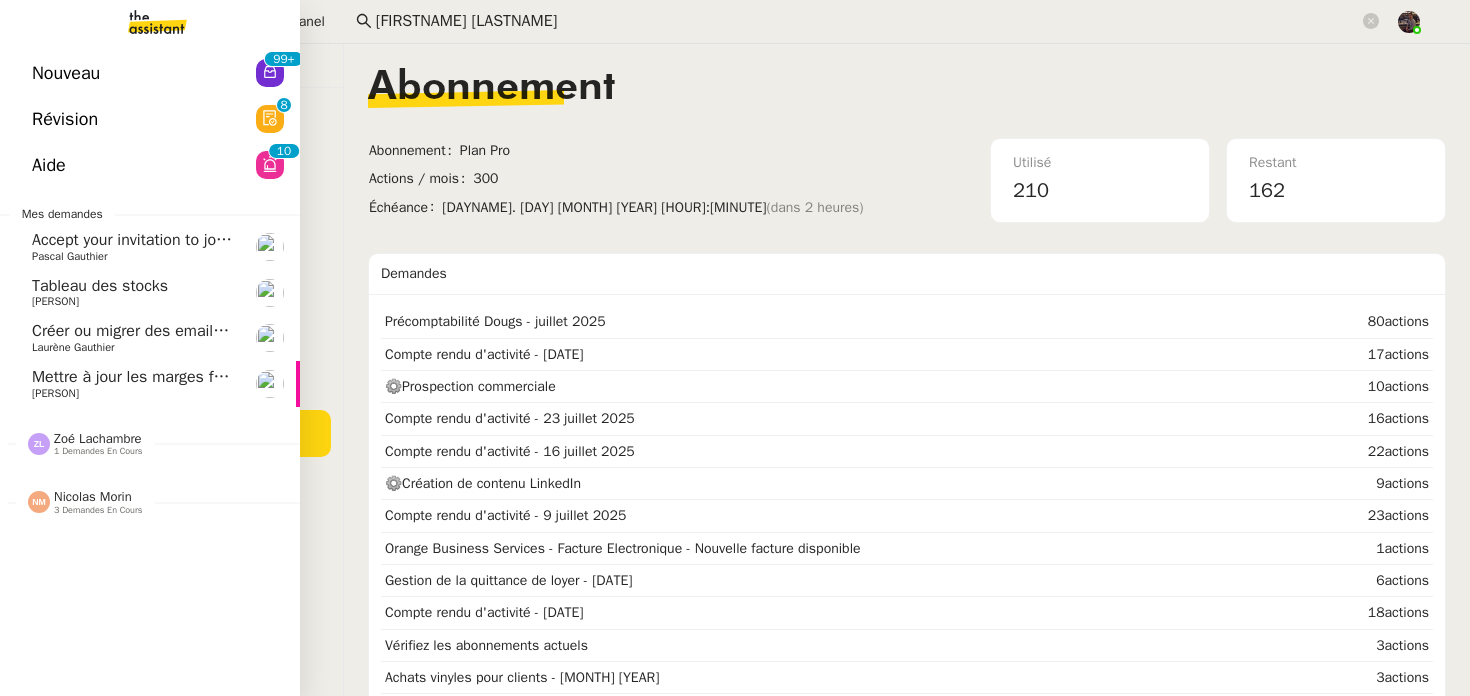 click on "3 demandes en cours" 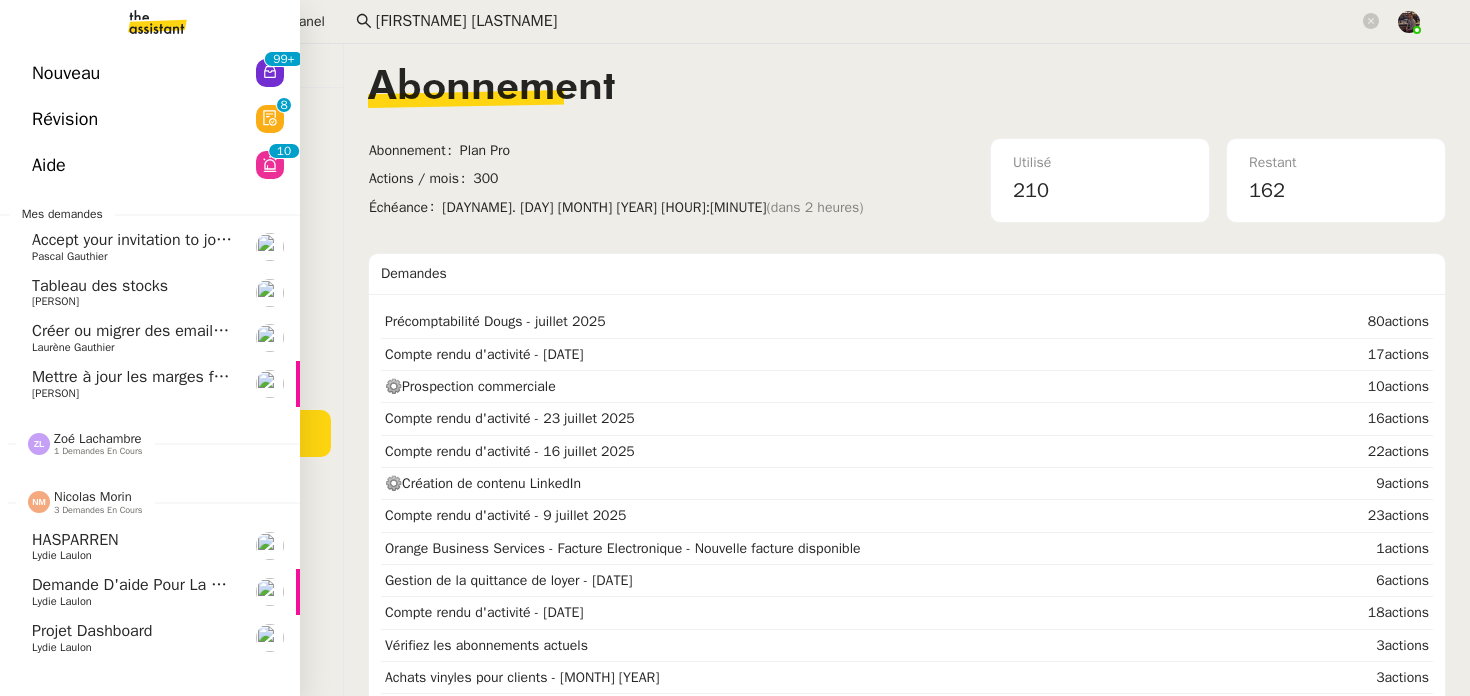 click on "Lydie Laulon" 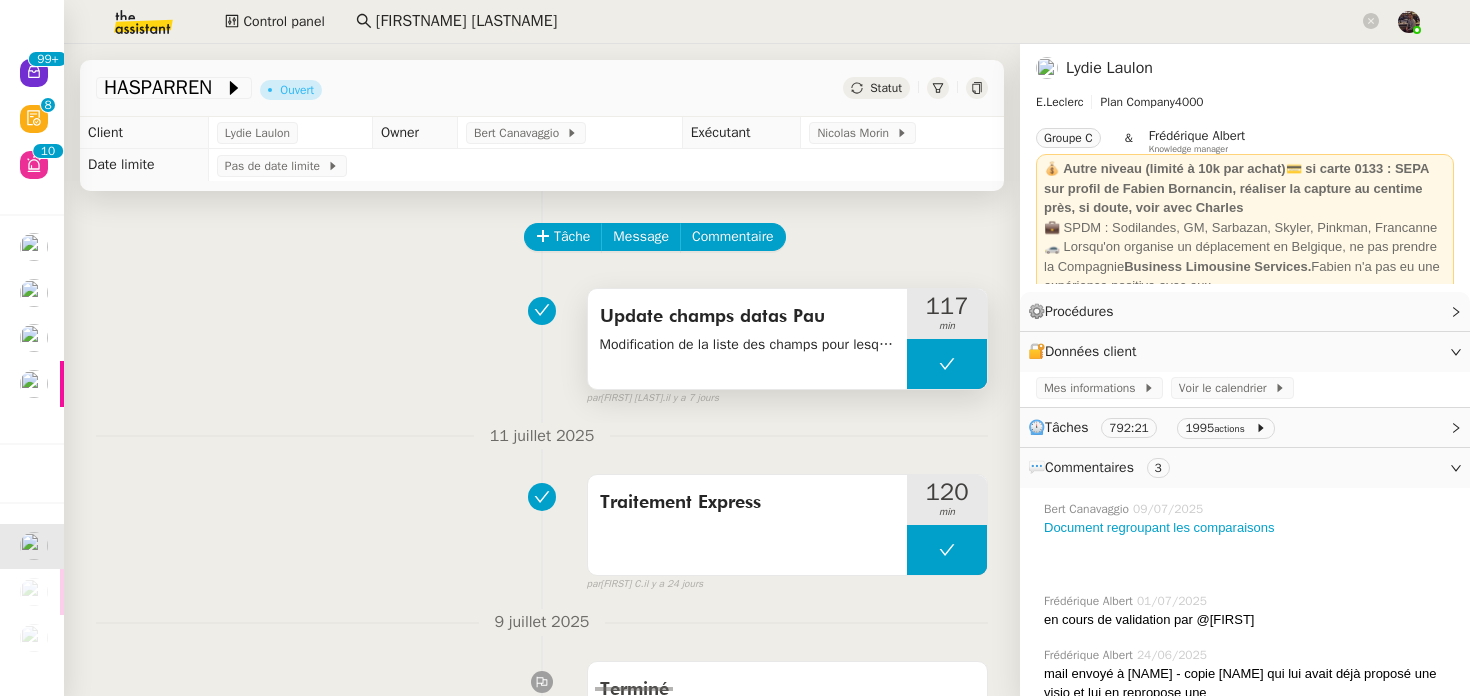click on "Update champs datas Pau" at bounding box center [747, 317] 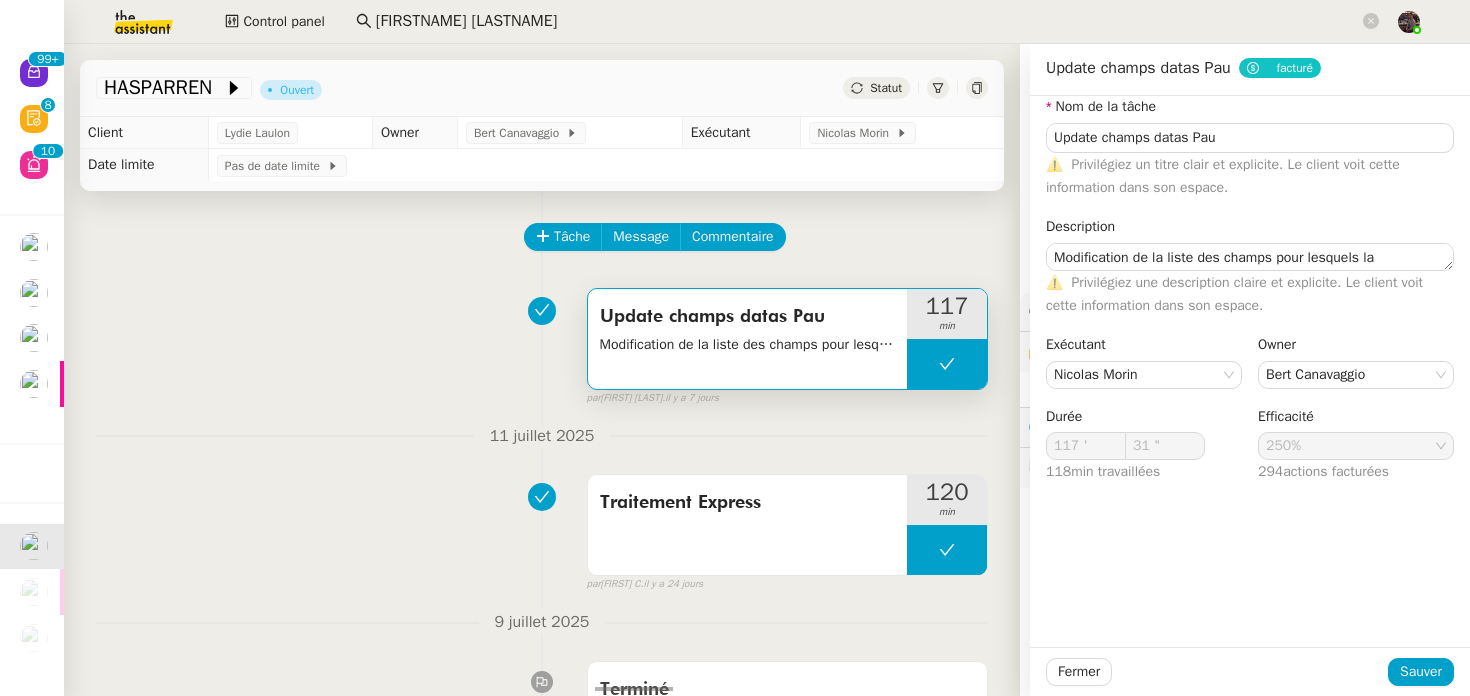 click on "Tâche Message Commentaire Veuillez patienter une erreur s'est produite 👌👌👌 message envoyé ✌️✌️✌️ Veuillez d'abord attribuer un client Une erreur s'est produite, veuillez réessayer  Update champs datas Pau     Modification de la liste des champs pour lesquels la comparaison entre Pau et Juncadis est faite    117 min false par   Nicolas M.   il y a 7 jours 👌👌👌 message envoyé ✌️✌️✌️ une erreur s'est produite 👌👌👌 message envoyé ✌️✌️✌️ Votre message va être revu ✌️✌️✌️ une erreur s'est produite La taille des fichiers doit être de 10Mb au maximum. 11 juillet 2025  Traitement Express     120 min false par   Bert C.   il y a 24 jours 👌👌👌 message envoyé ✌️✌️✌️ une erreur s'est produite 👌👌👌 message envoyé ✌️✌️✌️ Votre message va être revu ✌️✌️✌️ une erreur s'est produite La taille des fichiers doit être de 10Mb au maximum. 9 juillet 2025 Terminé false par   Bert C." 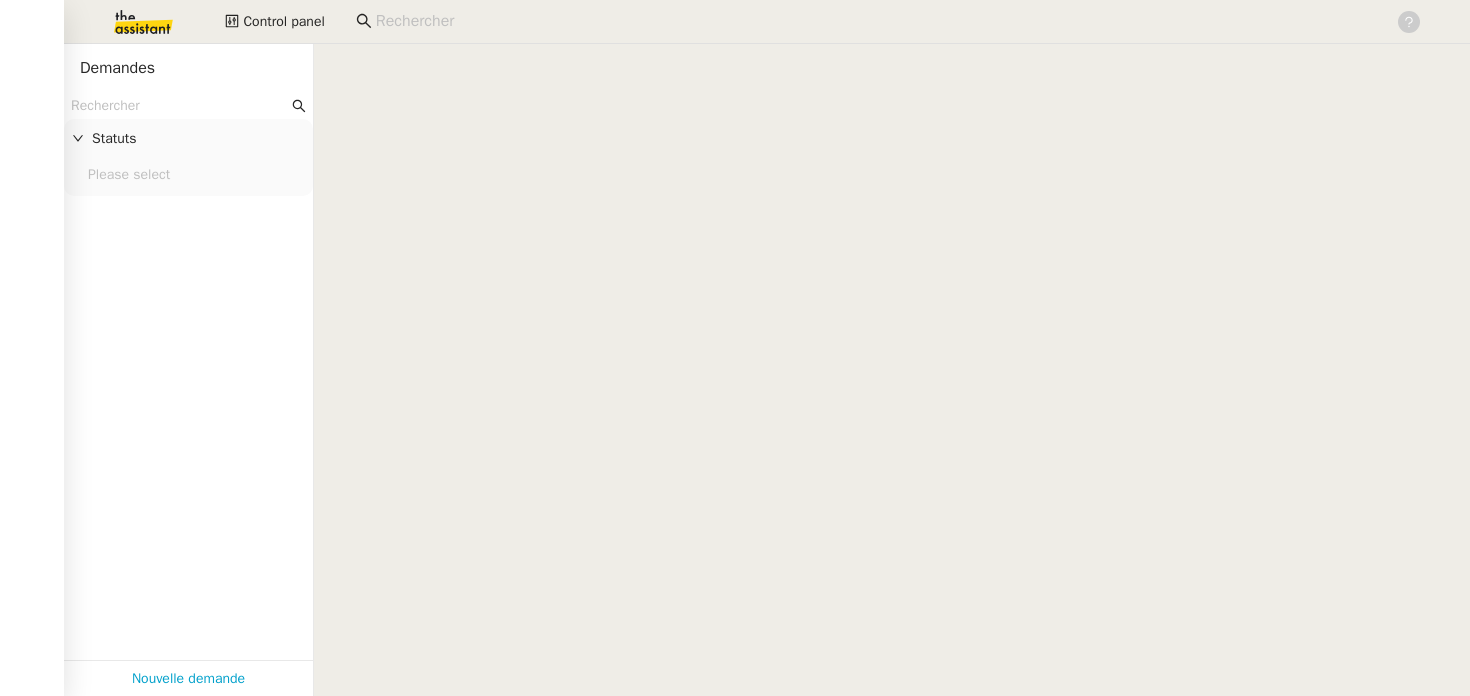 scroll, scrollTop: 0, scrollLeft: 0, axis: both 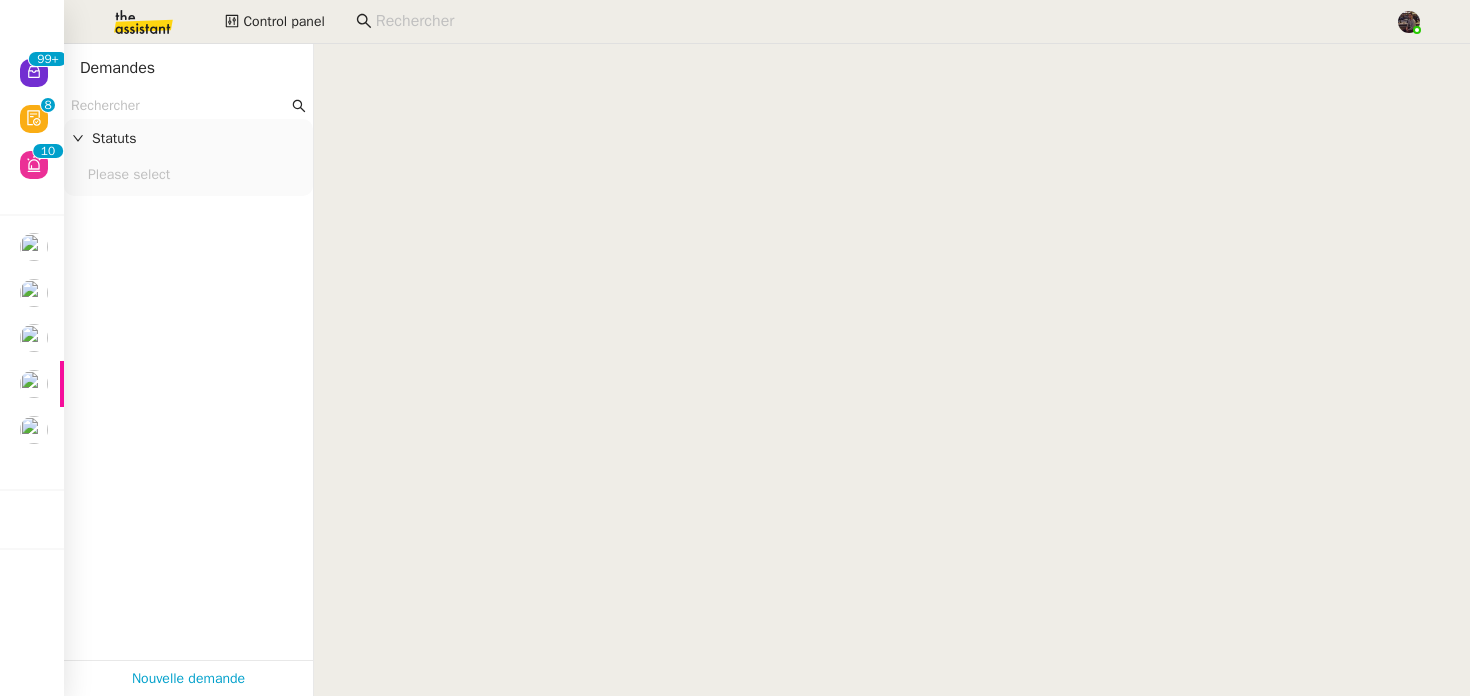 click 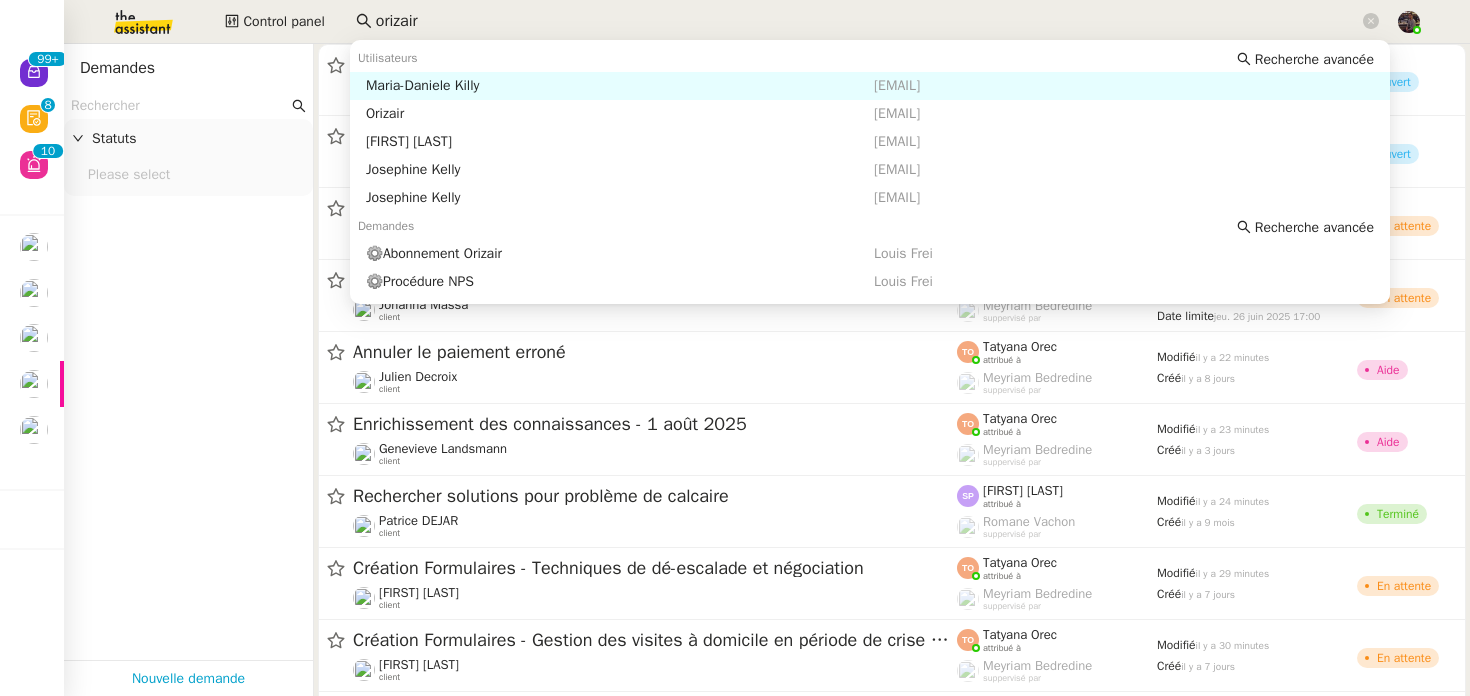 click on "Maria-Daniele Killy" at bounding box center (620, 86) 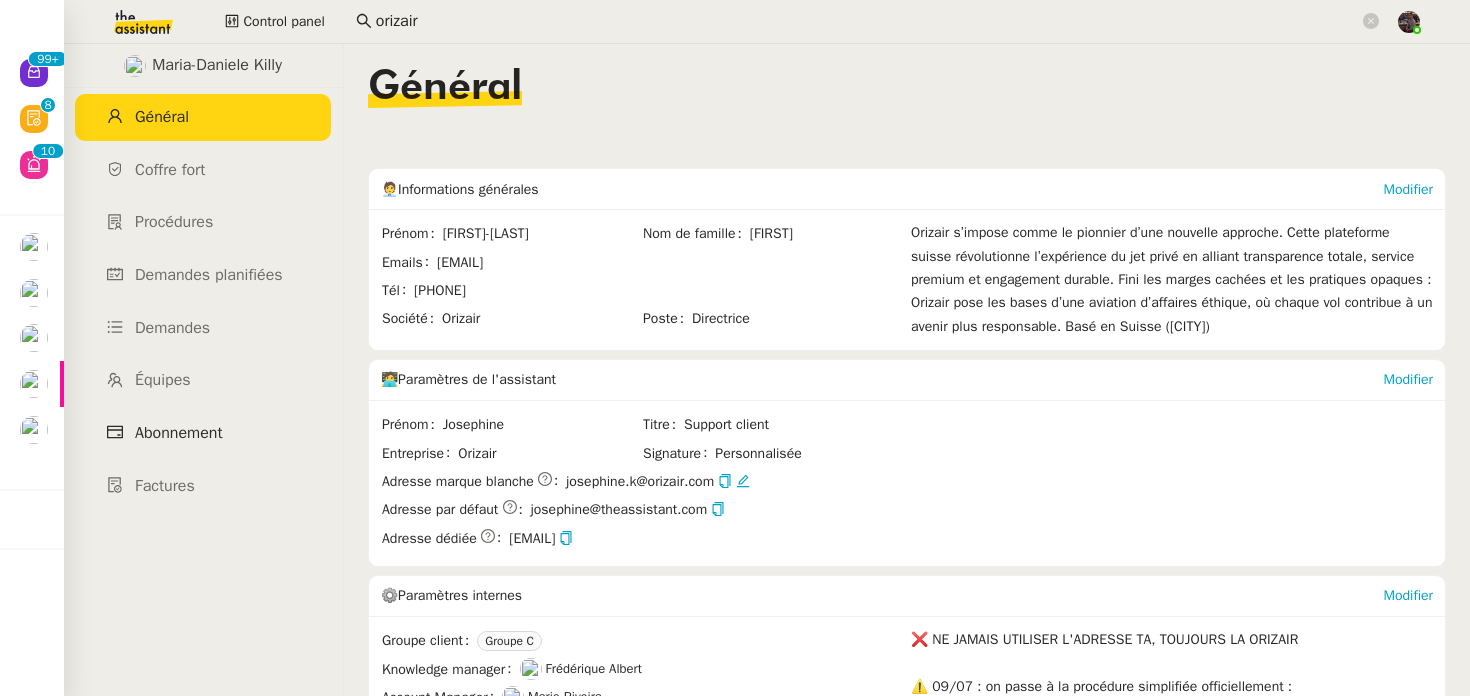 click on "Abonnement" 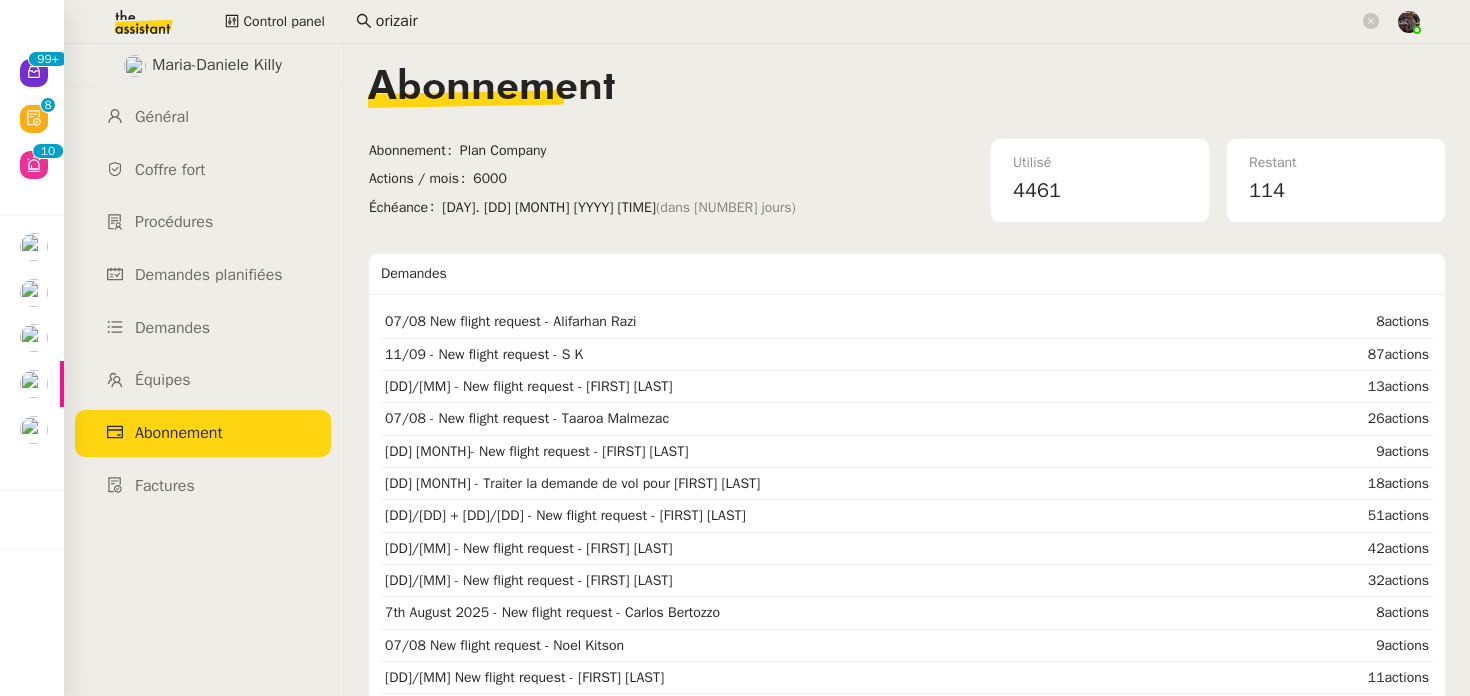 click on "Utilisé [NUMBER] Restant [NUMBER]" 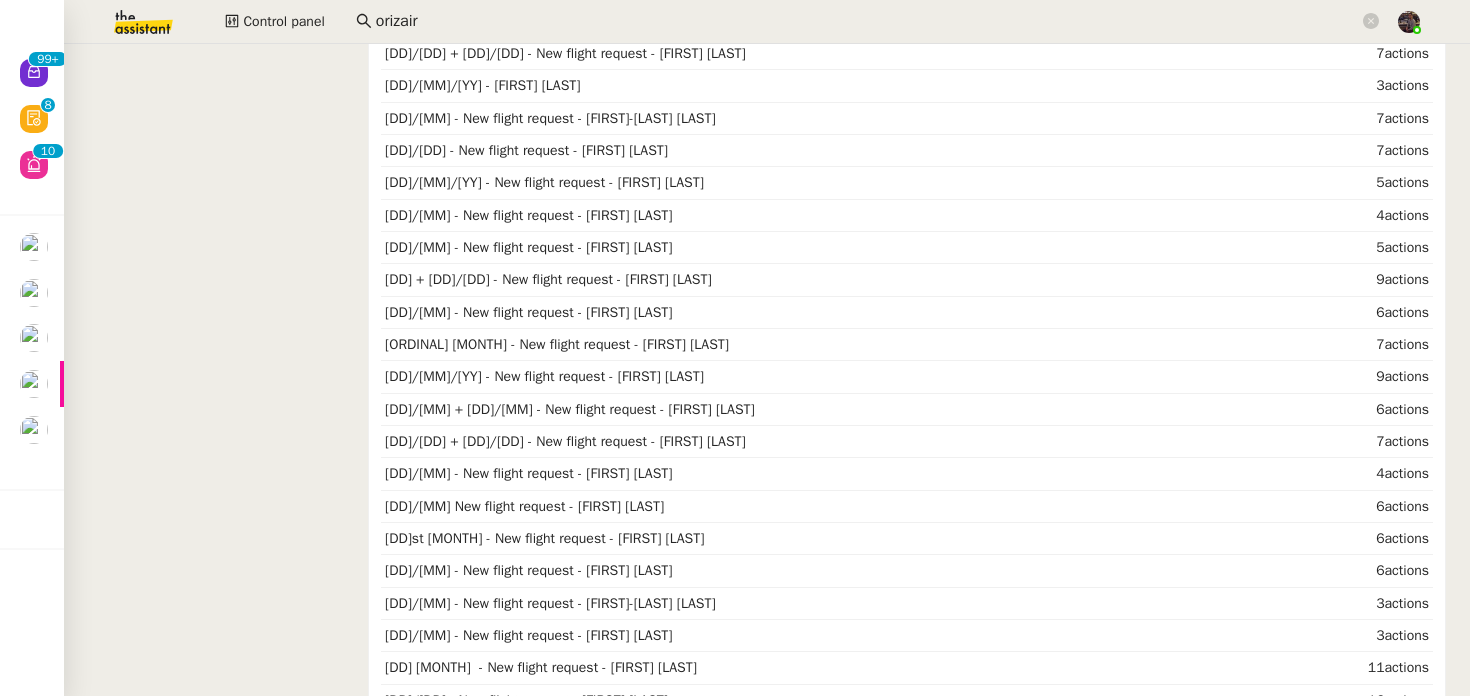 scroll, scrollTop: 0, scrollLeft: 0, axis: both 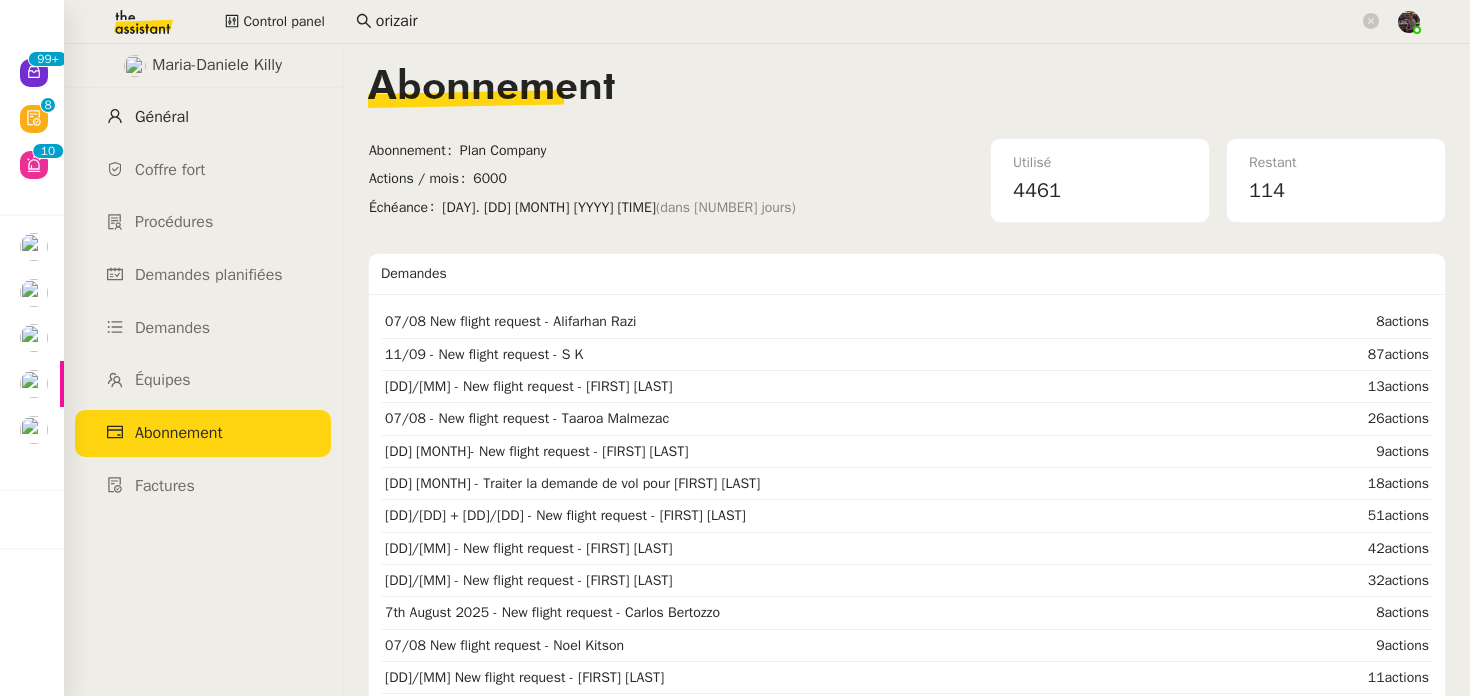 click on "Général" 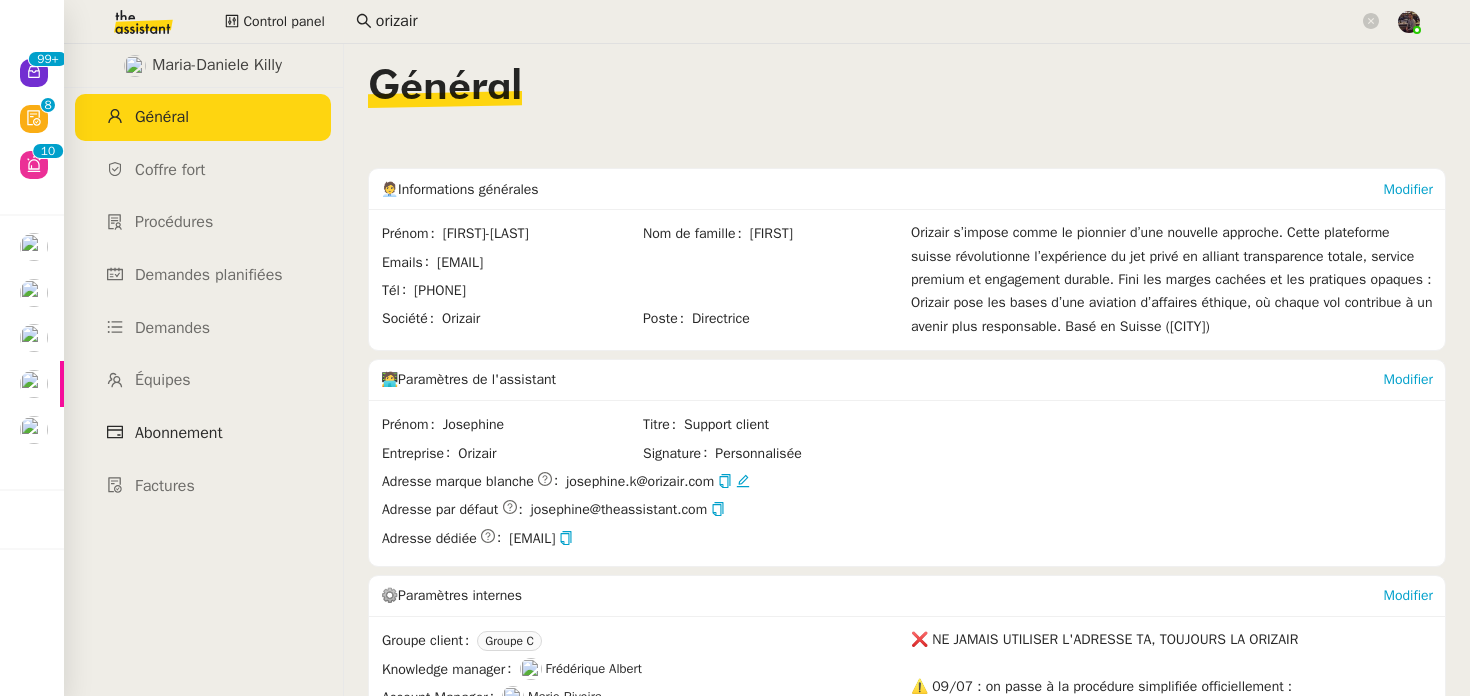click on "Abonnement" 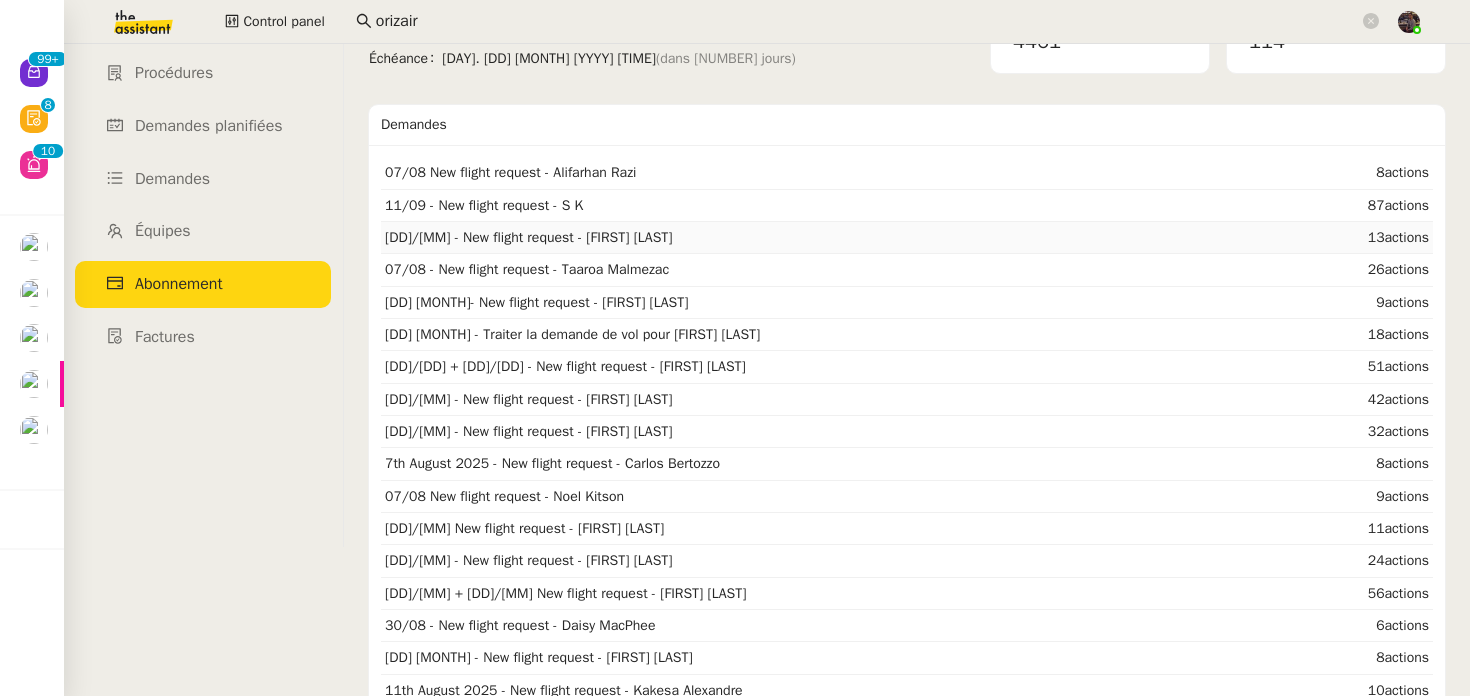 scroll, scrollTop: 0, scrollLeft: 0, axis: both 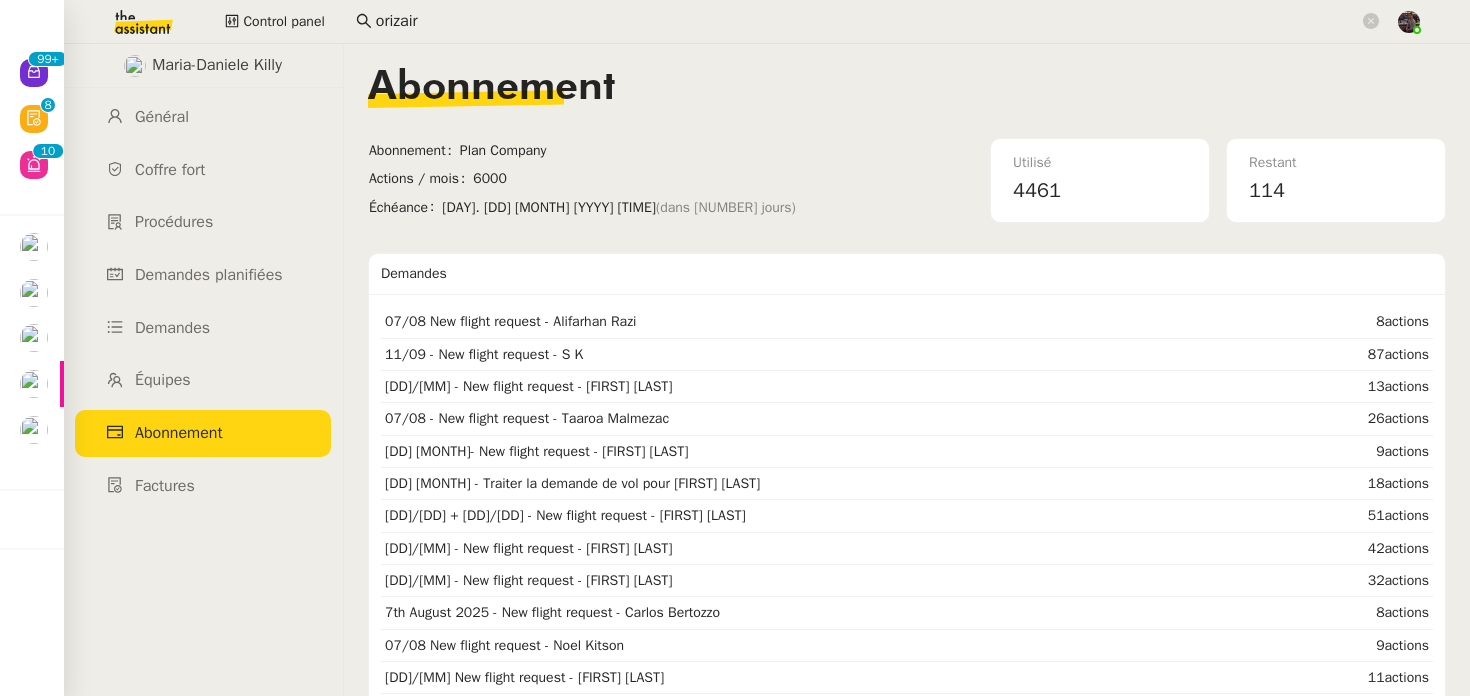 click on "6000" 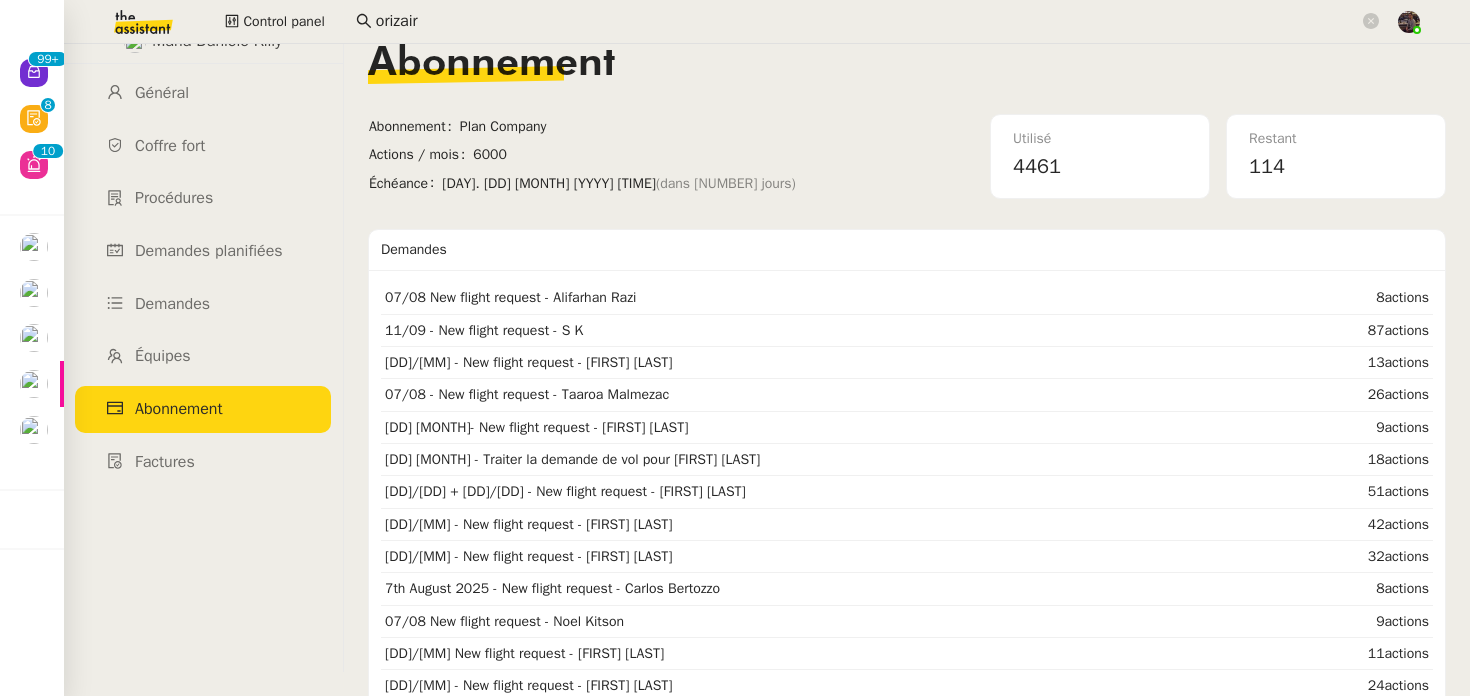 scroll, scrollTop: 0, scrollLeft: 0, axis: both 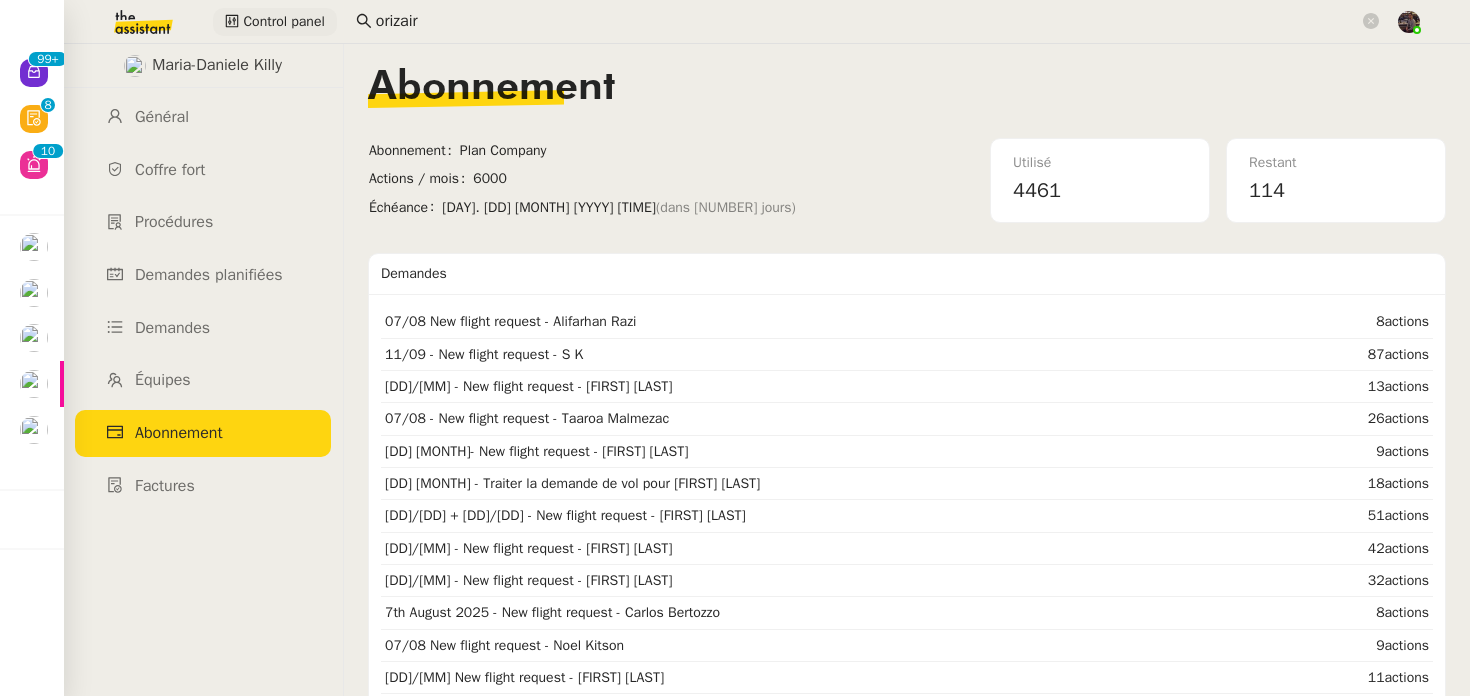 click on "Control panel" 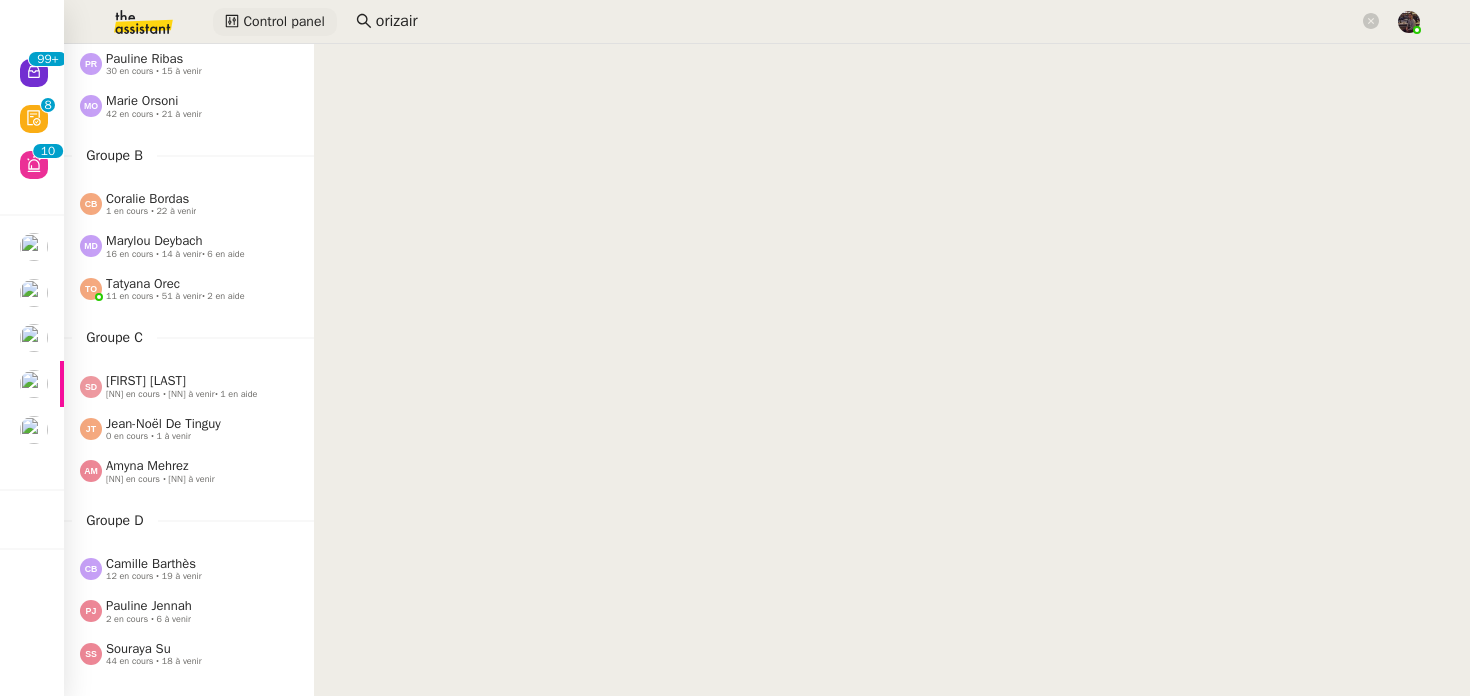 scroll, scrollTop: 0, scrollLeft: 0, axis: both 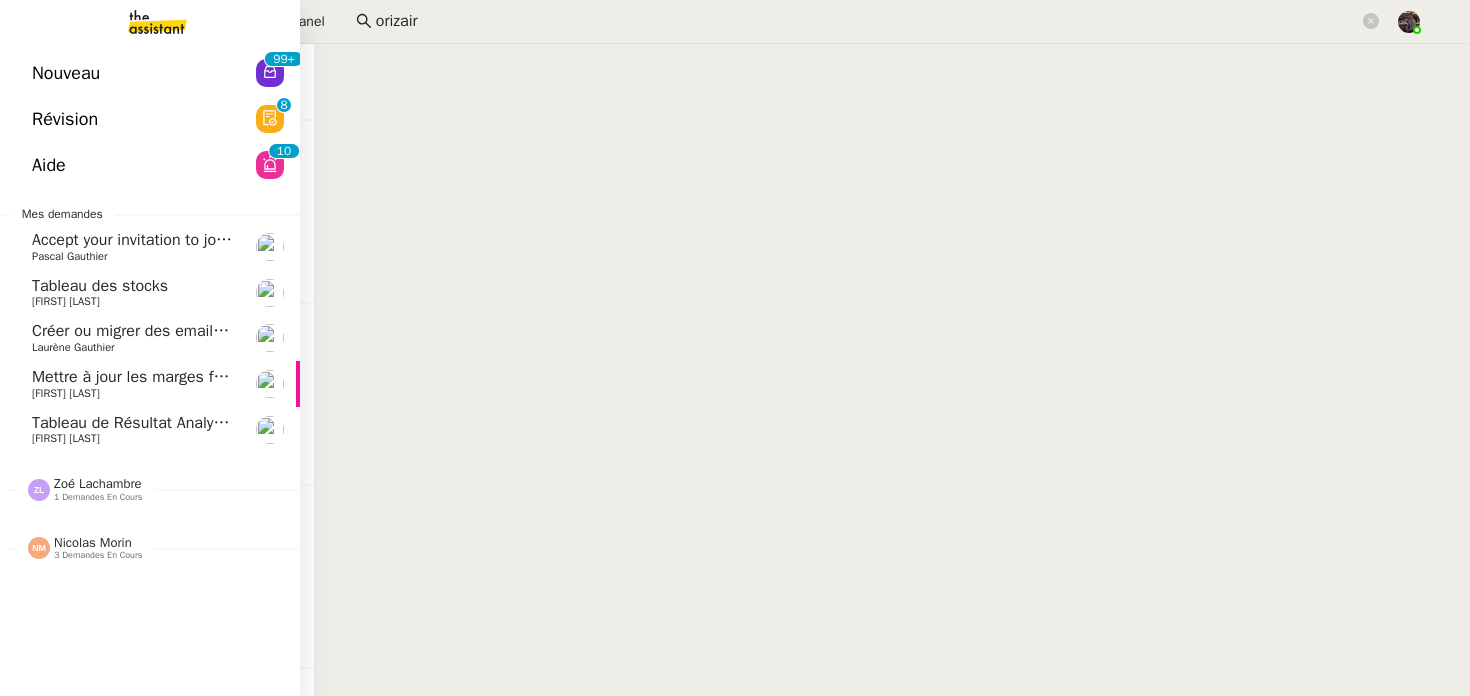 click on "Nouveau" 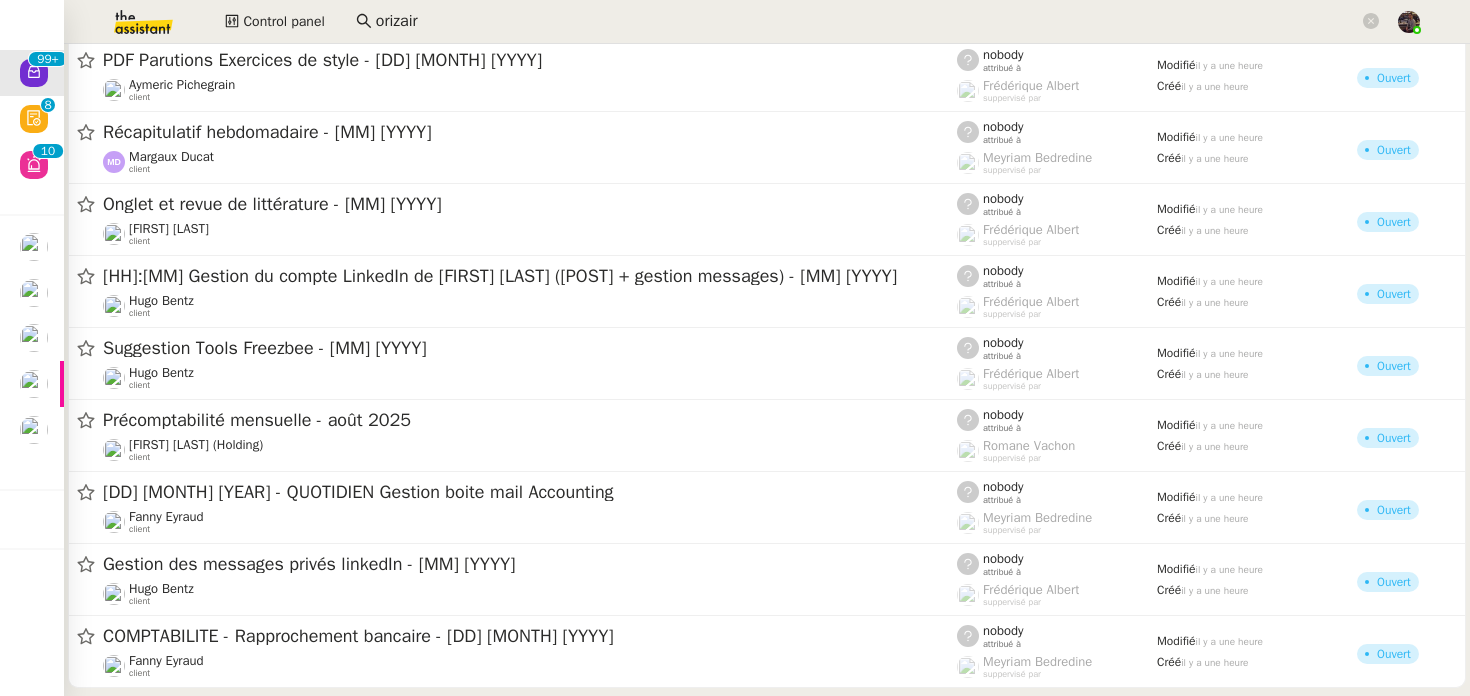 scroll, scrollTop: 18463, scrollLeft: 0, axis: vertical 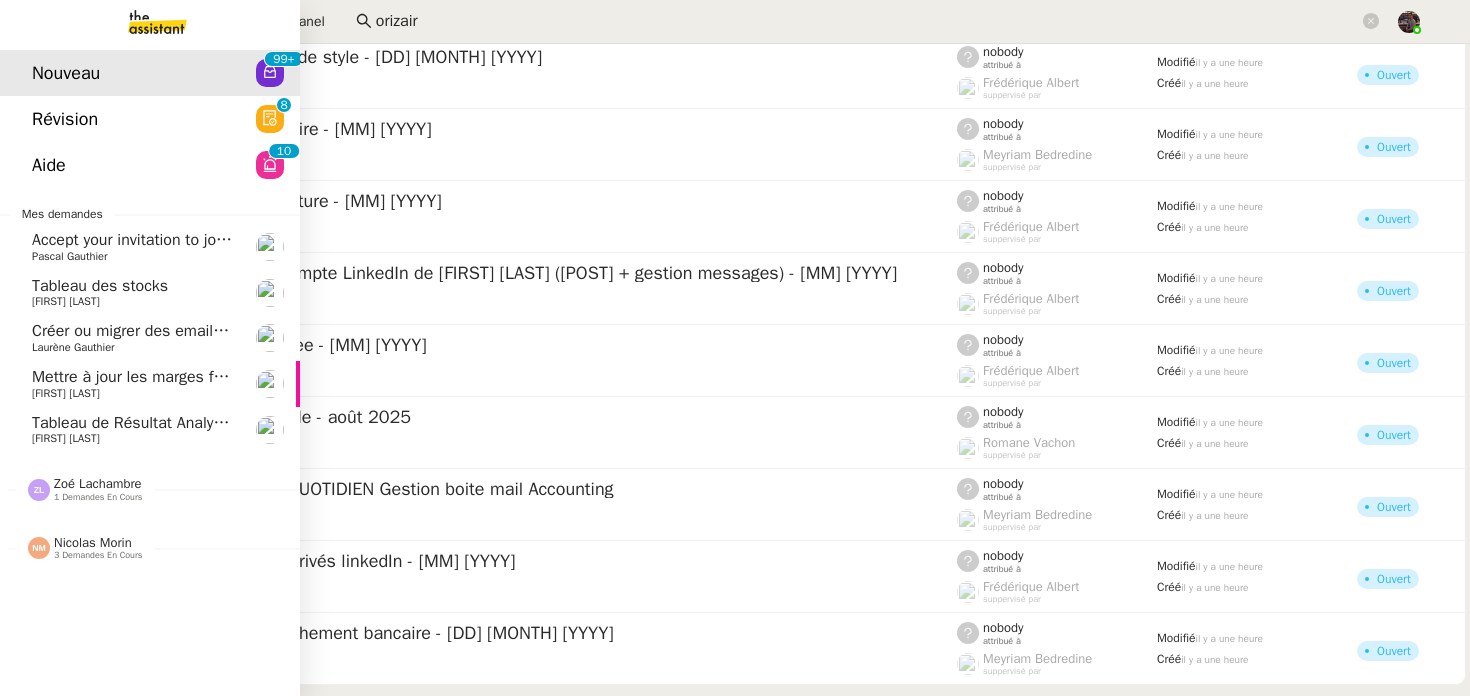 click on "[FIRST] [LAST] [NUMBER] demandes en cours" 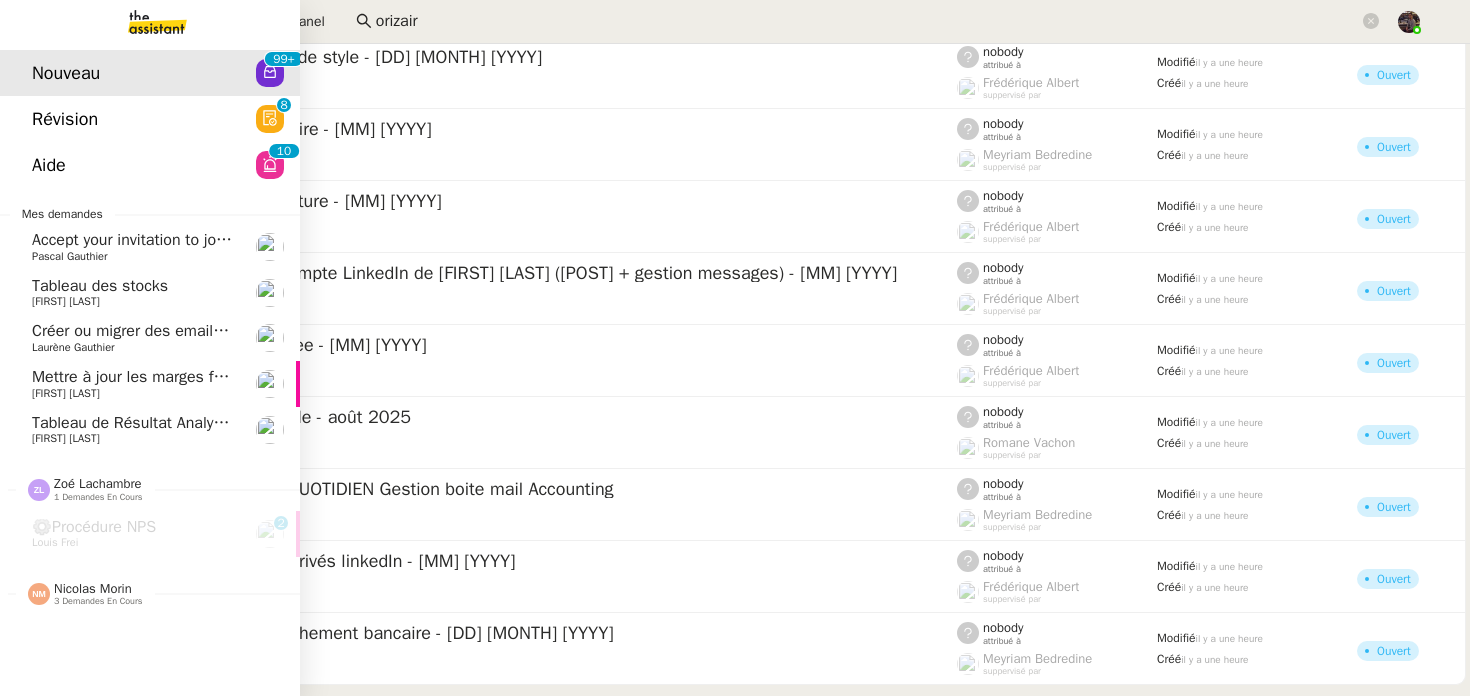 click on "[FIRST] [LAST]" 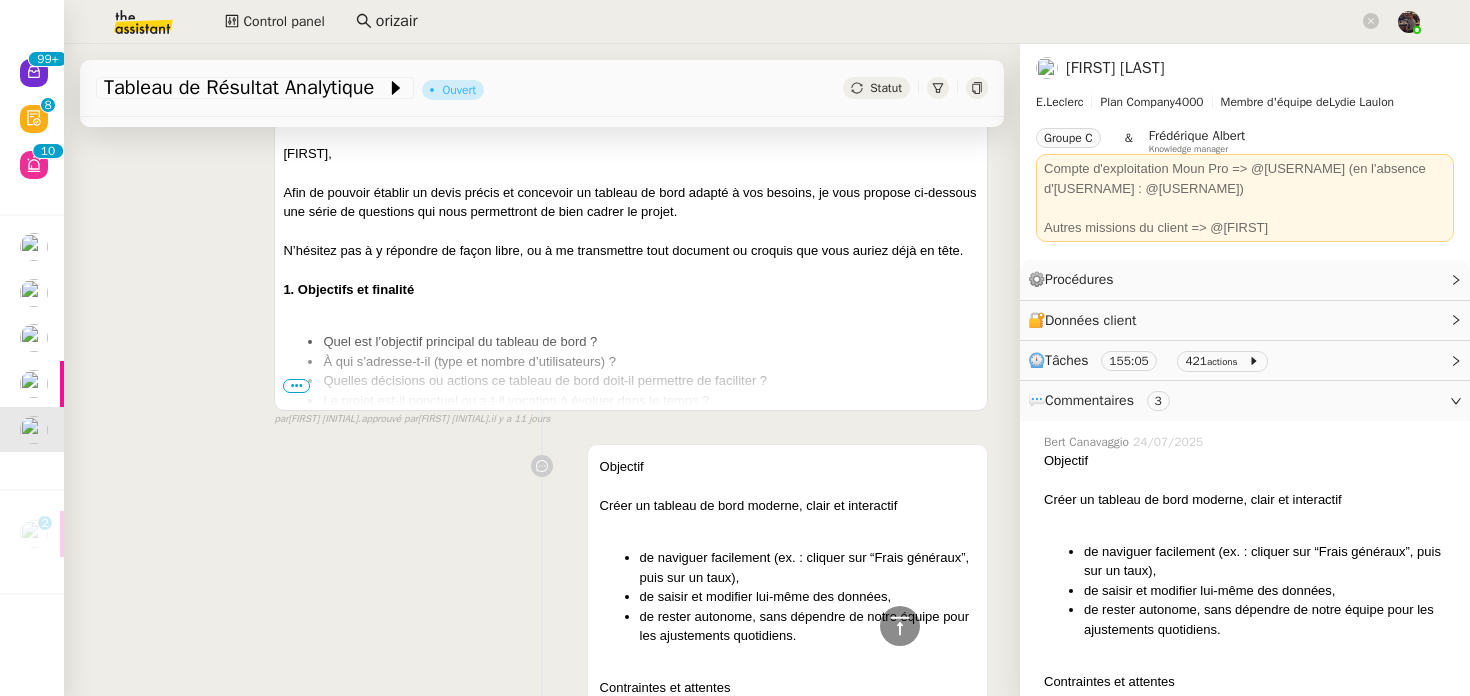 scroll, scrollTop: 472, scrollLeft: 0, axis: vertical 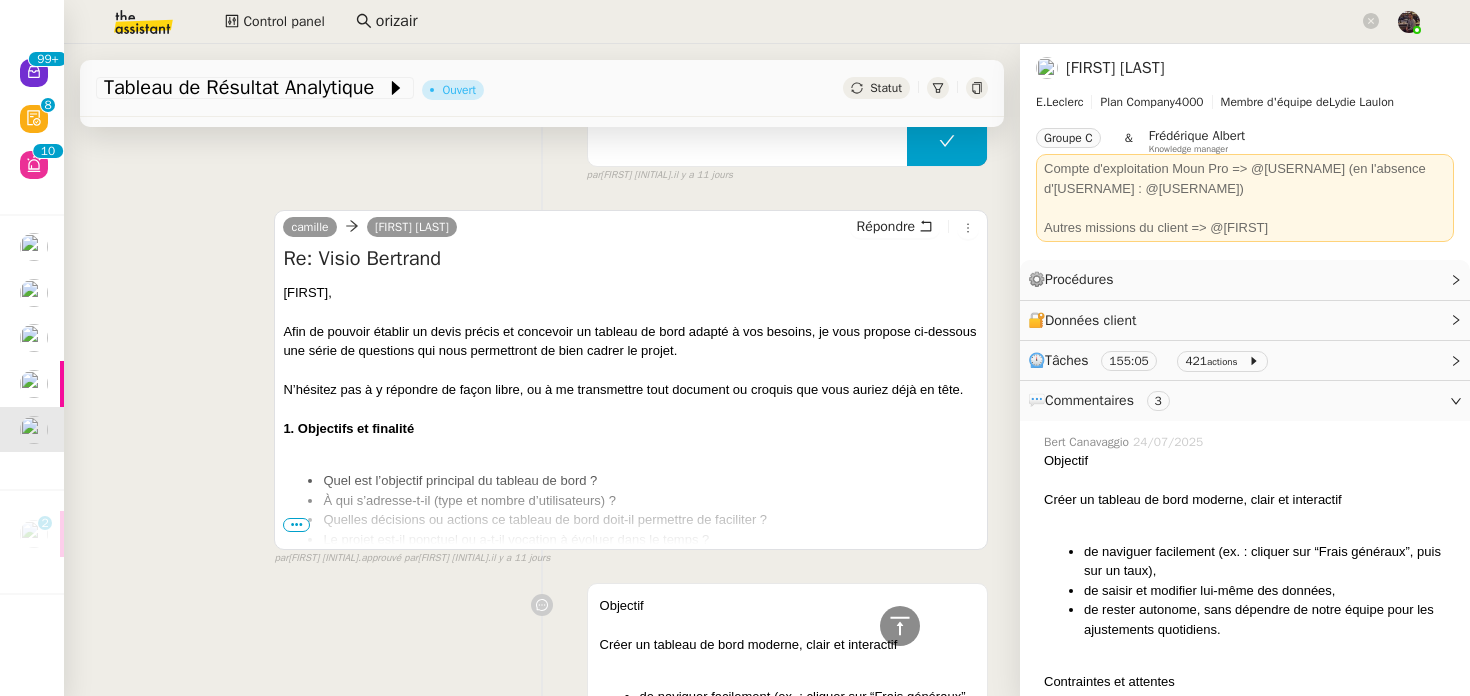 click on "Afin de pouvoir établir un devis précis et concevoir un tableau de bord adapté à vos besoins, je vous propose ci-dessous une série de questions qui nous permettront de bien cadrer le projet." at bounding box center (631, 341) 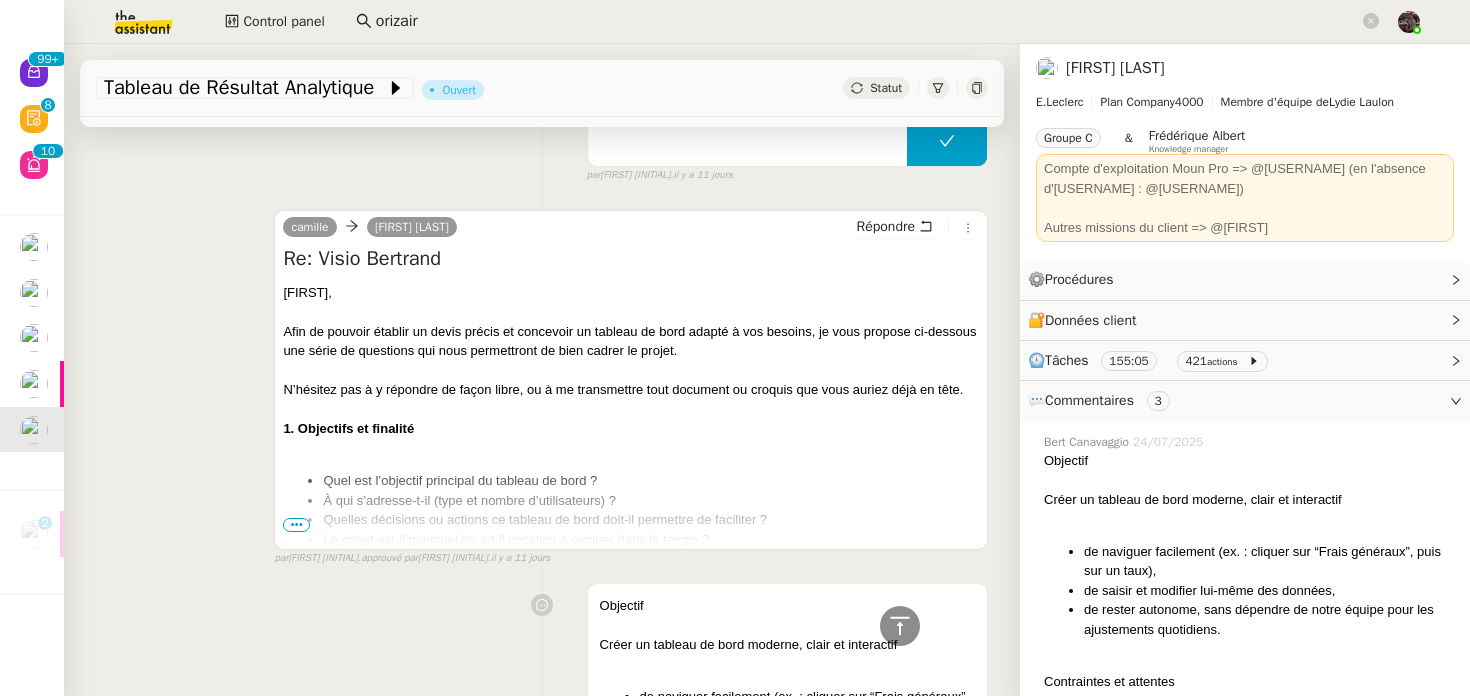 click on "•••" at bounding box center (296, 525) 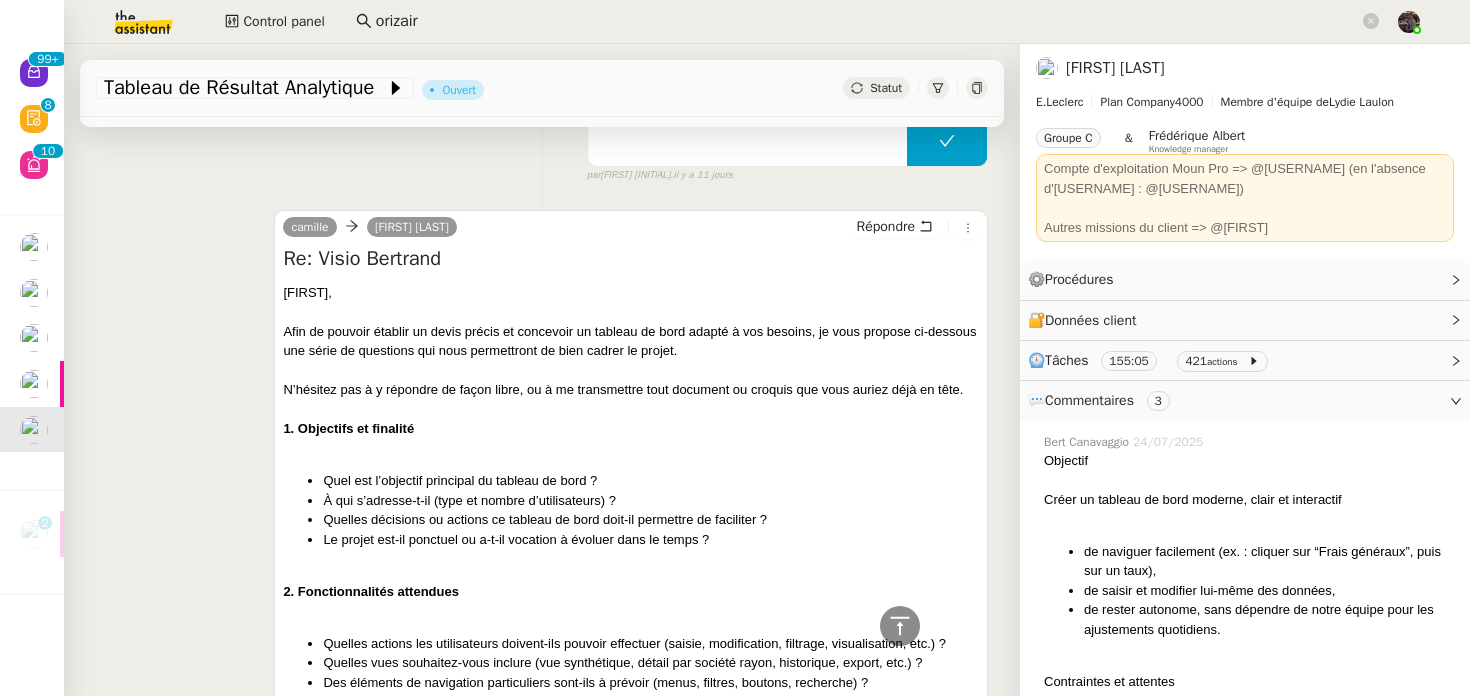 scroll, scrollTop: 0, scrollLeft: 0, axis: both 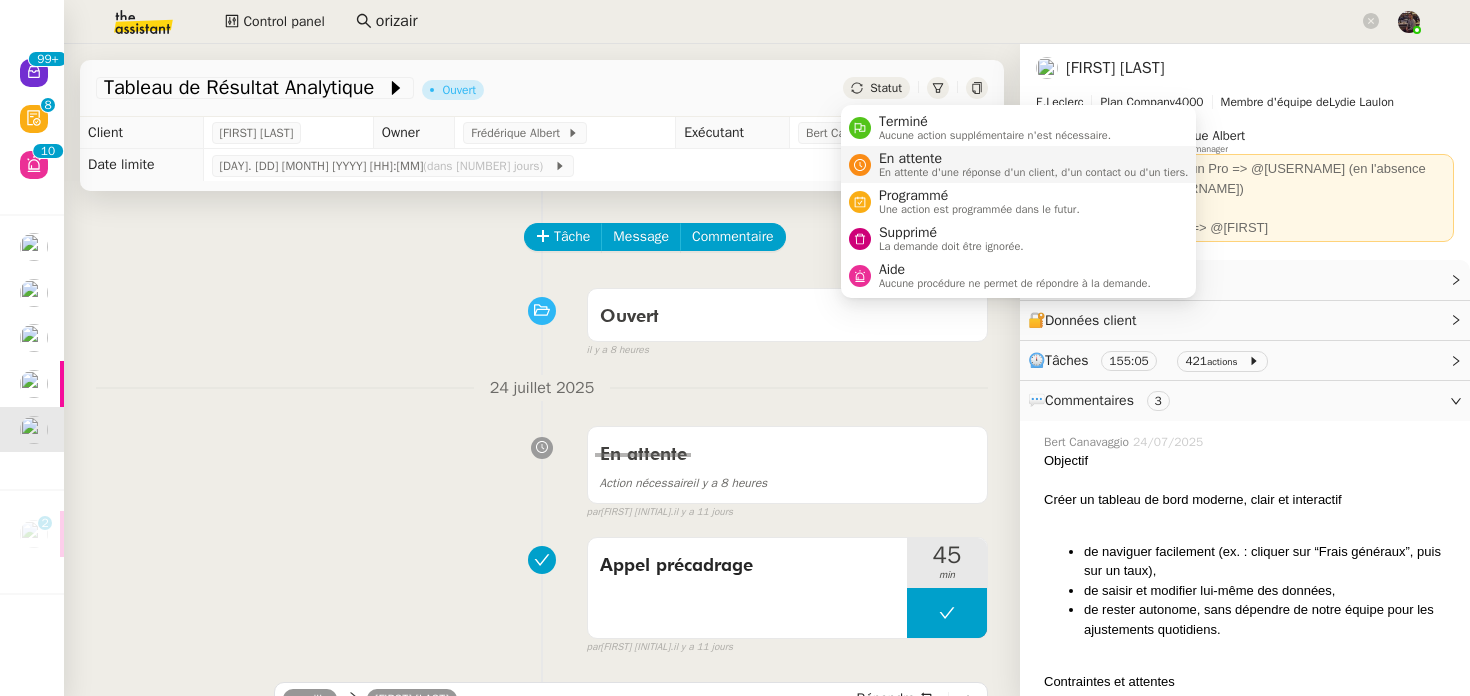 click on "En attente d'une réponse d'un client, d'un contact ou d'un tiers." at bounding box center (1034, 172) 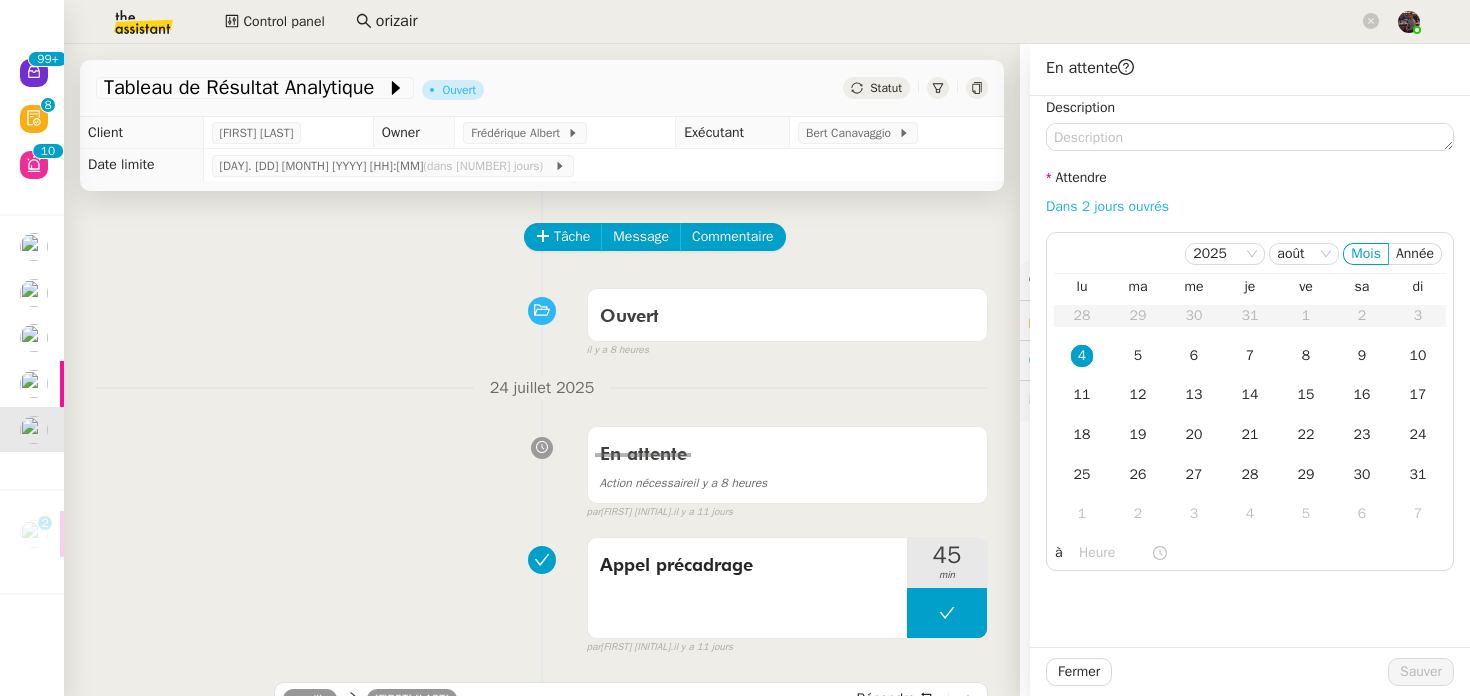 click on "Dans 2 jours ouvrés" 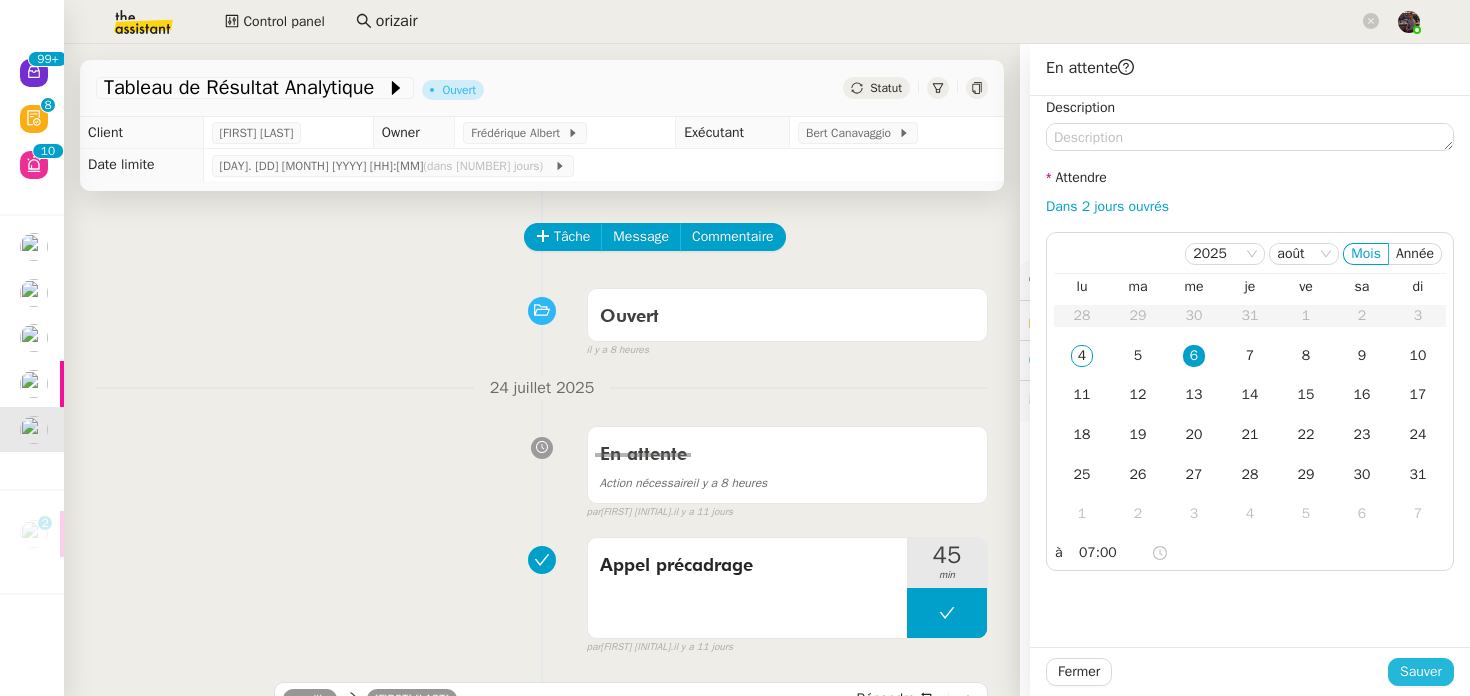 click on "Sauver" 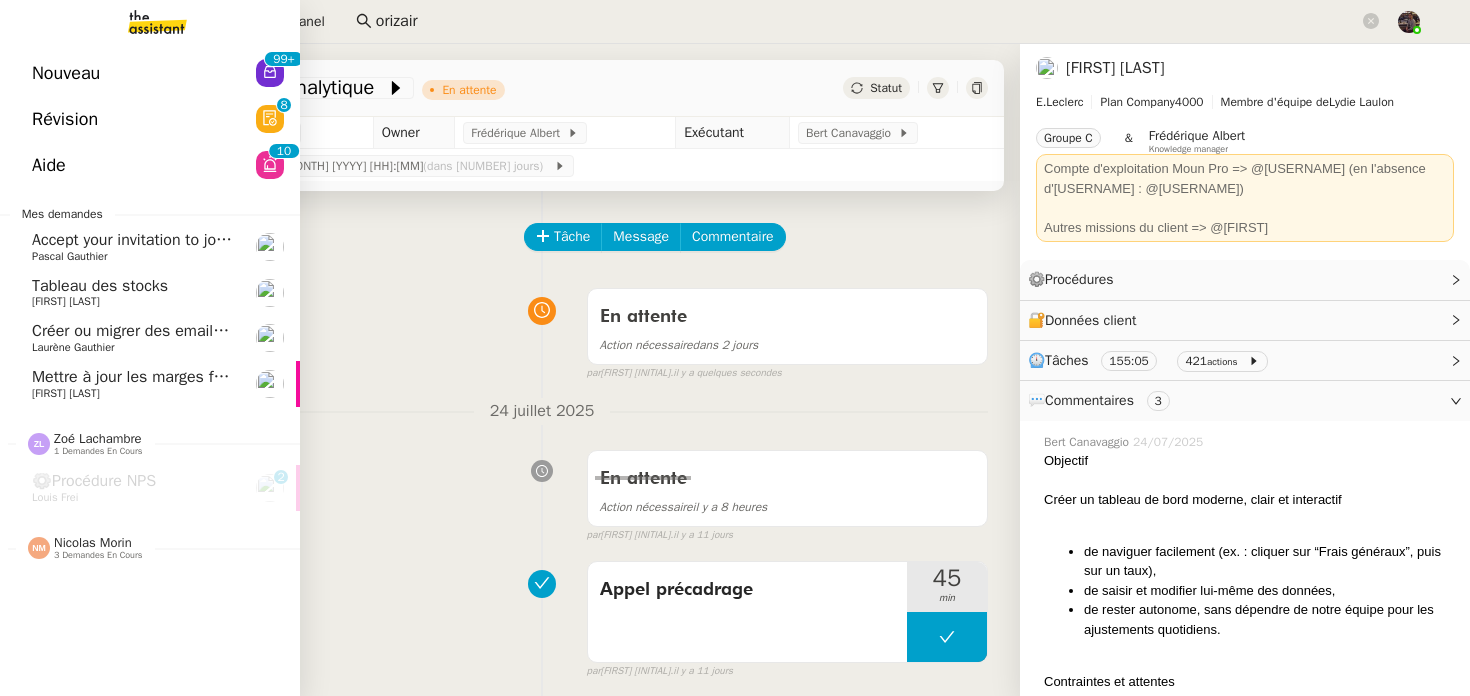 click on "Mettre à jour les marges frais" 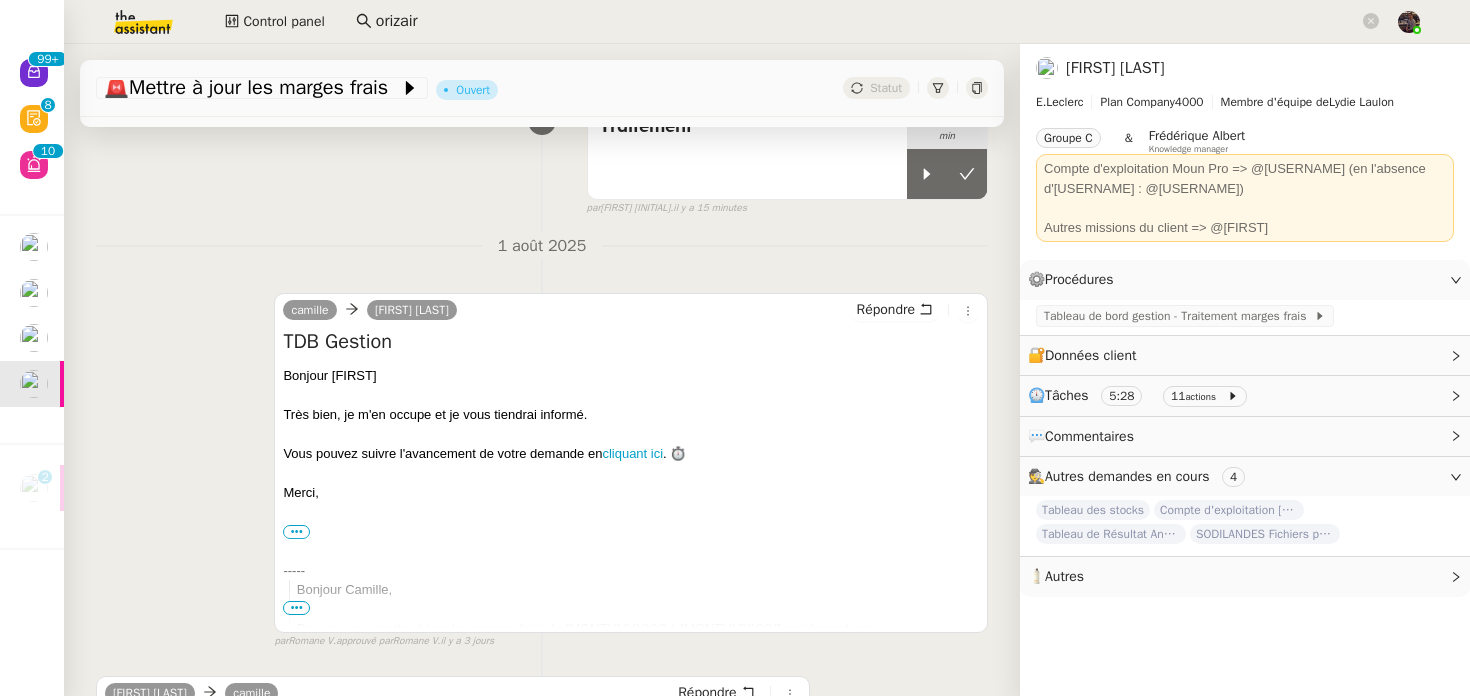scroll, scrollTop: 191, scrollLeft: 0, axis: vertical 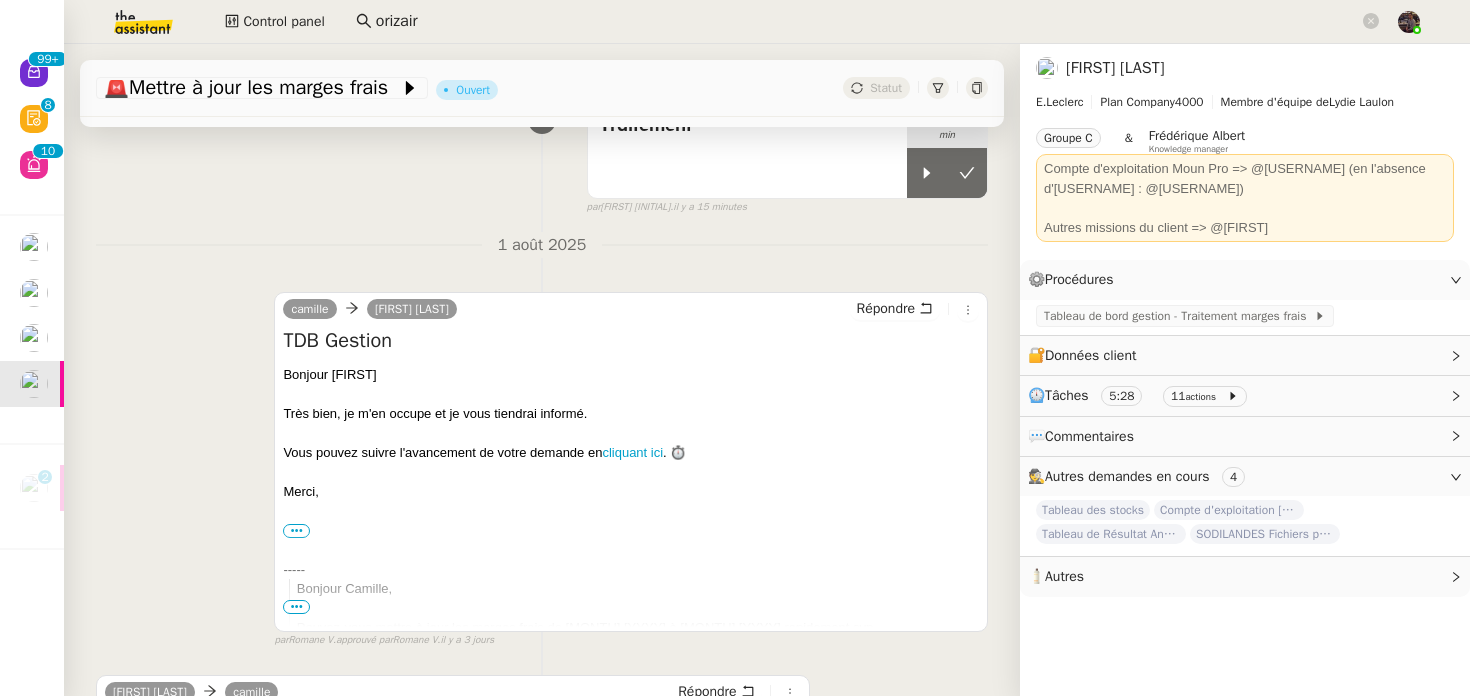click 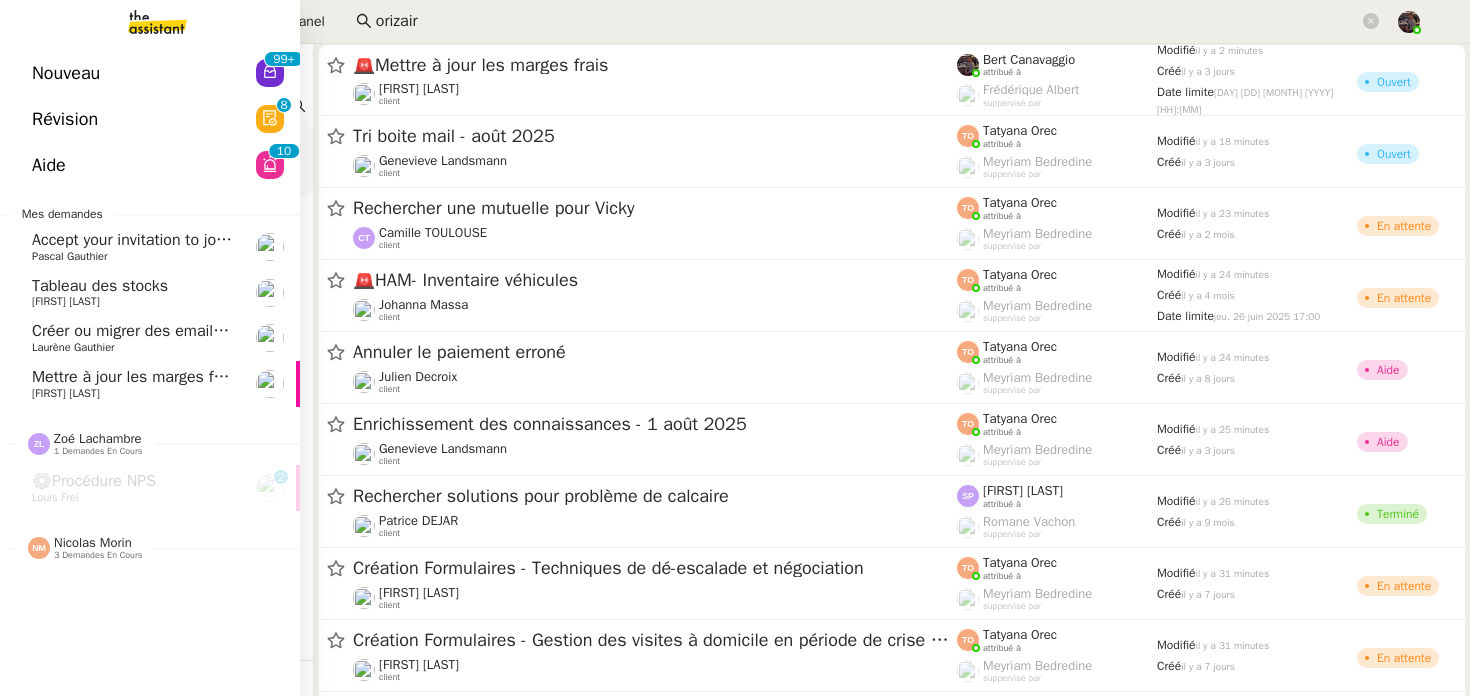 click on "[FIRST] [LAST]  [NN] demandes en cours" 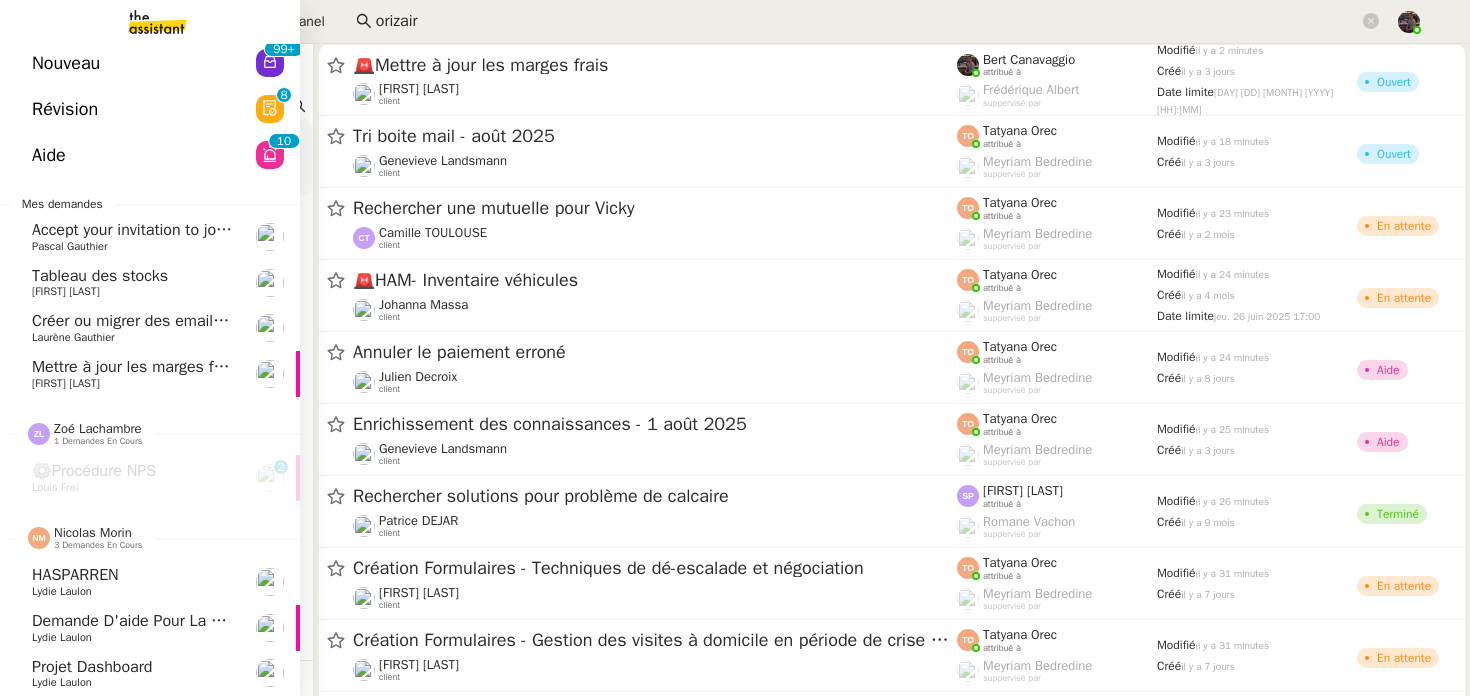 scroll, scrollTop: 9, scrollLeft: 0, axis: vertical 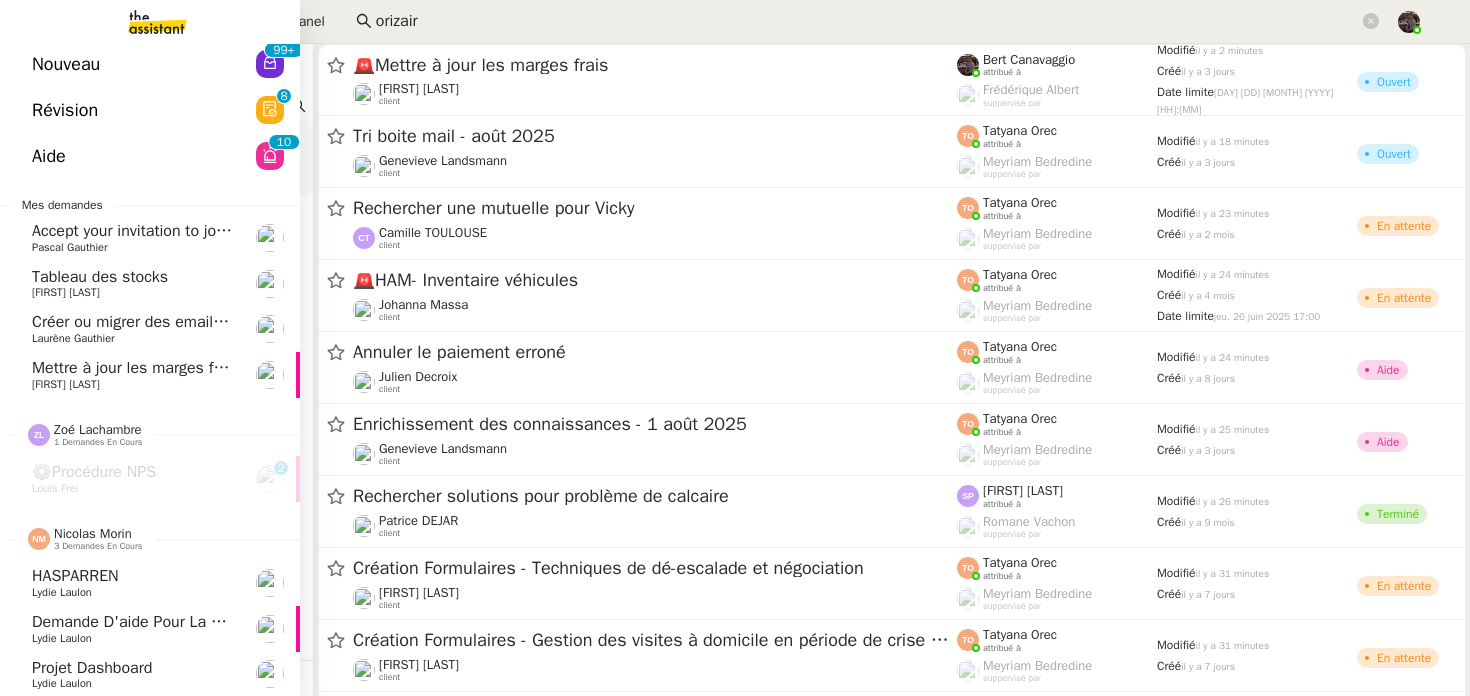 click on "Demande d'aide pour la création d'un workflow" 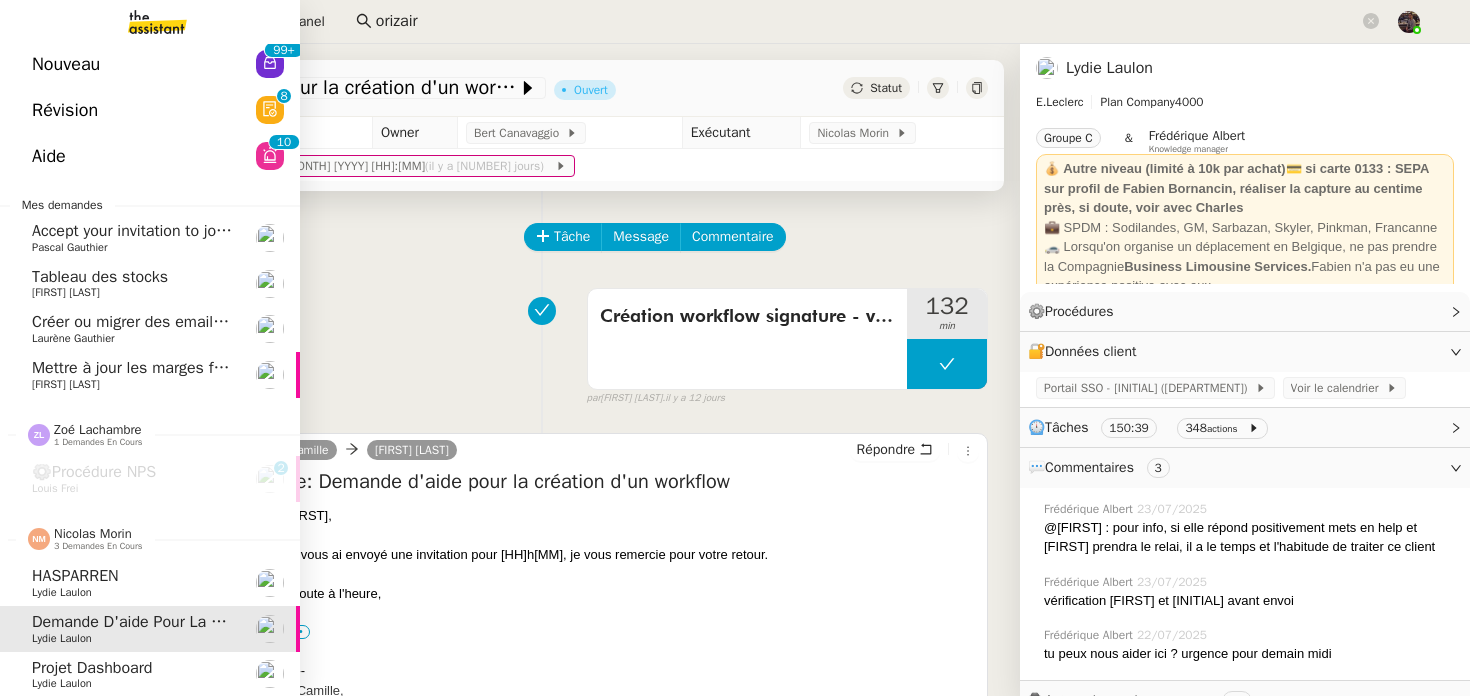 click on "Projet dashboard" 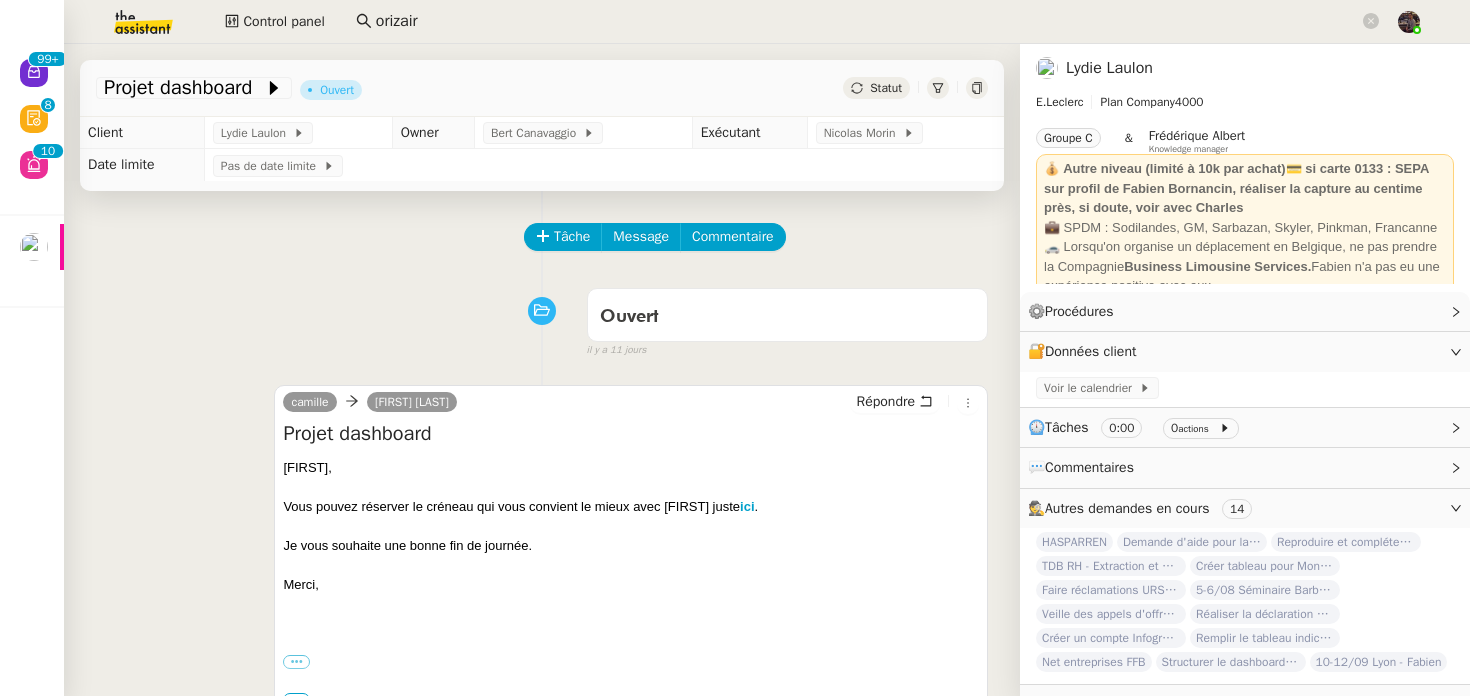 scroll, scrollTop: 0, scrollLeft: 0, axis: both 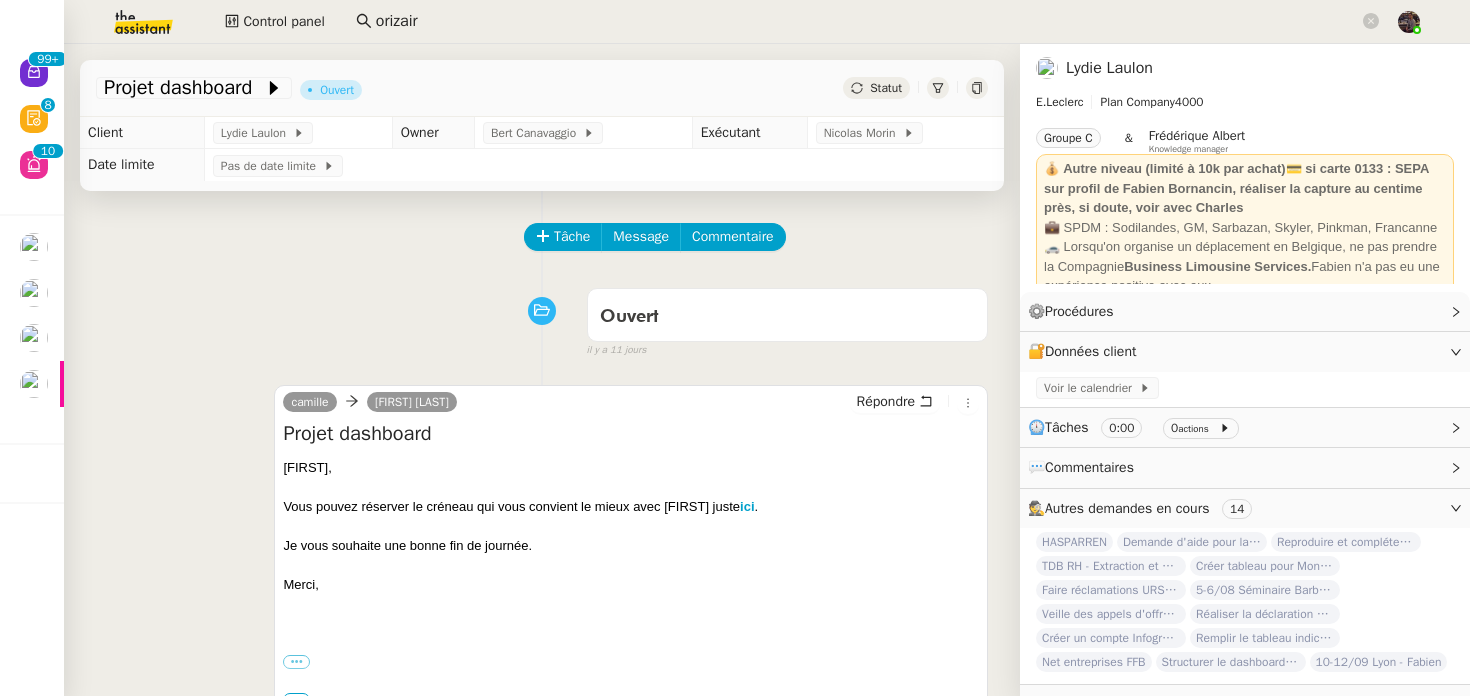 click on "New flight request - [INITIAL] [INITIAL]
[FIRST], Vous pouvez réserver le créneau qui vous convient le mieux avec [FIRST] juste ici . Je vous souhaite une bonne fin de journée. Merci,
•••
[FIRST]
Assistante de direction • Leclerc
[EMAIL]
Bonjour [FIRST], J'aurais besoin de passer du temps avec [FIRST], qui m'a aidé précédemment pour la construction d'un dashboard complet à partir d'un CRM préexistant. Je pense qu'il faudrait que nous nous voyions mercredi 30 ou jeudi 31 pour que je lui explique un peu le projet et qu'on le travaille ensemble la semaine du 04 août. Je vous remercie --
•••
Cordialement," at bounding box center [542, 554] 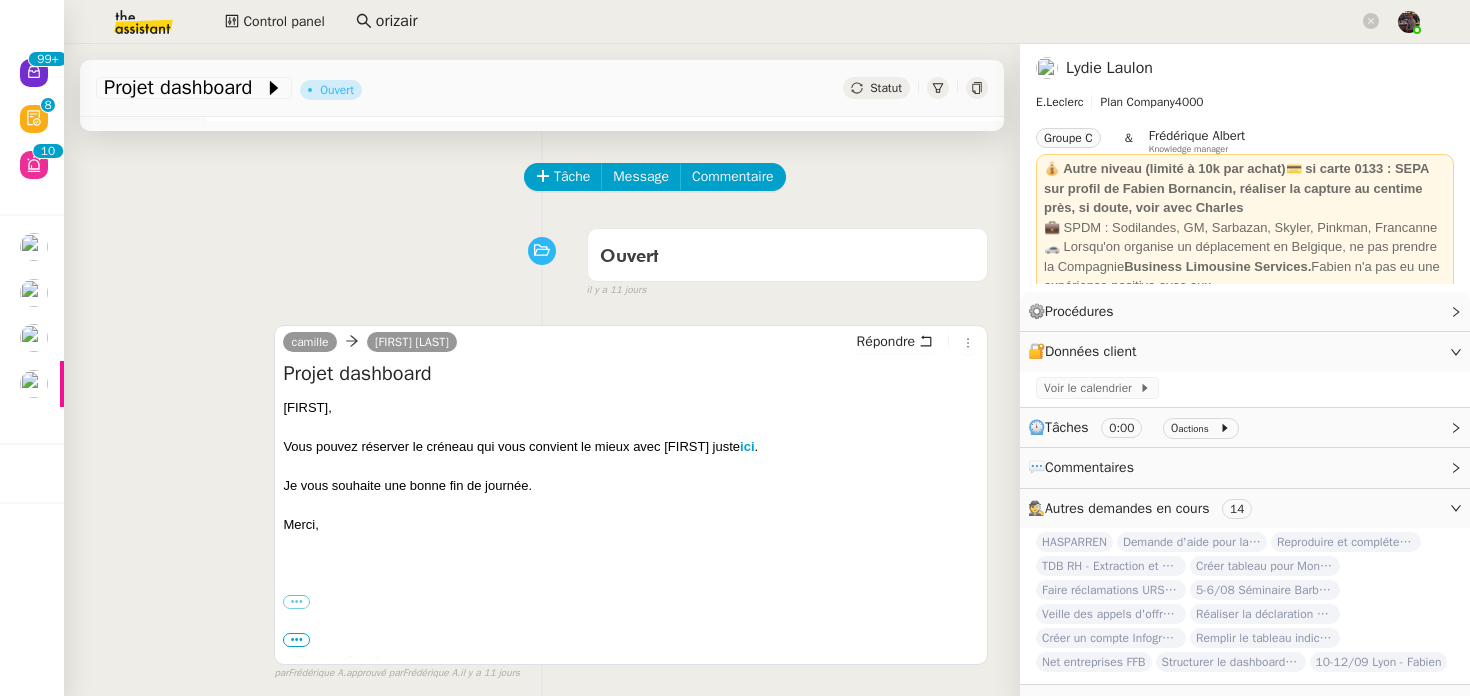 scroll, scrollTop: 0, scrollLeft: 0, axis: both 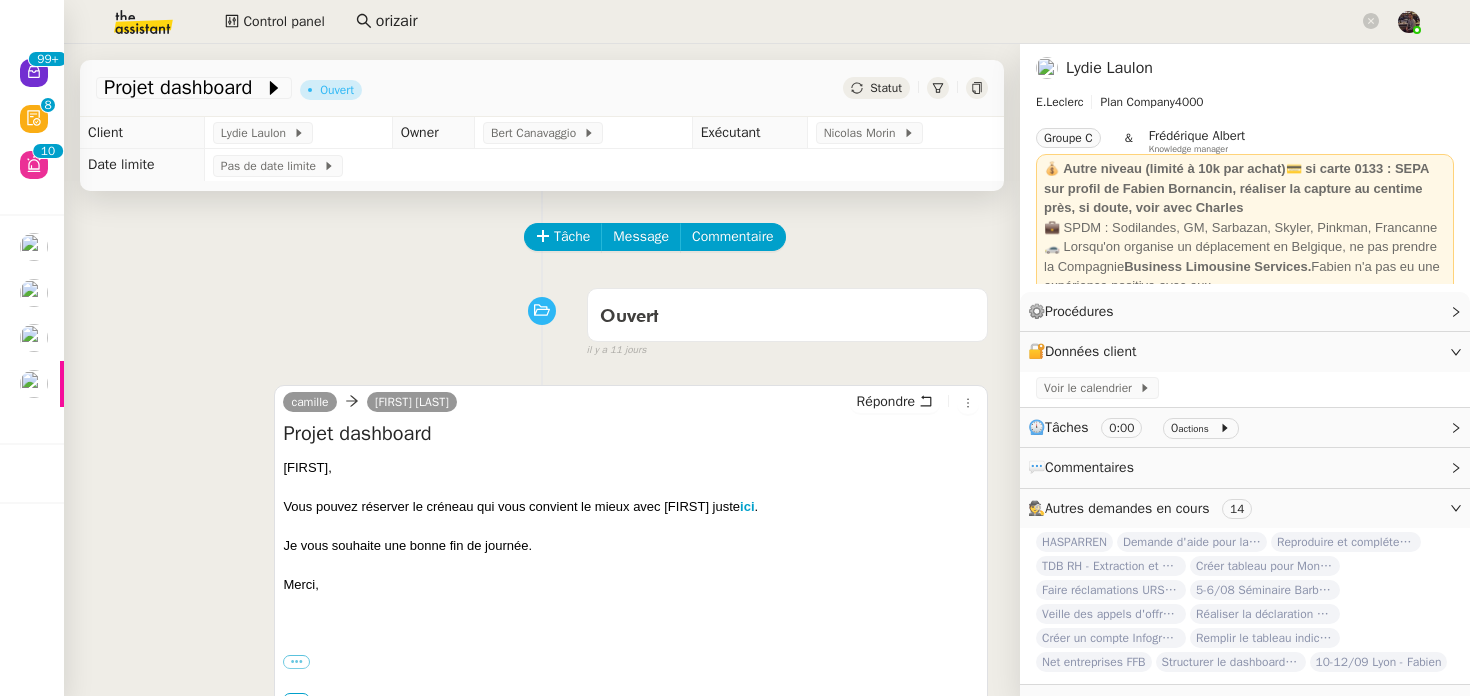 click on "Lydie Laulon" 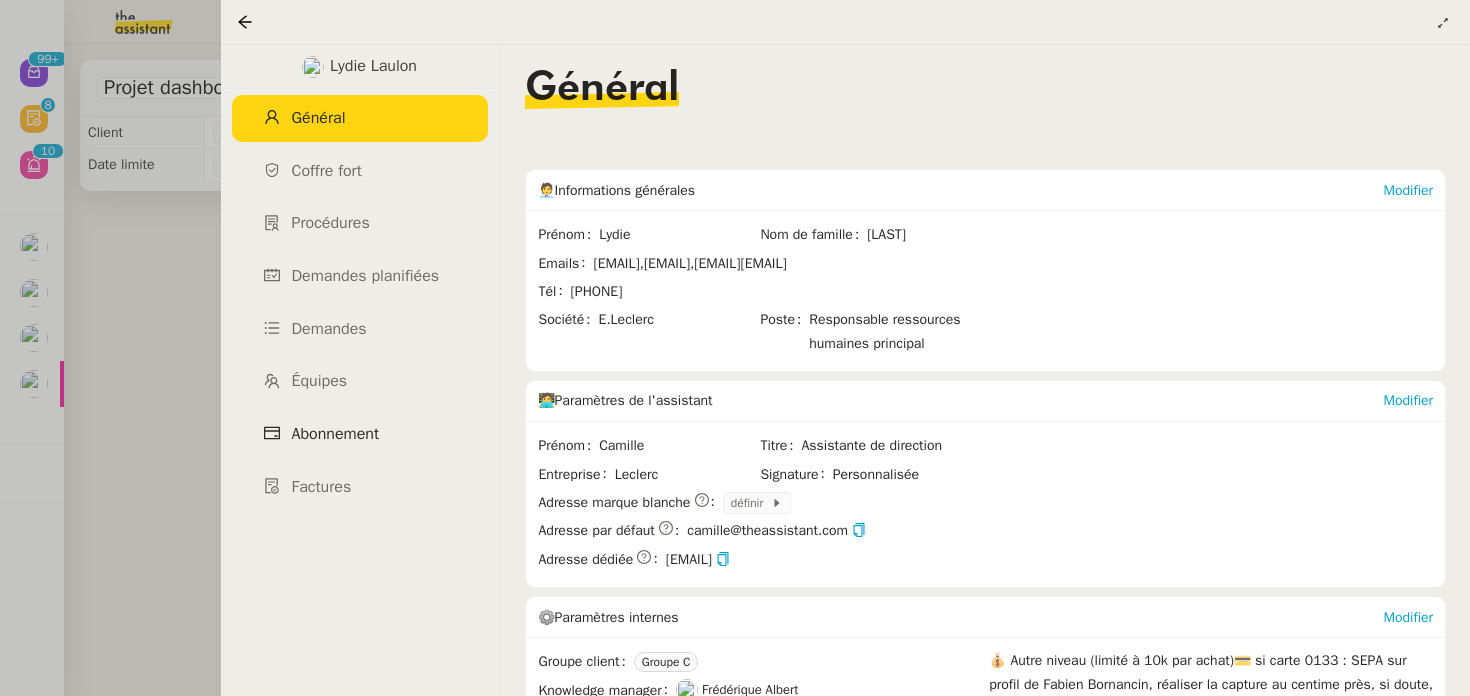 click on "Abonnement" 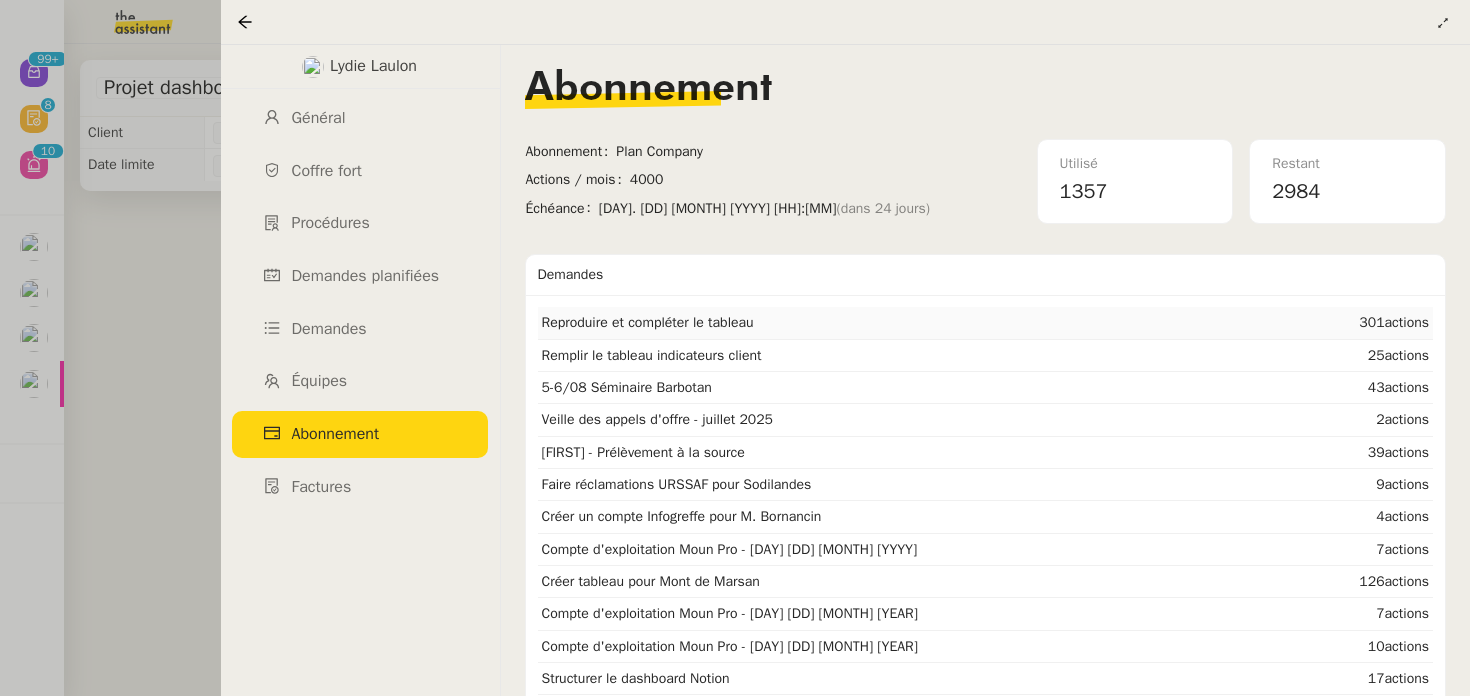 click on "Reproduire et compléter le tableau" at bounding box center (648, 322) 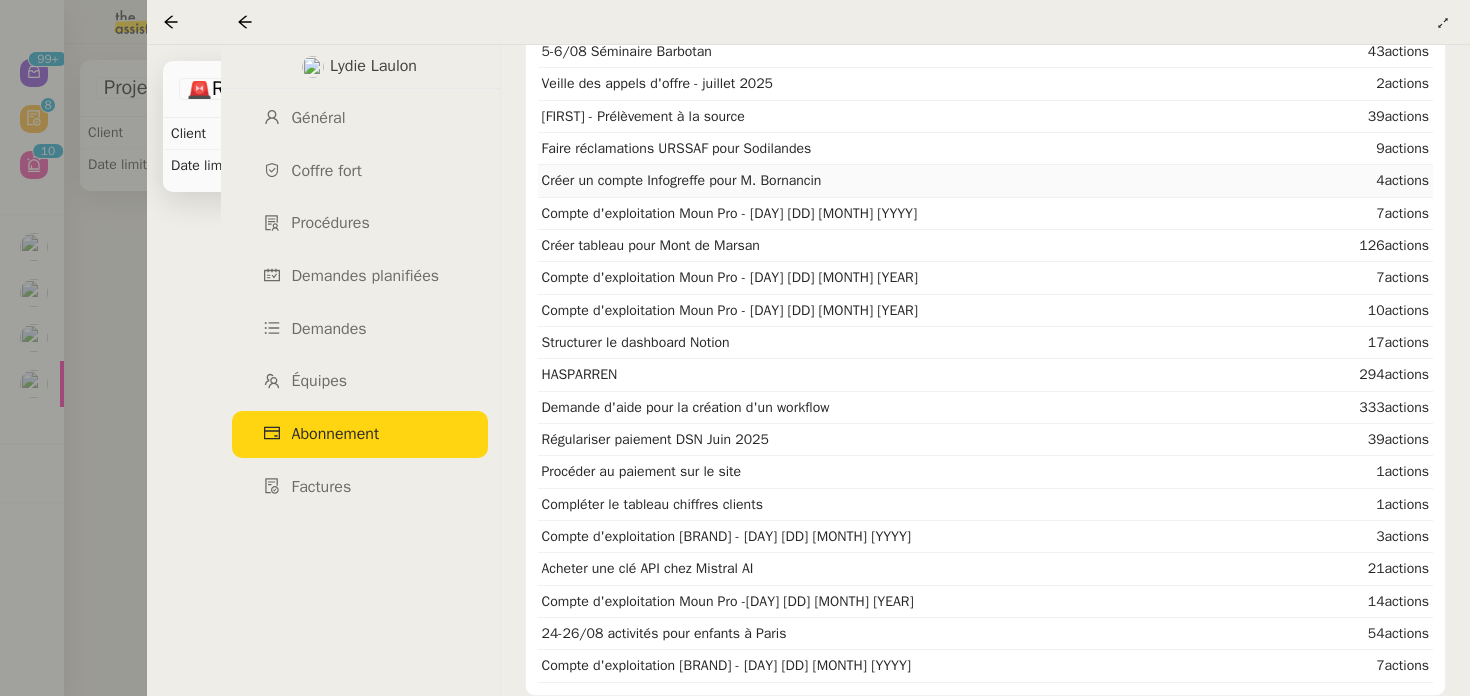 scroll, scrollTop: 0, scrollLeft: 0, axis: both 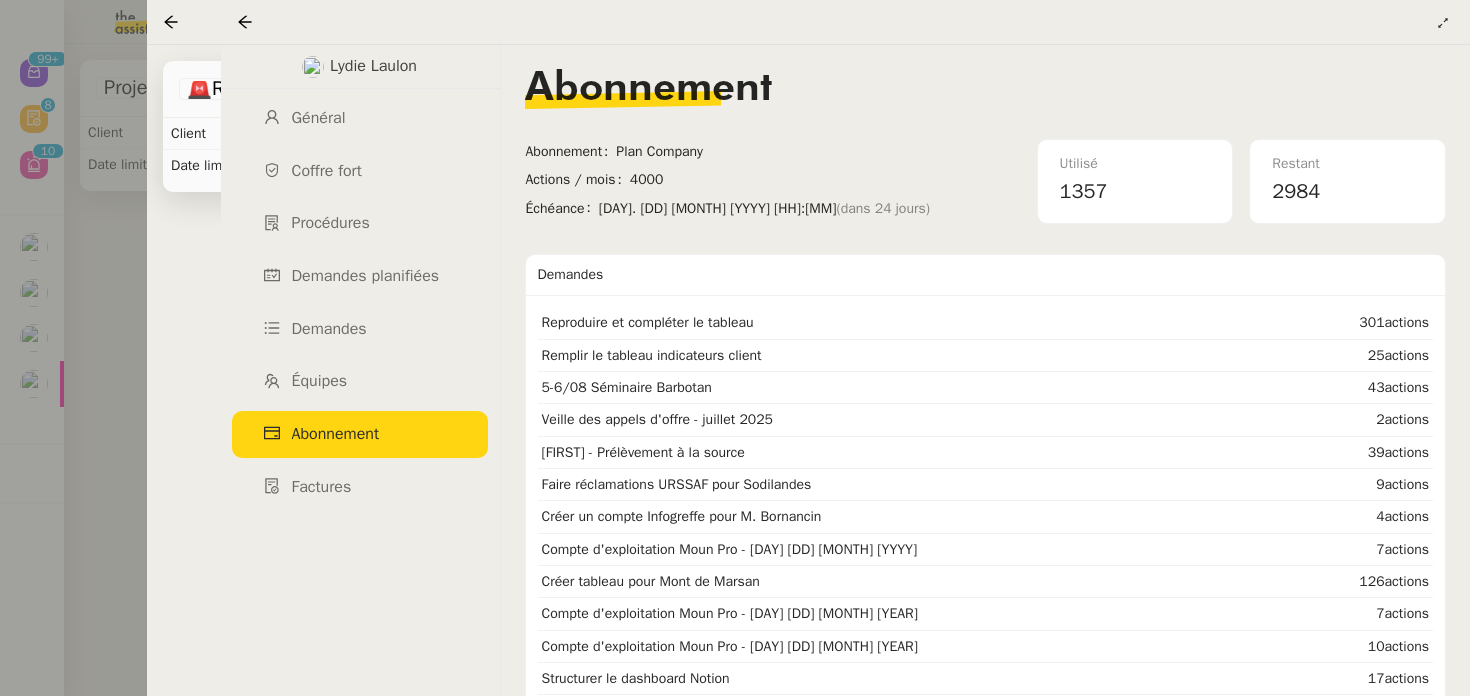 click on "Ouvert false il y a 3 jours" at bounding box center (583, 320) 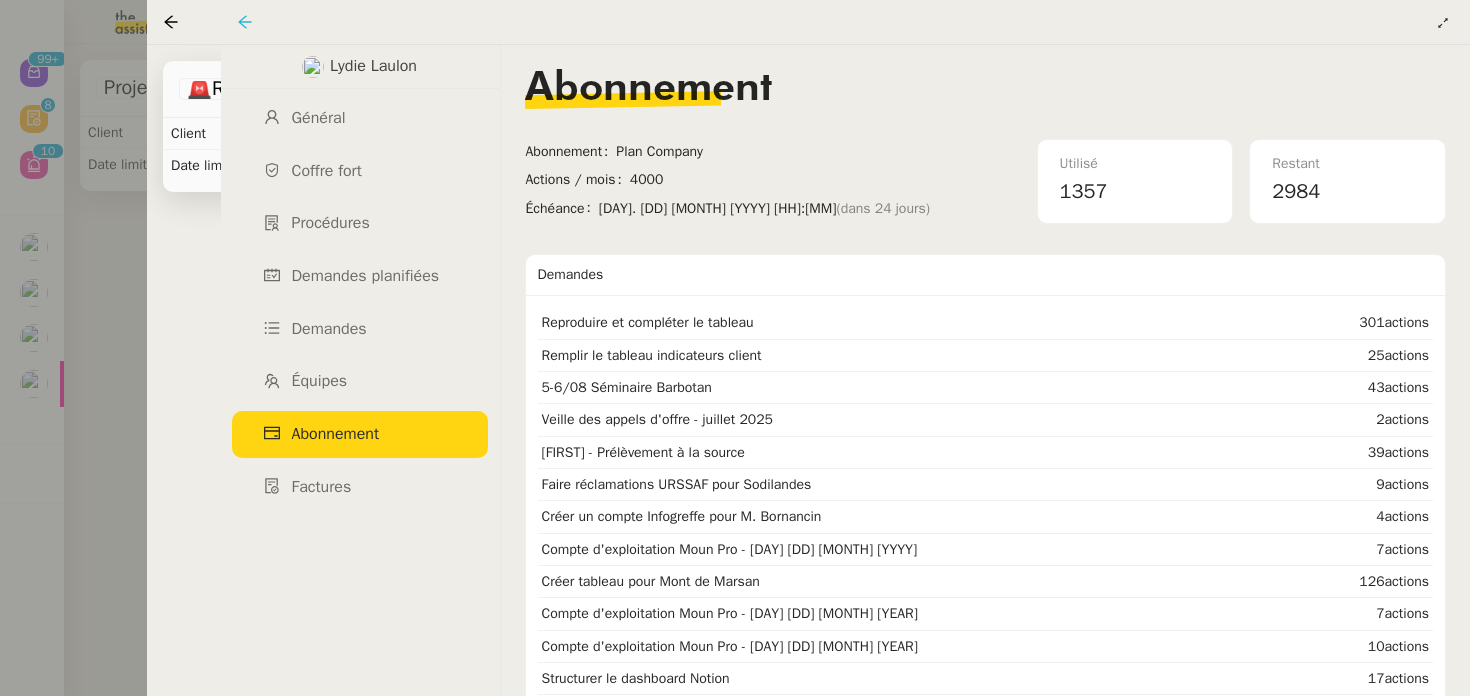 click 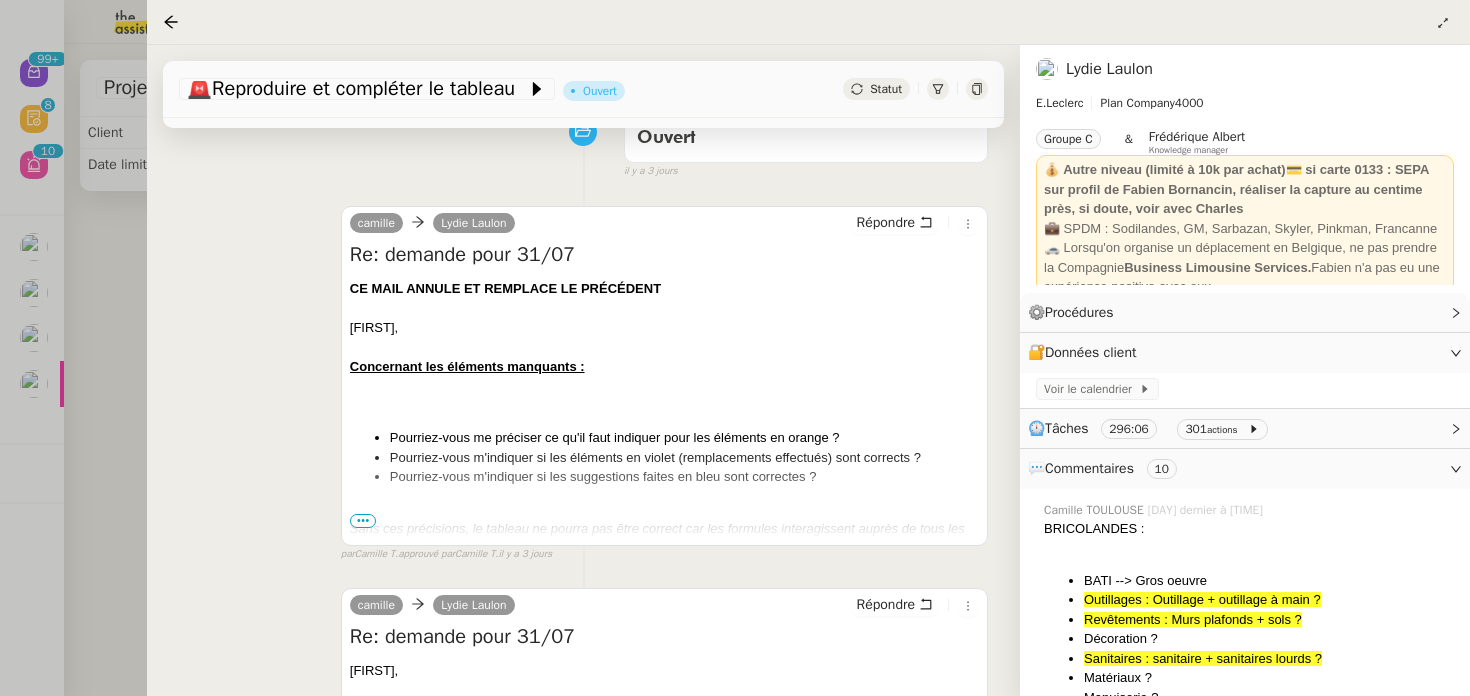 scroll, scrollTop: 0, scrollLeft: 0, axis: both 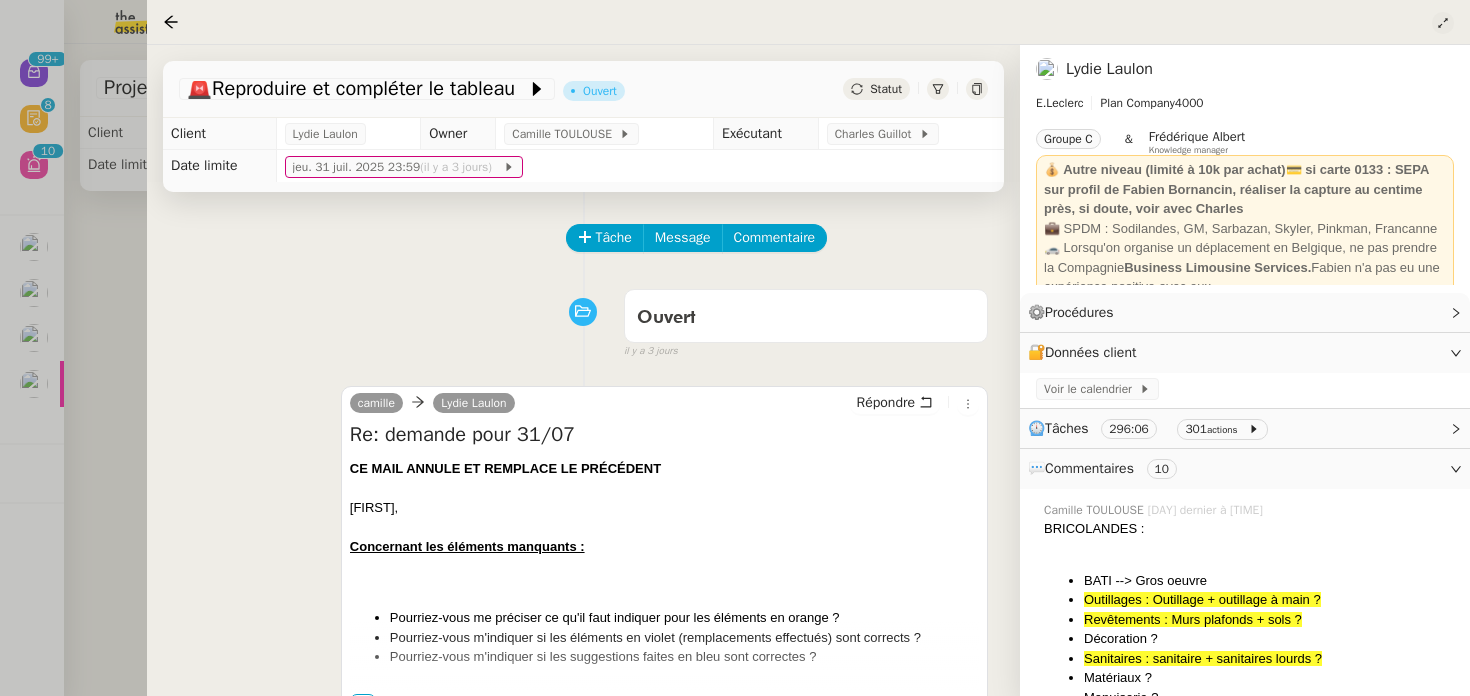 click at bounding box center [1497, 44] 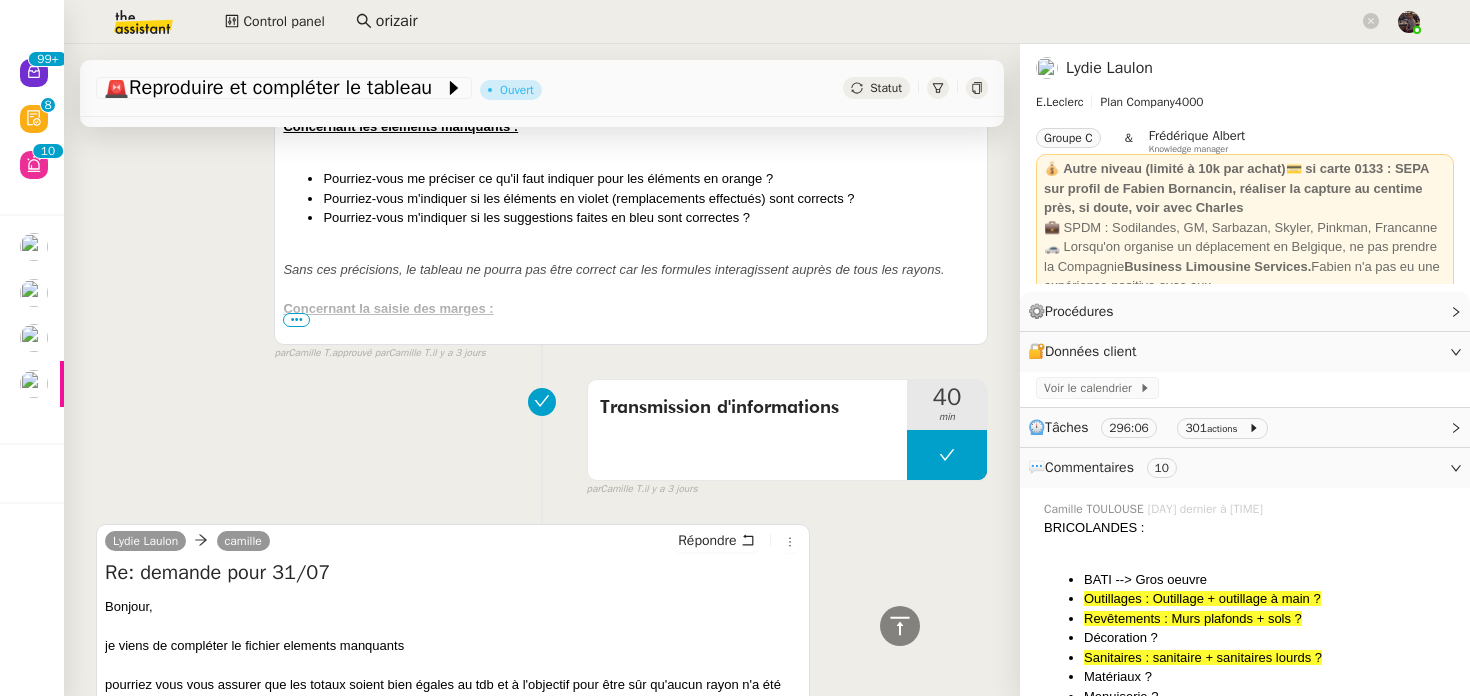 scroll, scrollTop: 554, scrollLeft: 0, axis: vertical 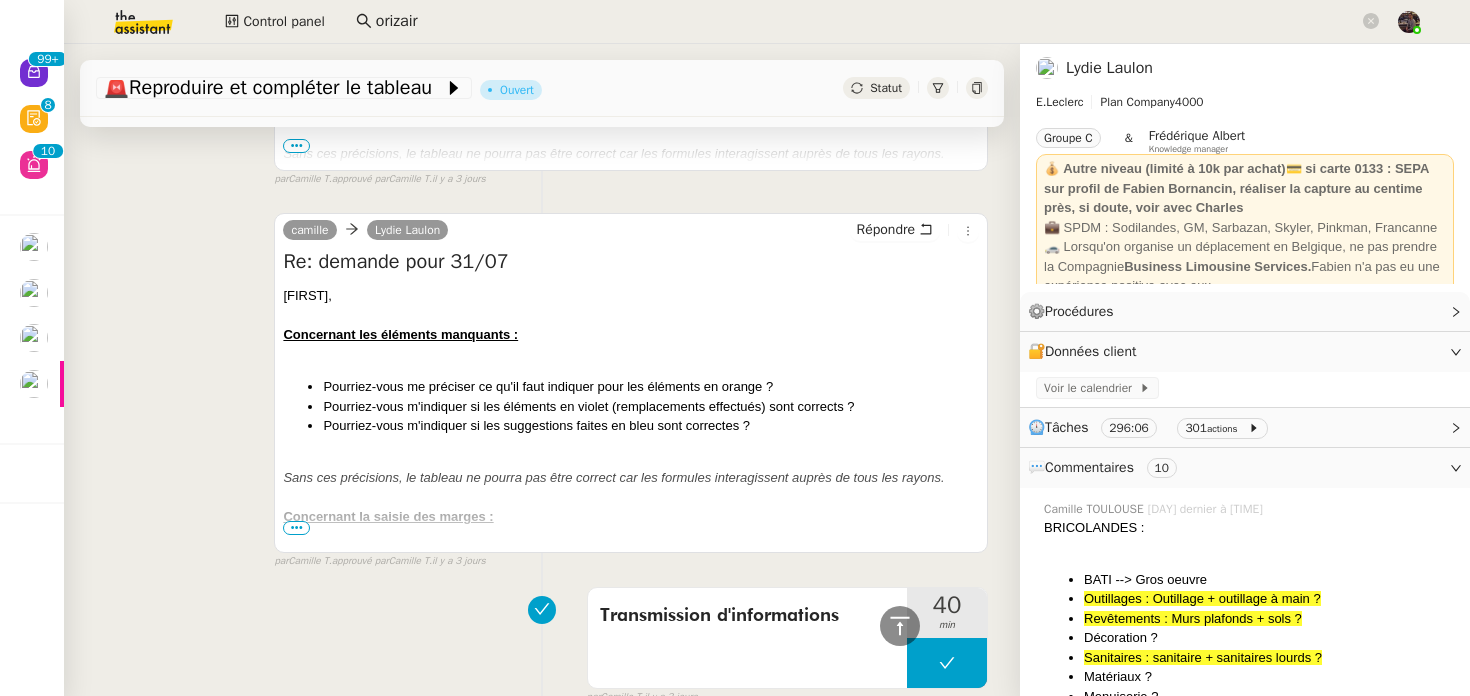 click on "•••" at bounding box center (296, 528) 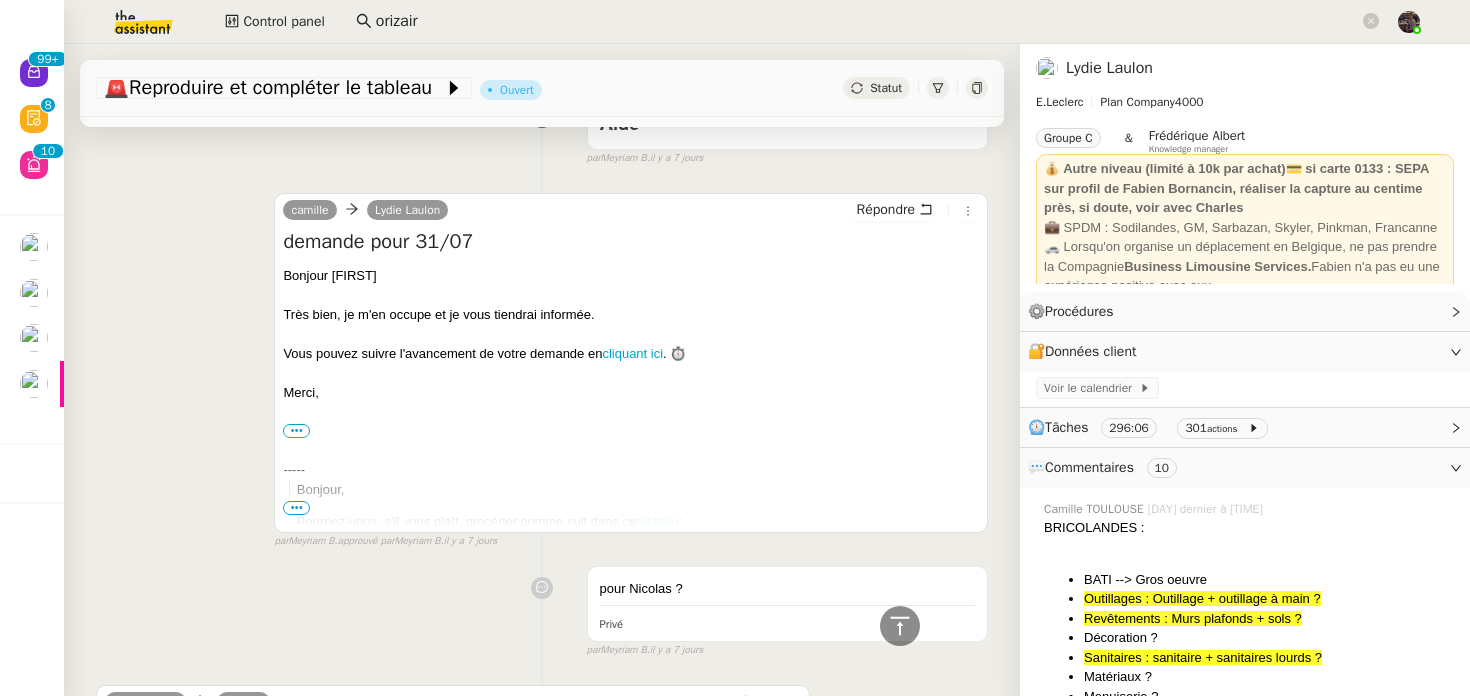 scroll, scrollTop: 12382, scrollLeft: 0, axis: vertical 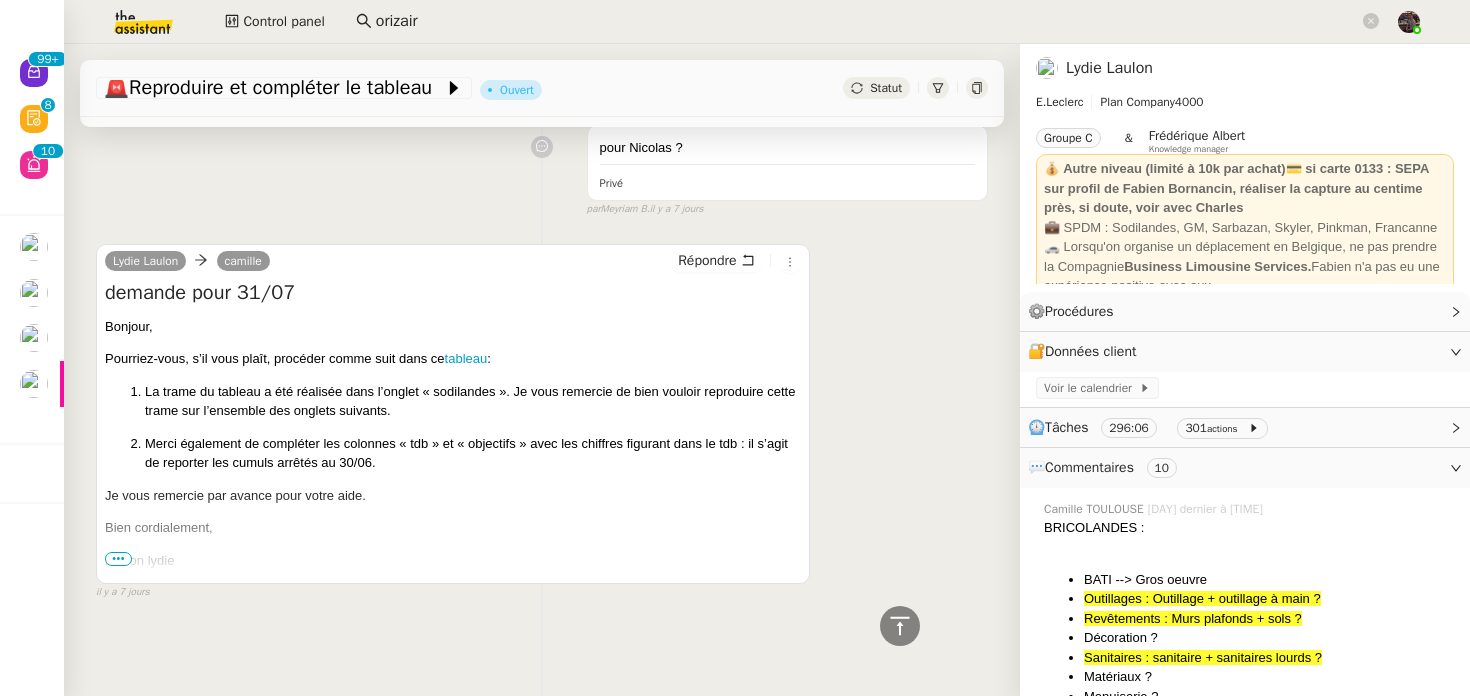 click 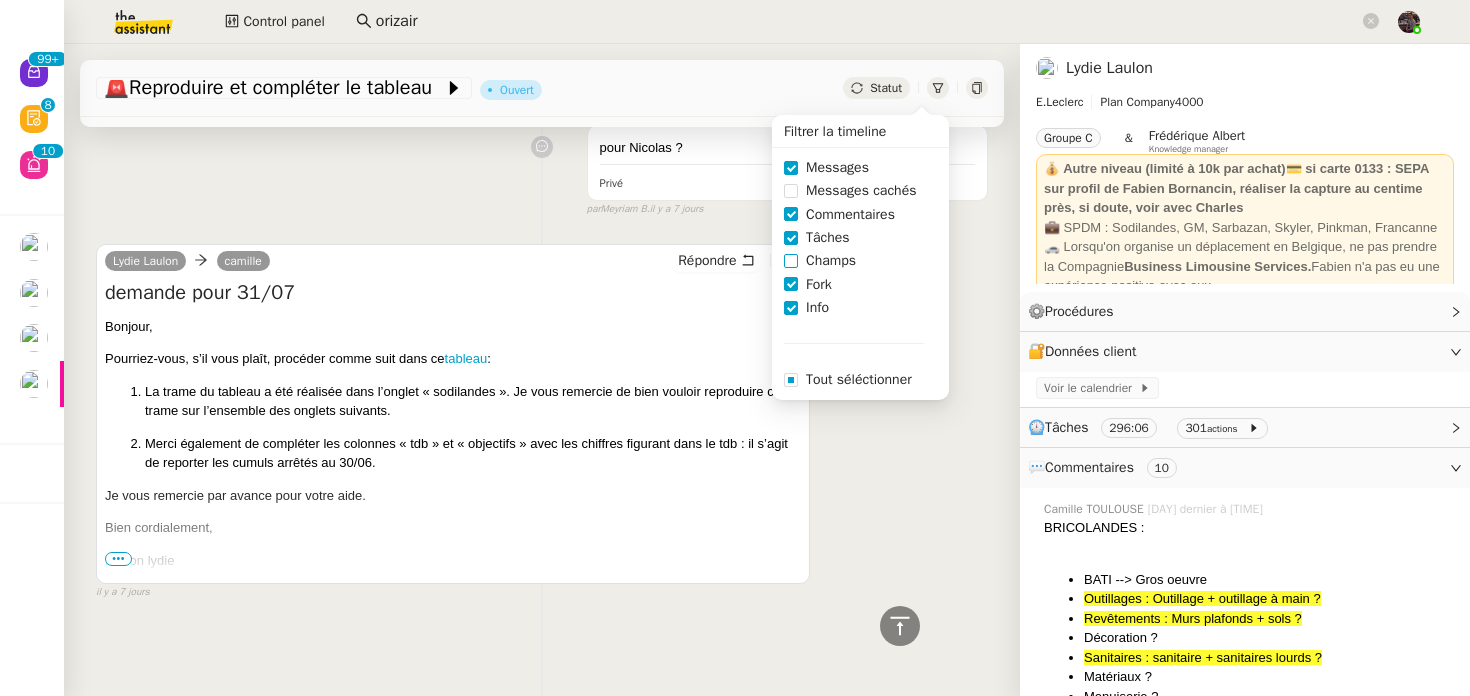click on "Champs" at bounding box center [831, 260] 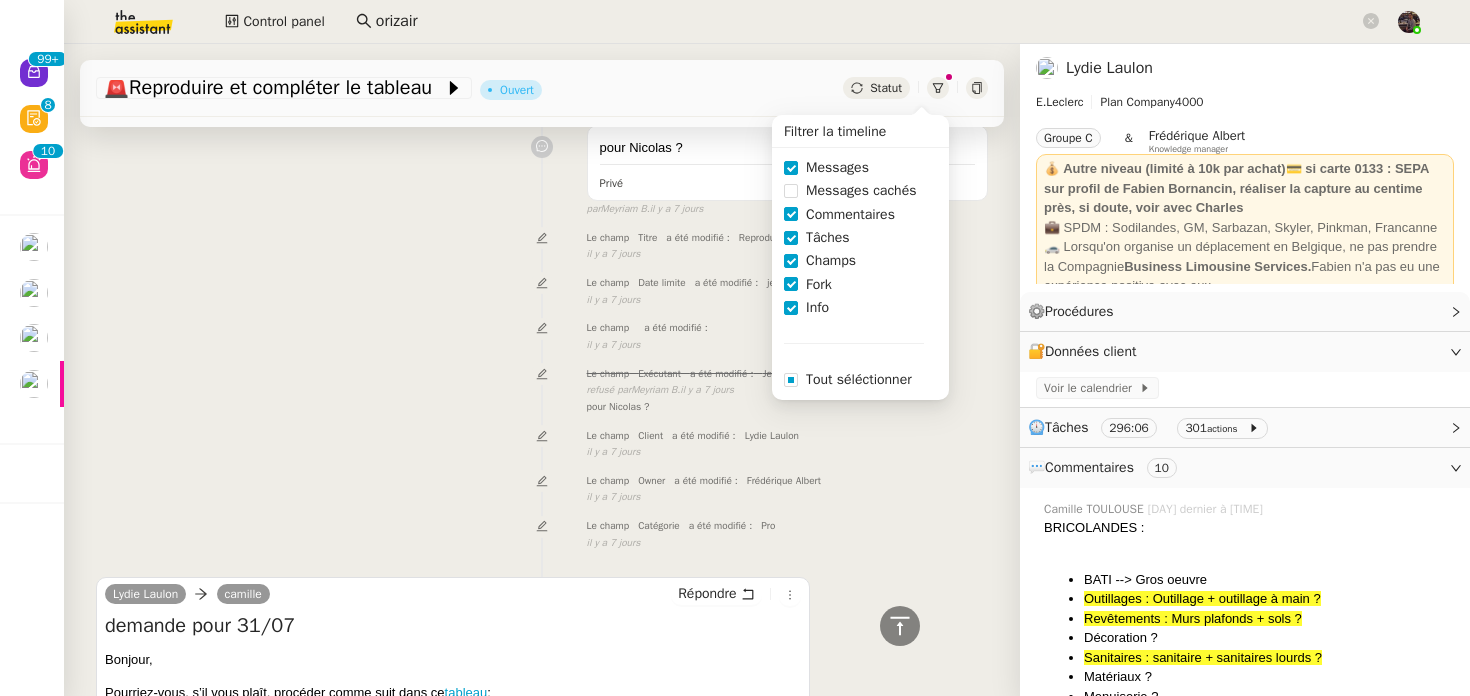 click at bounding box center (541, 480) 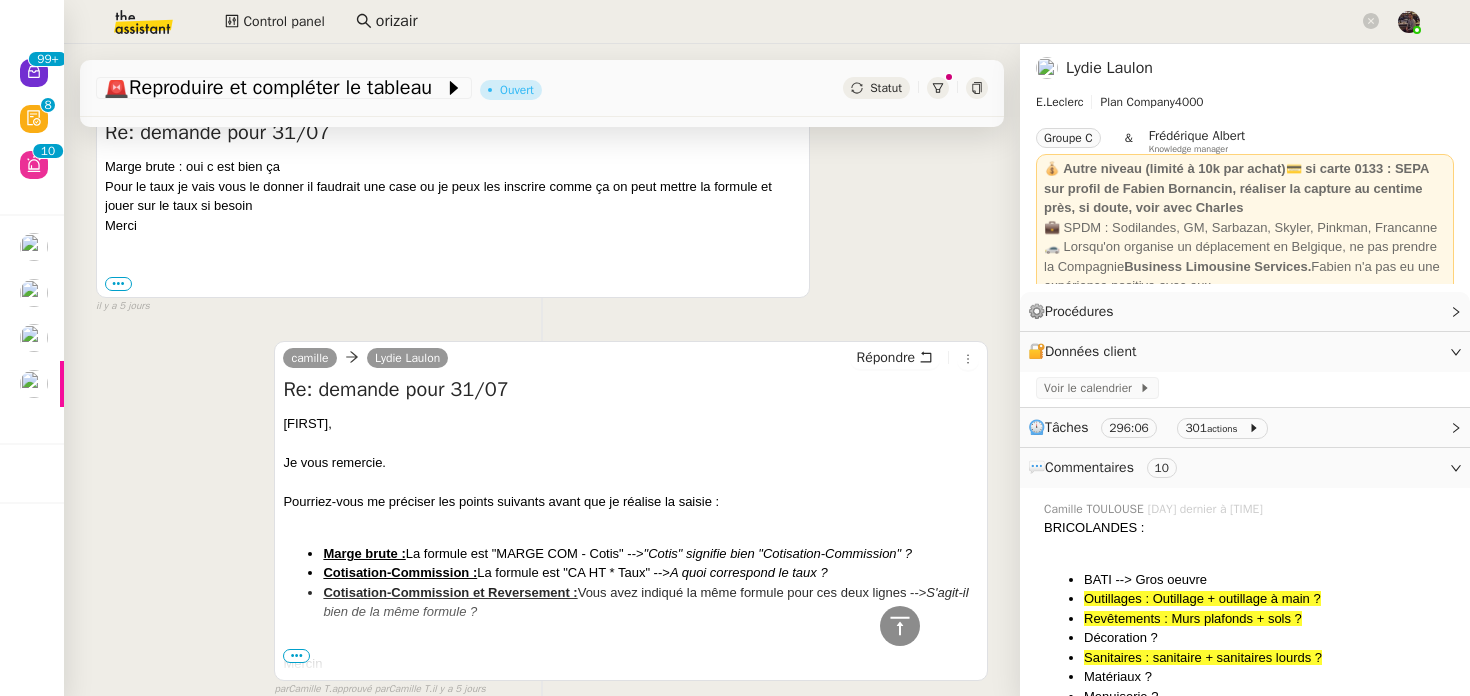 scroll, scrollTop: 8238, scrollLeft: 0, axis: vertical 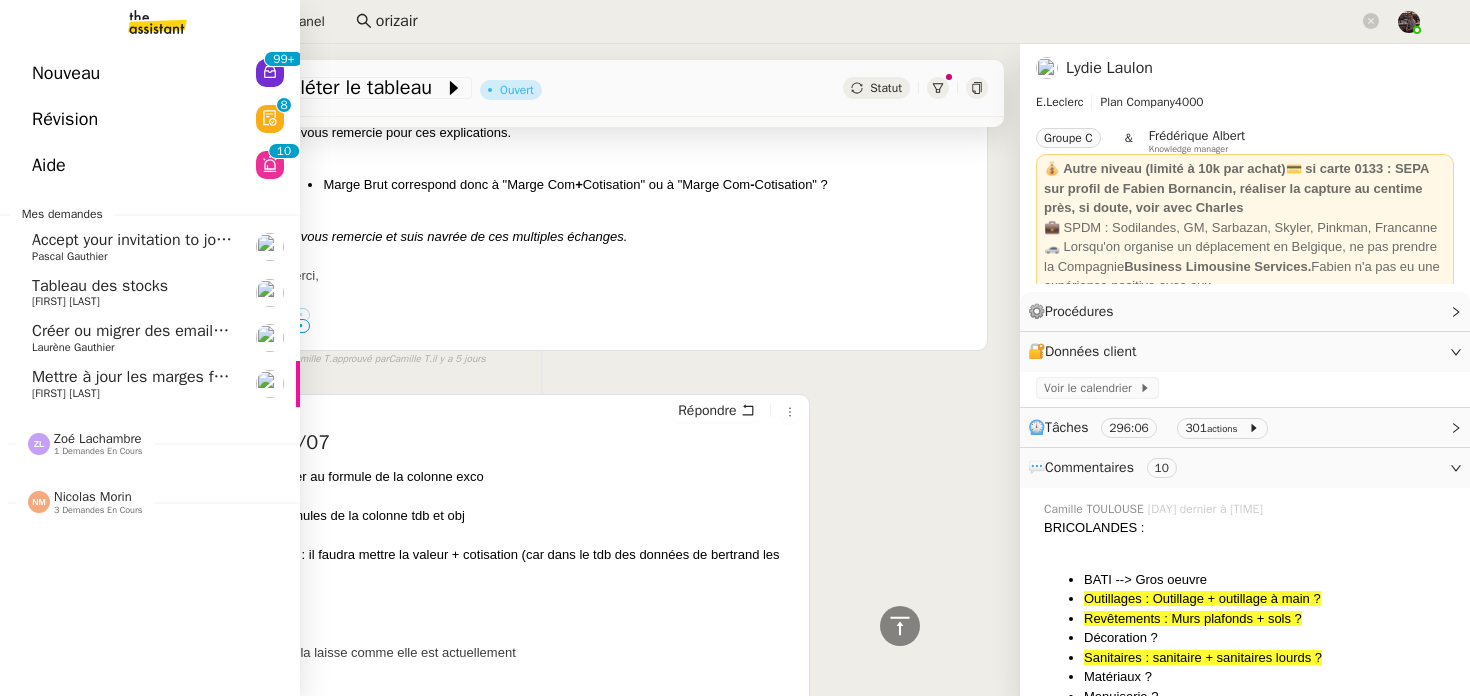 click on "3 demandes en cours" 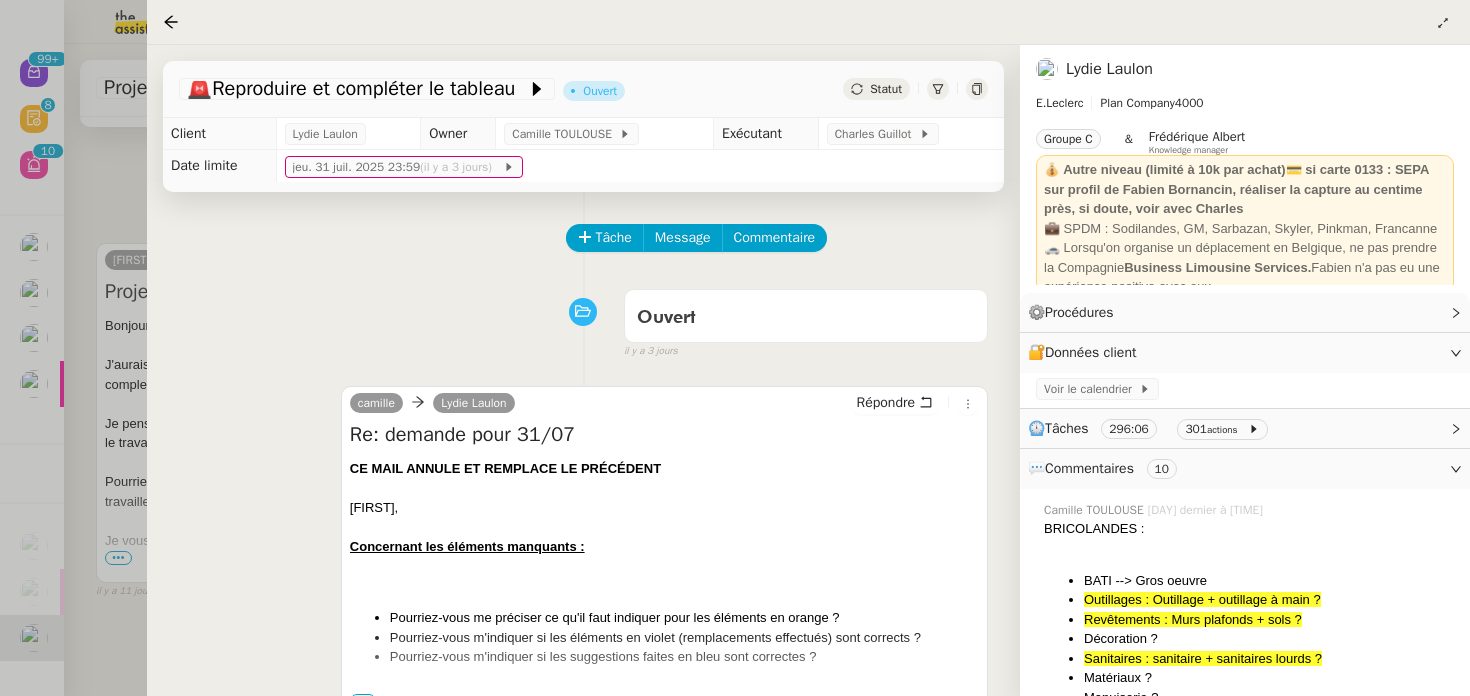 scroll, scrollTop: 1133, scrollLeft: 0, axis: vertical 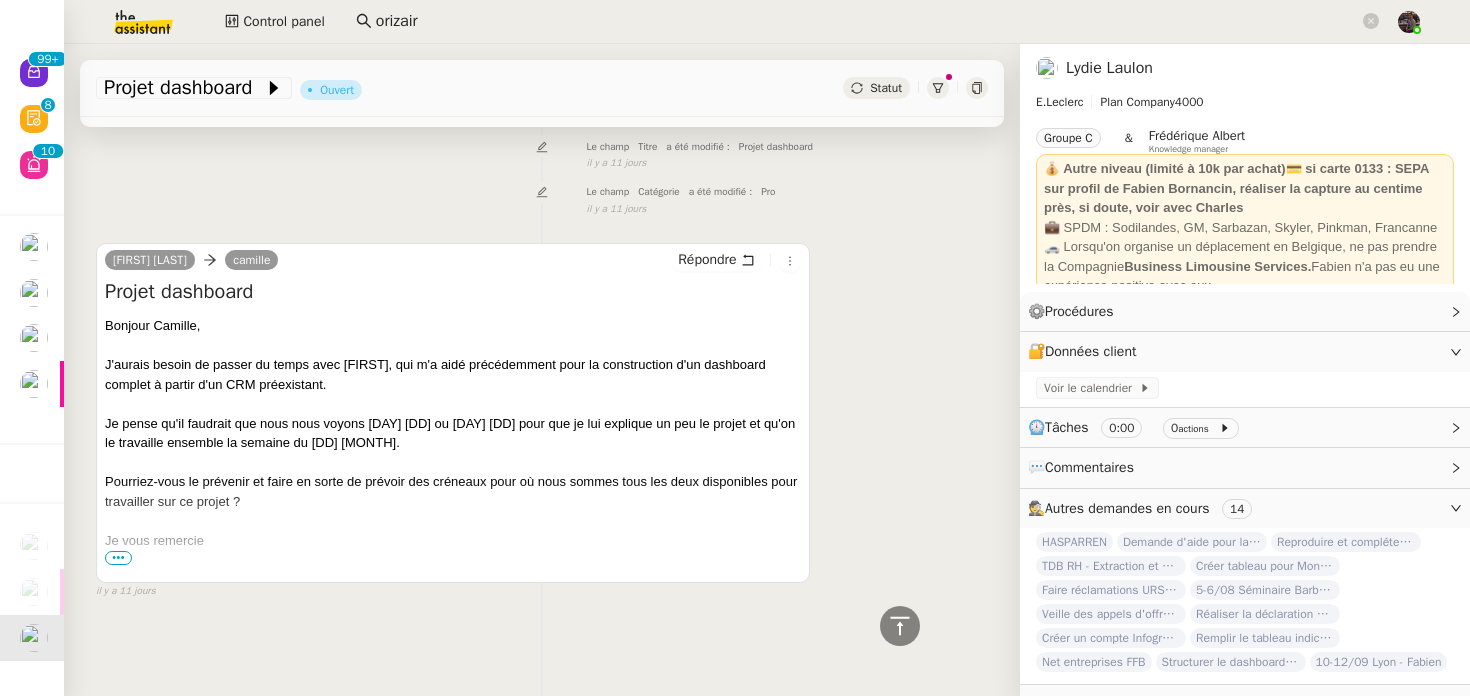 click 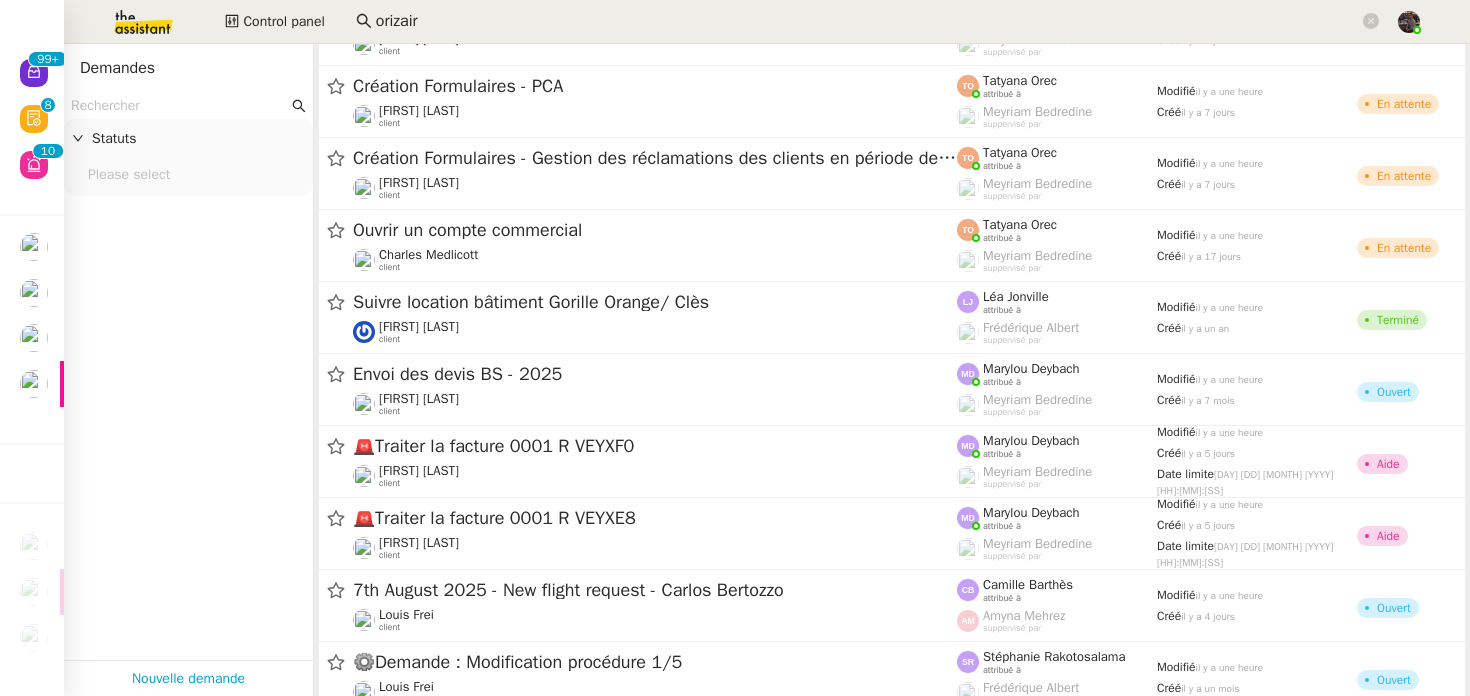 scroll, scrollTop: 0, scrollLeft: 0, axis: both 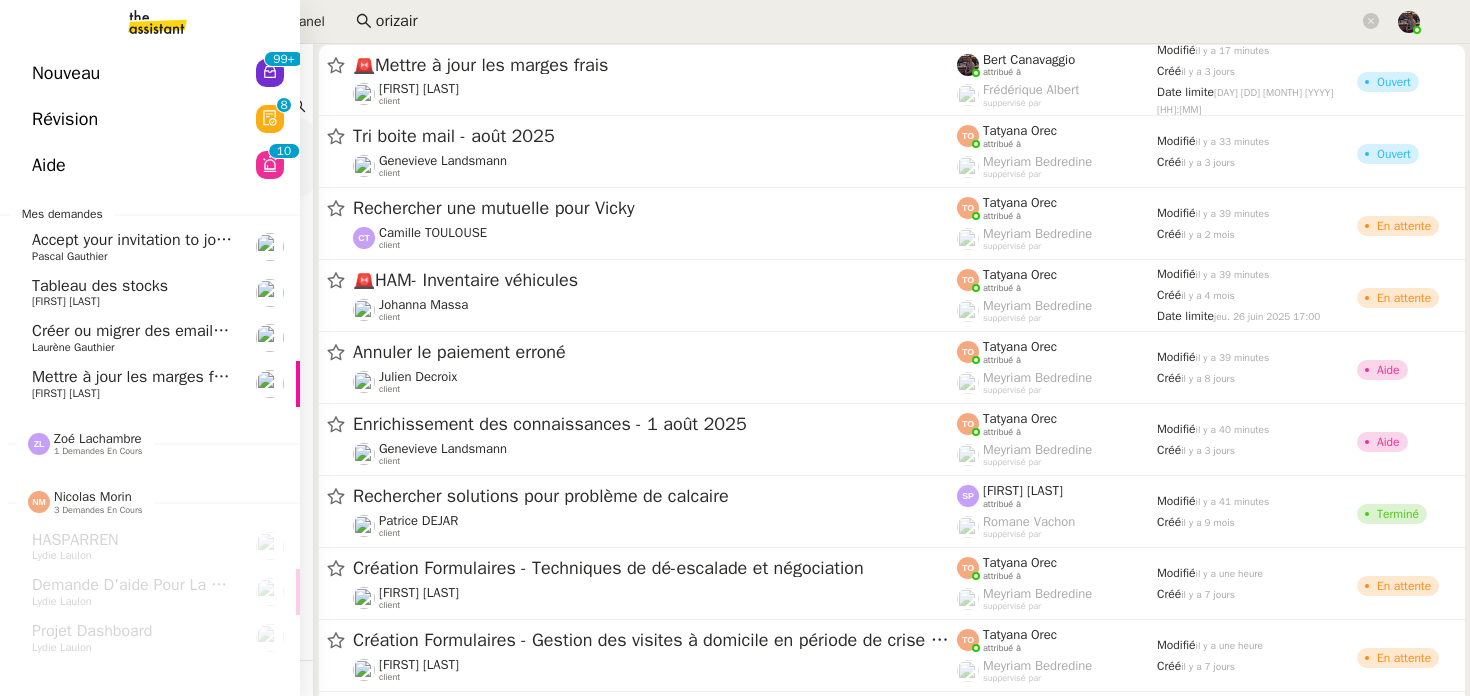 click on "Nouveau" 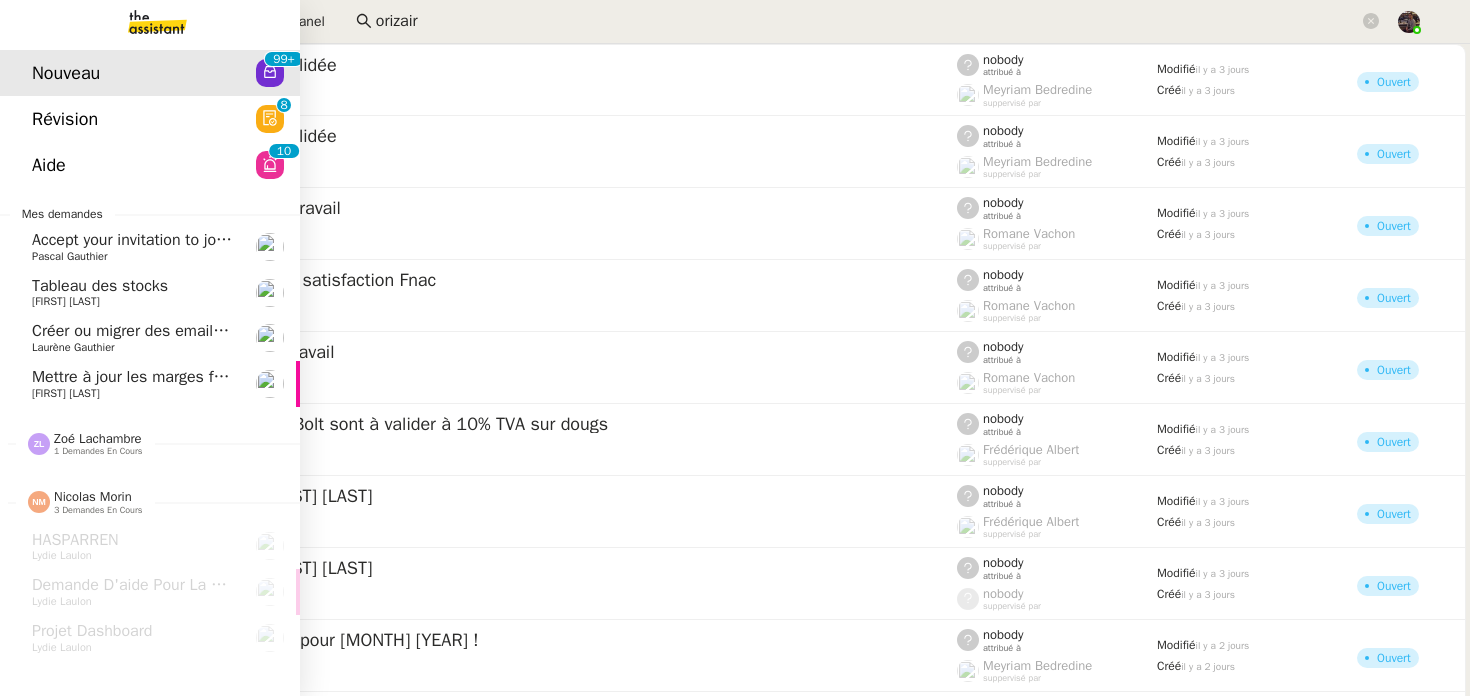 click on "Mettre à jour les marges frais" 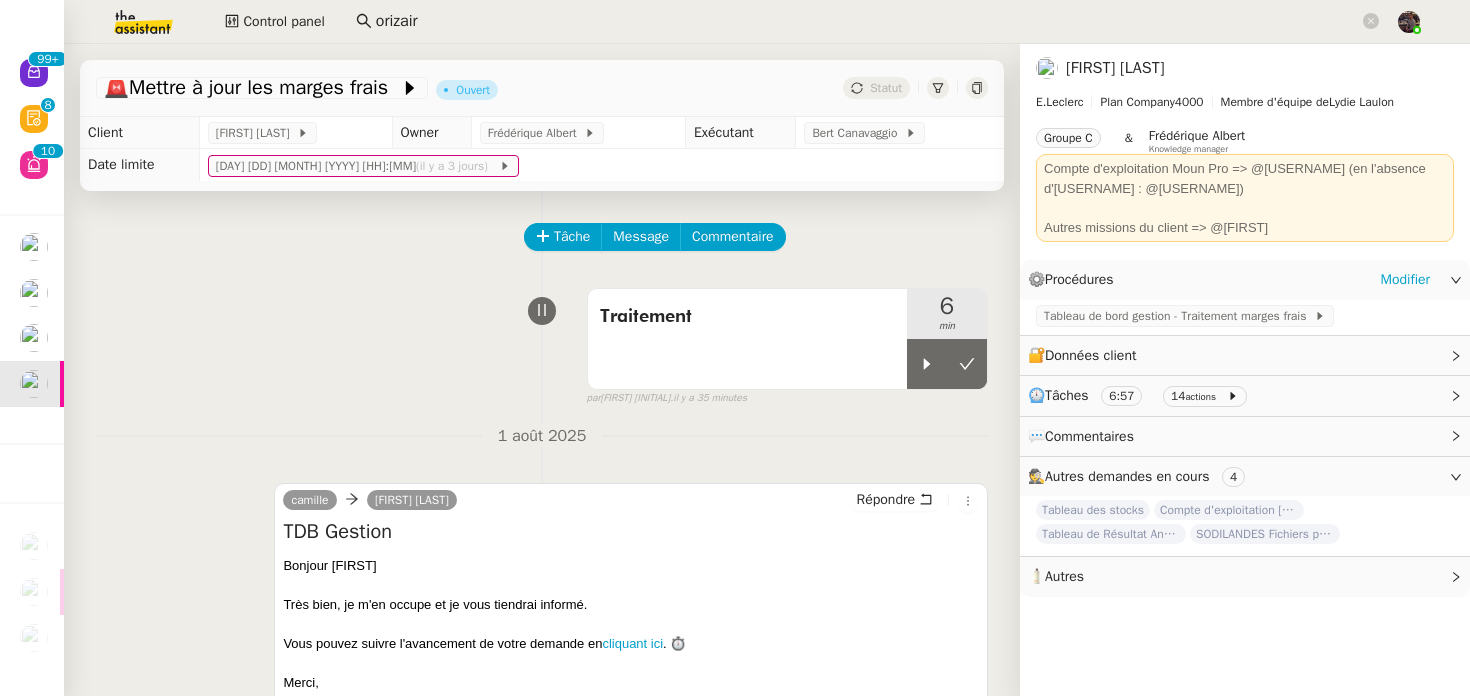 click on "Tableau de bord gestion - Traitement marges frais" 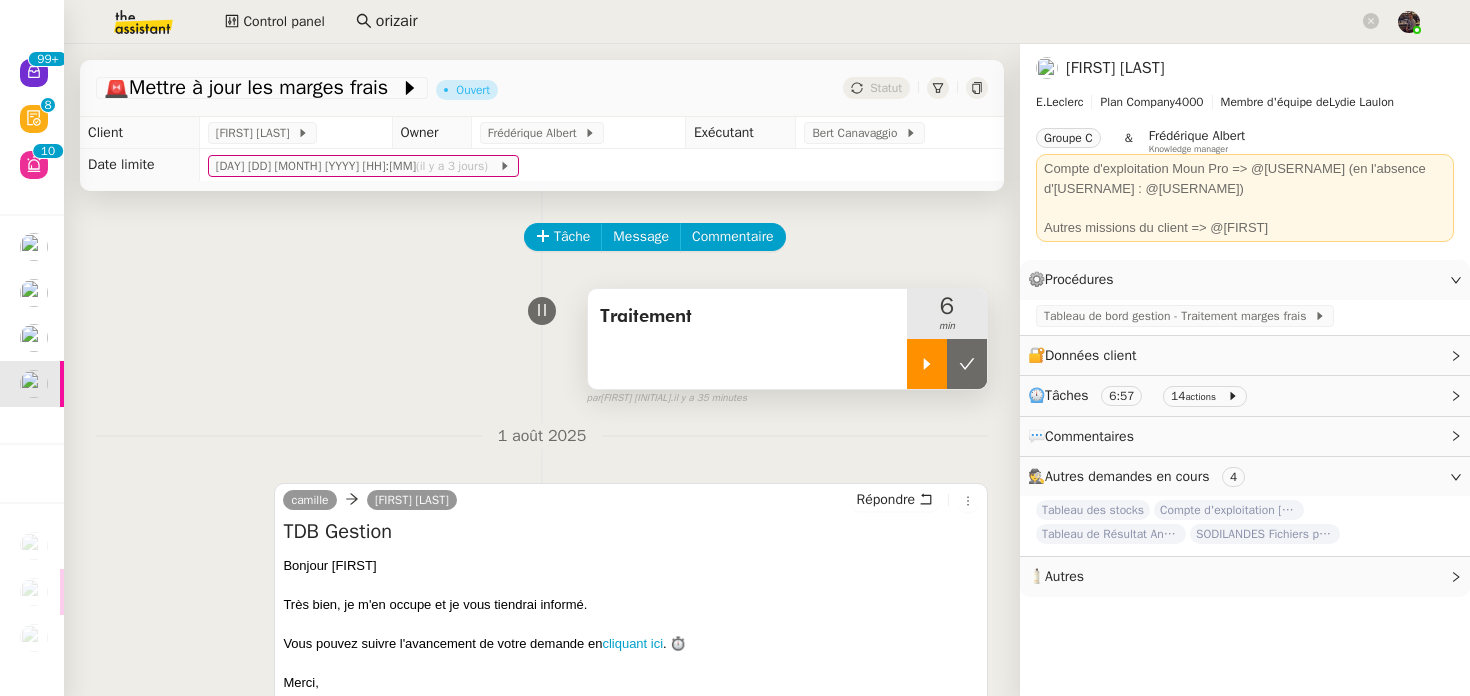 click at bounding box center [927, 364] 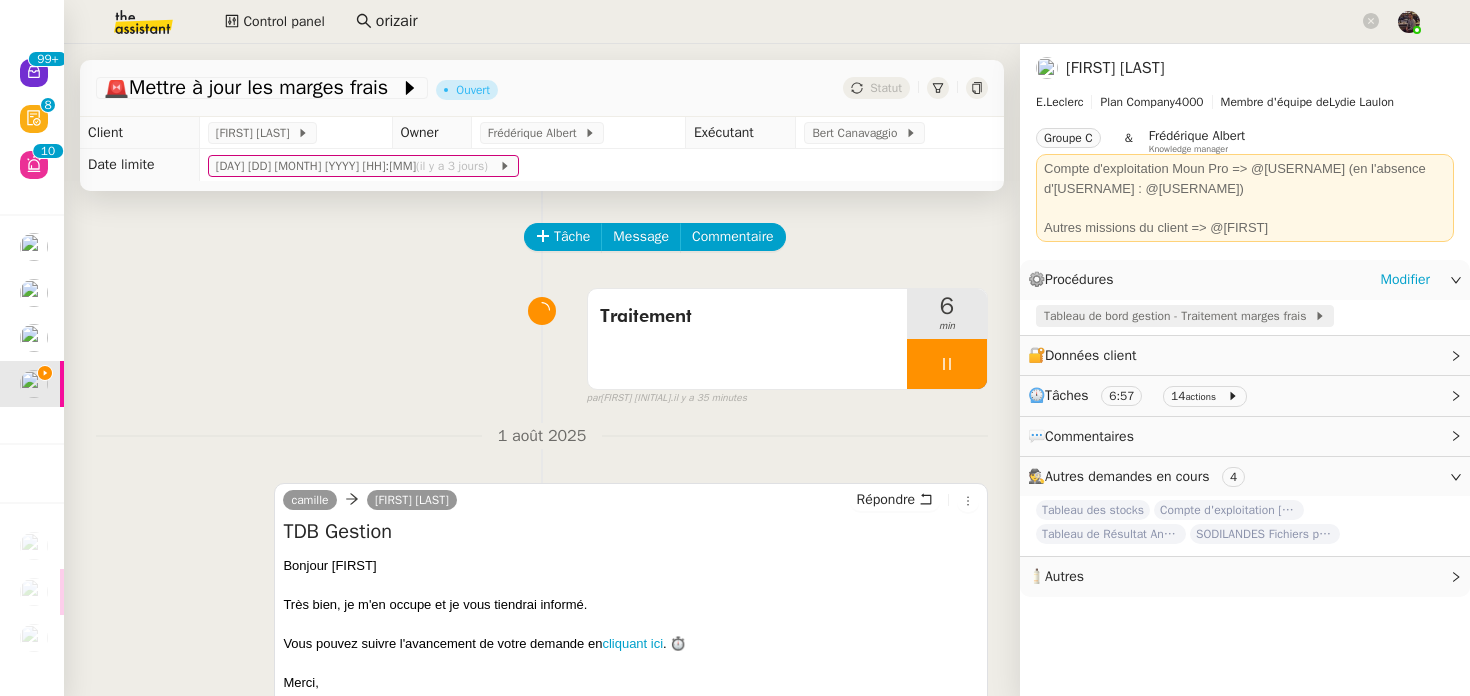 click on "Tableau de bord gestion - Traitement marges frais" 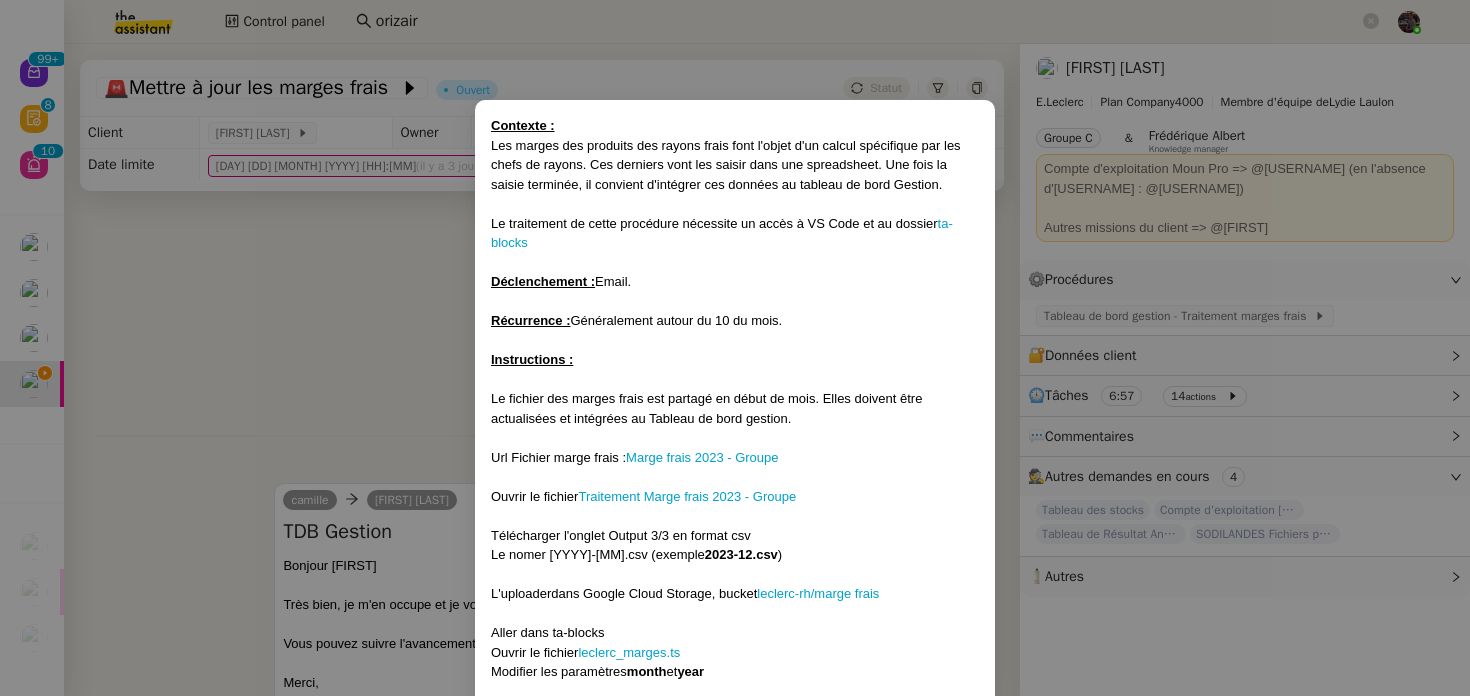 scroll, scrollTop: 129, scrollLeft: 0, axis: vertical 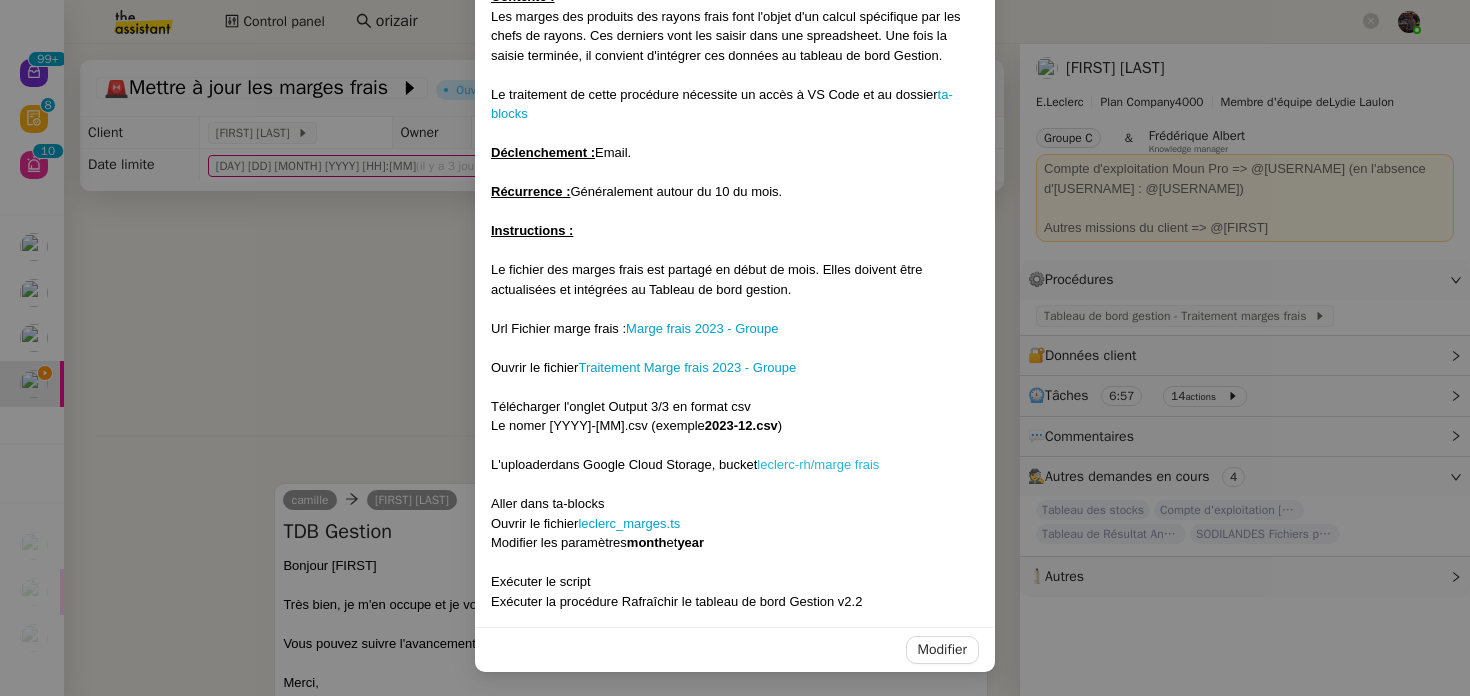 click on "leclerc-rh/marge frais" at bounding box center [818, 464] 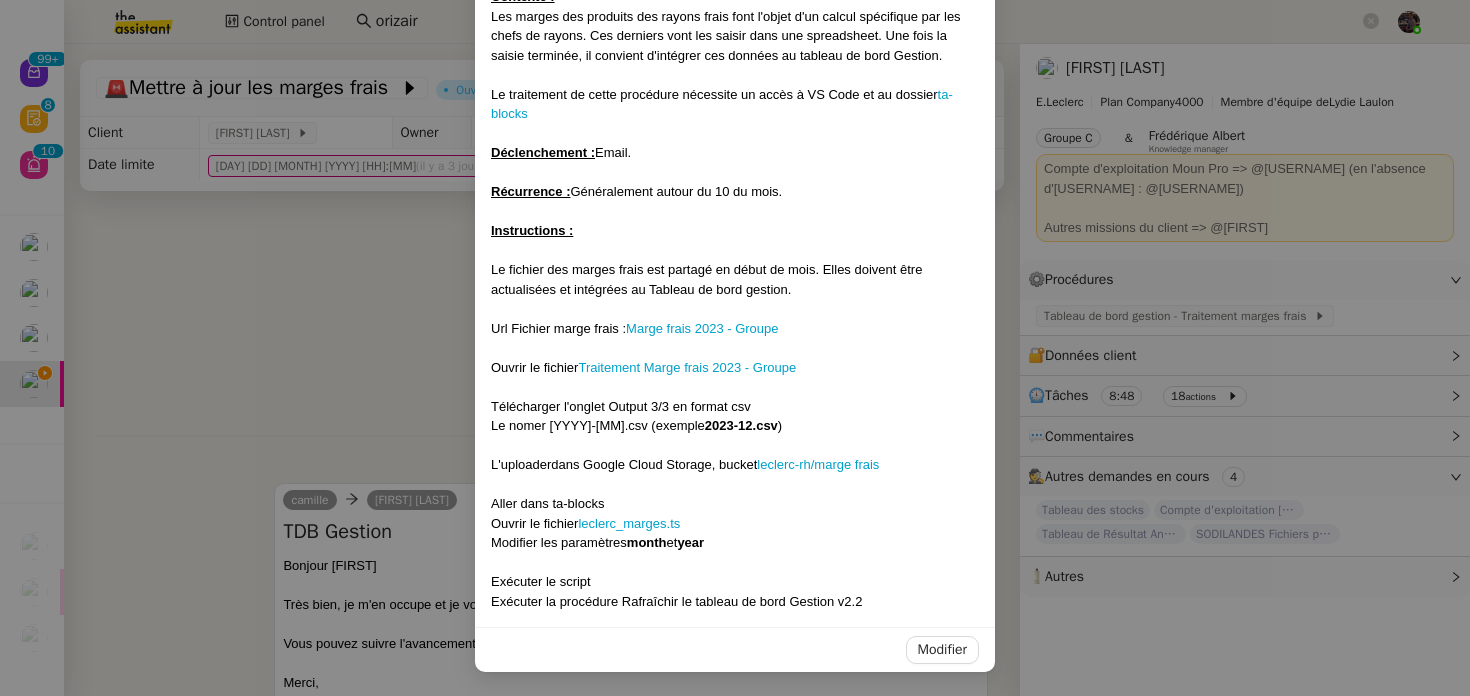 click on "Contexte : Les marges des produits des rayons frais font l'objet d'un calcul spécifique par les chefs de rayons. Ces derniers vont les saisir dans une spreadsheet. Une fois la saisie terminée, il convient d'intégrer ces données au tableau de bord Gestion. Le traitement de cette procédure nécessite un accès à VS Code et au dossier ta-blocks Déclenchement : Email. Récurrence : Généralement autour du [NUMBER] du mois. Instructions : Le fichier des marges frais est partagé en début de mois. Elles doivent être actualisées et intégrées au Tableau de bord gestion. Url Fichier marge frais : Marge frais [YEAR] - Groupe Ouvrir le fichier Traitement Marge frais [YEAR] - Groupe Télécharger l'onglet Output [NUMBER]/[NUMBER] en format csv Le nomer [YYYY]-[MM].csv (exemple [YYYY]-[MM].csv ) L'uploader dans Google Cloud Storage, bucket leclerc-rh/marge frais Aller dans ta-blocks Ouvrir le fichier leclerc_marges.ts Modifier les paramètres month et year Exécuter le script Modifier" at bounding box center [735, 348] 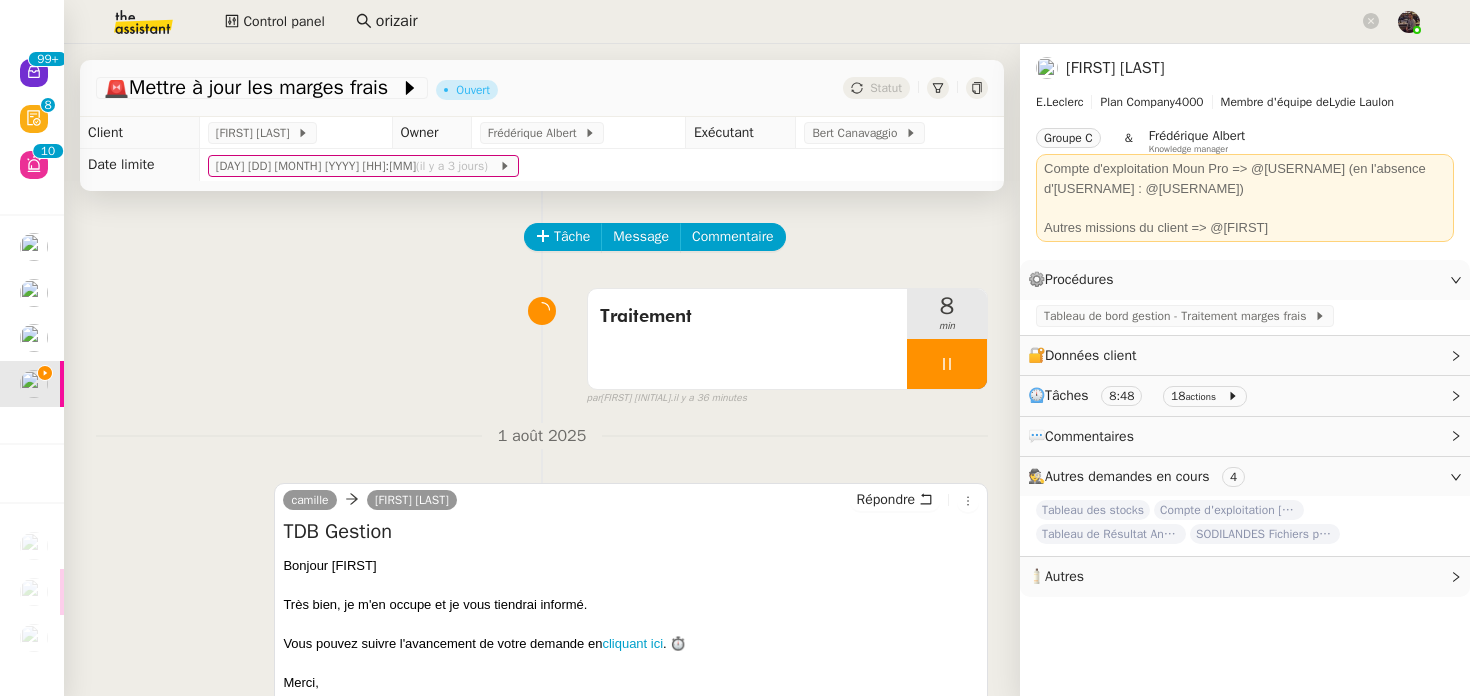 scroll, scrollTop: 29, scrollLeft: 0, axis: vertical 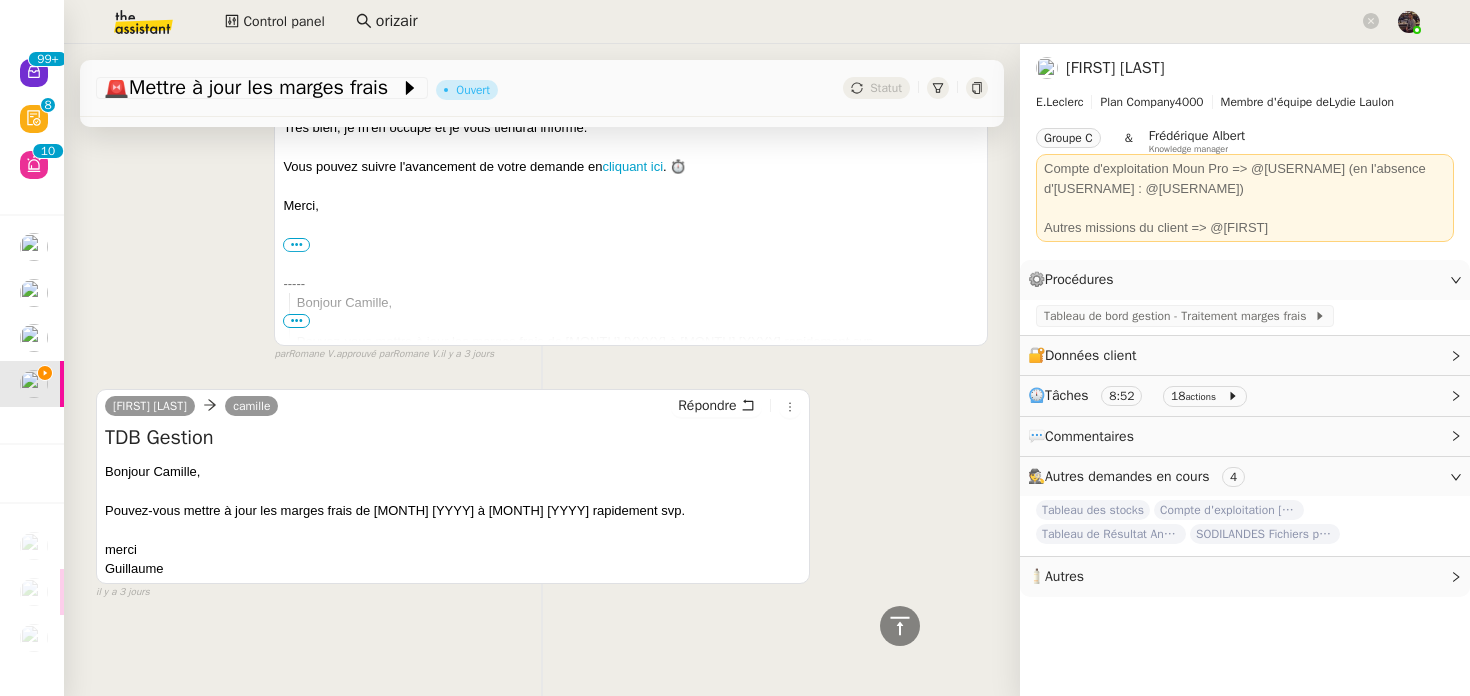 click on "Bonjour [FIRST], Pouvez-vous mettre à jour les marges frais de [MONTH] [YYYY] à [MONTH] [YYYY] rapidement svp. merci [FIRST]" at bounding box center (453, 520) 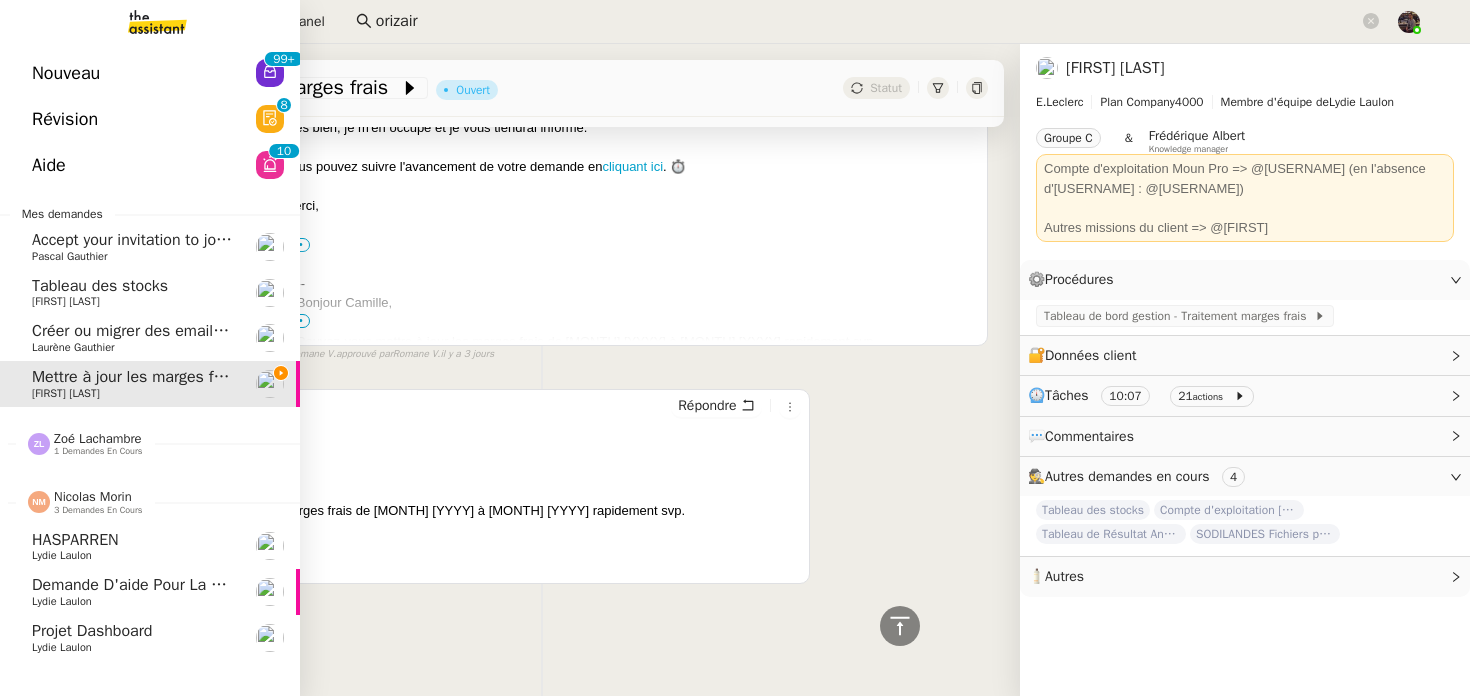 click on "HASPARREN" 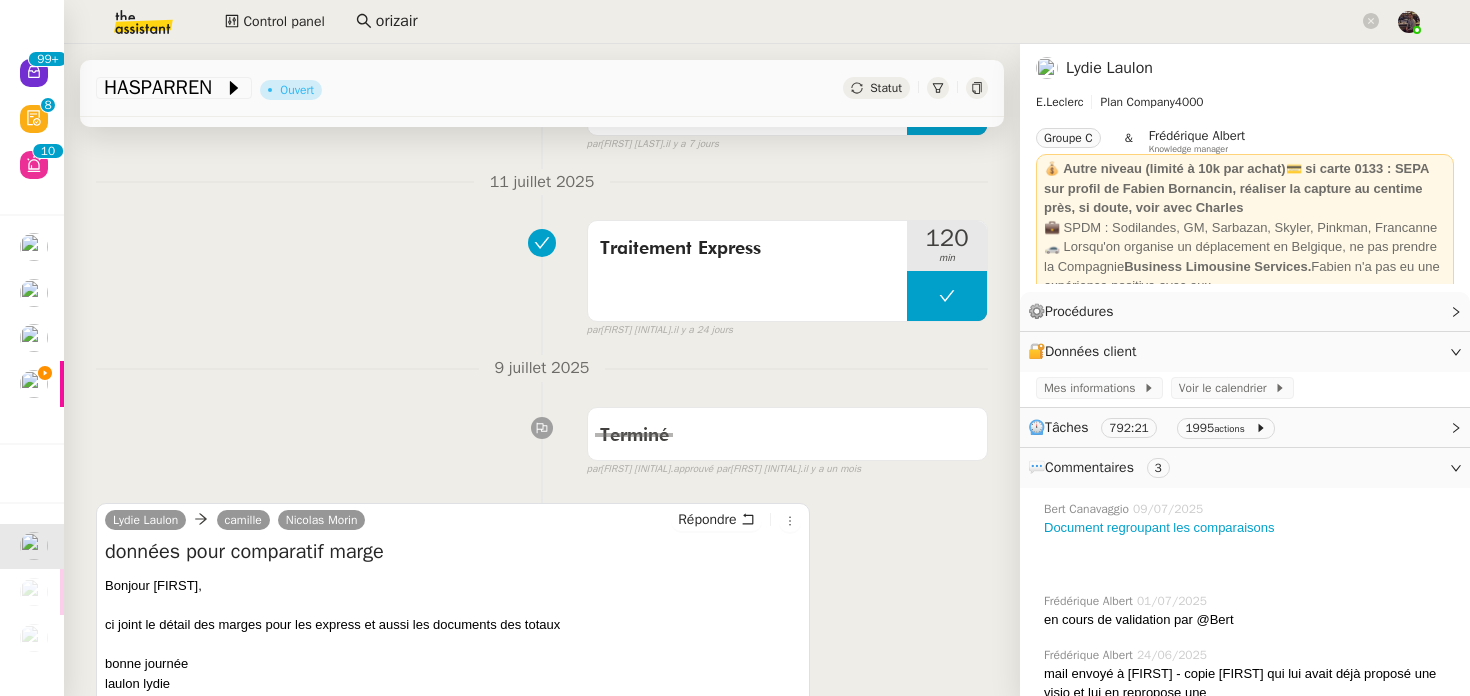 scroll, scrollTop: 0, scrollLeft: 0, axis: both 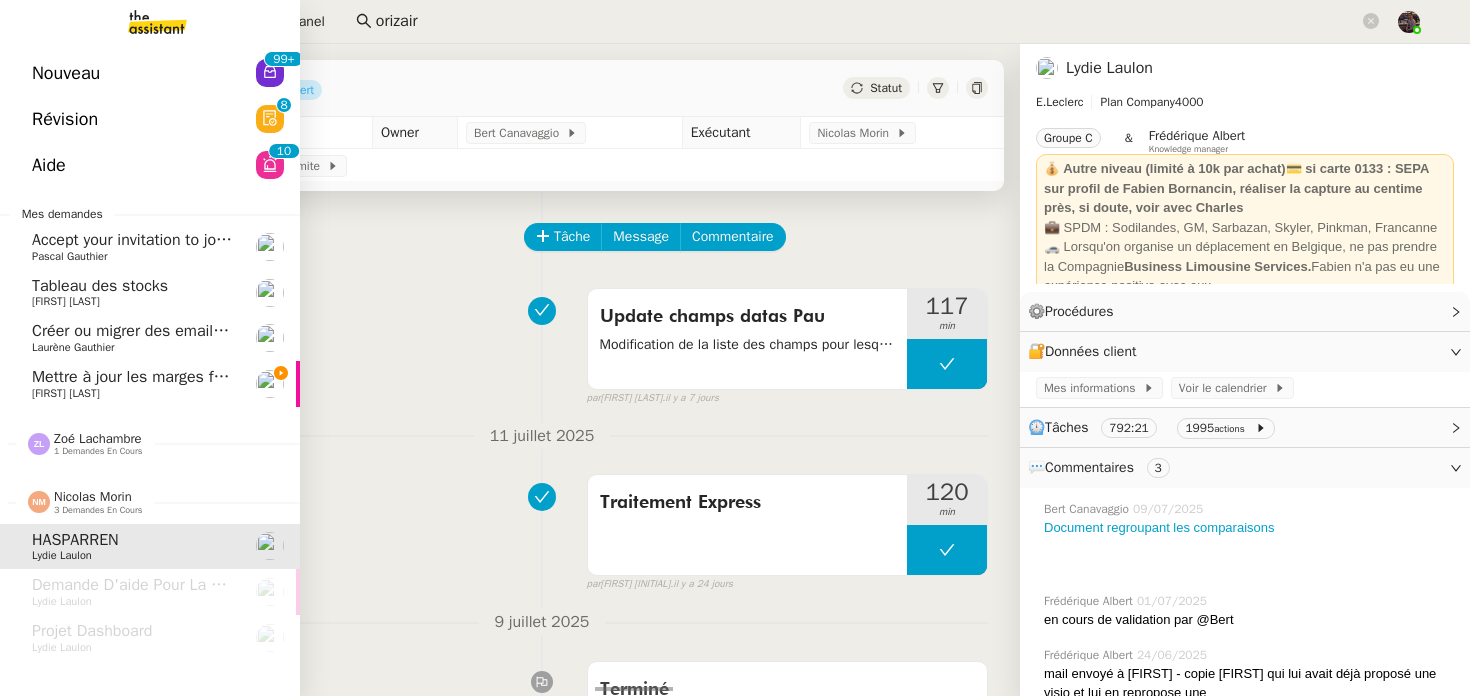 click on "Mettre à jour les marges frais [FIRST] [LAST]" 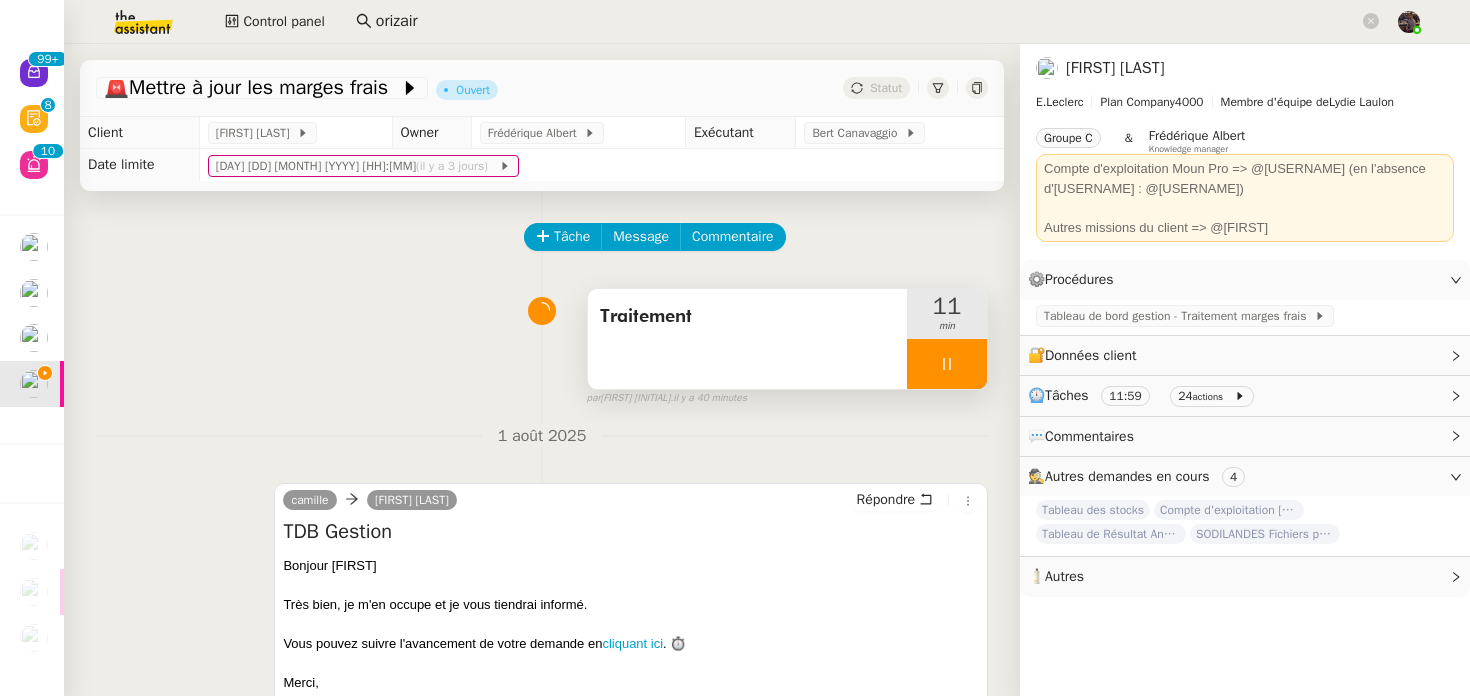 click at bounding box center (947, 364) 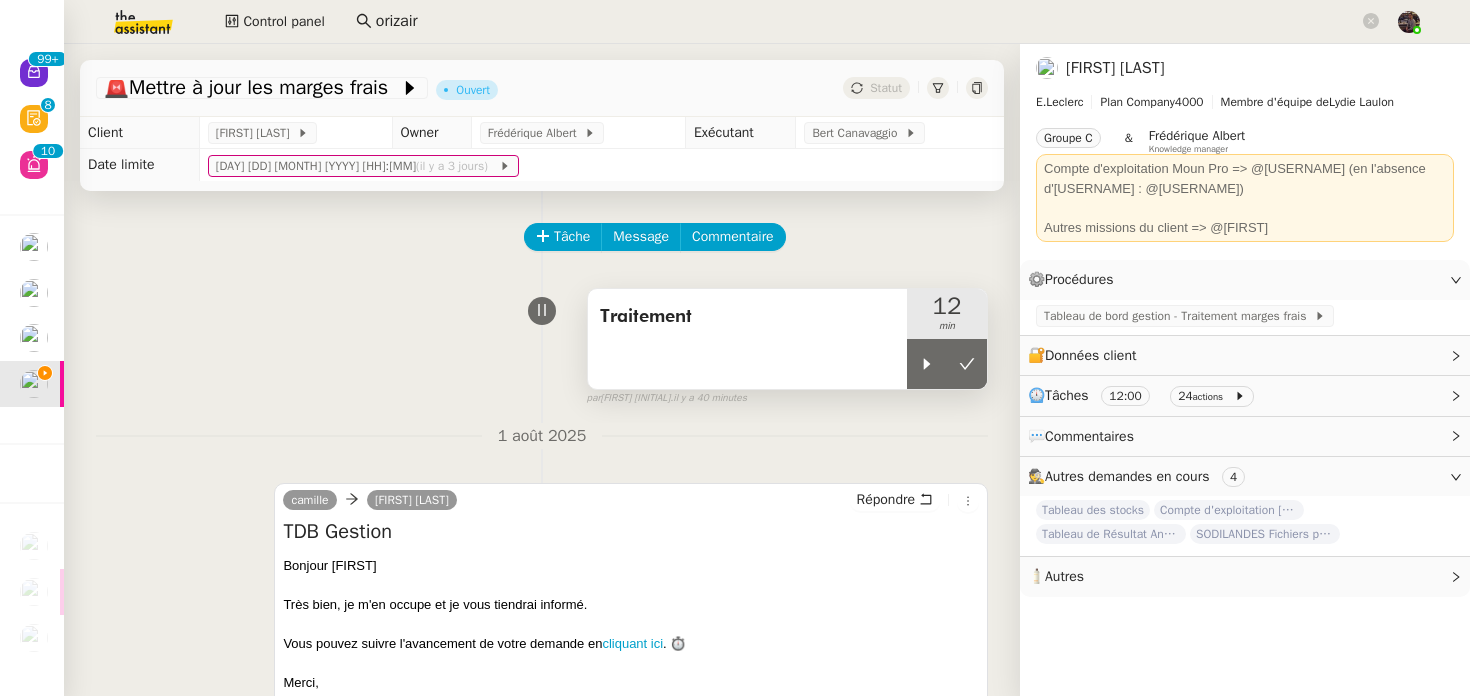click on "Traitement" at bounding box center (747, 317) 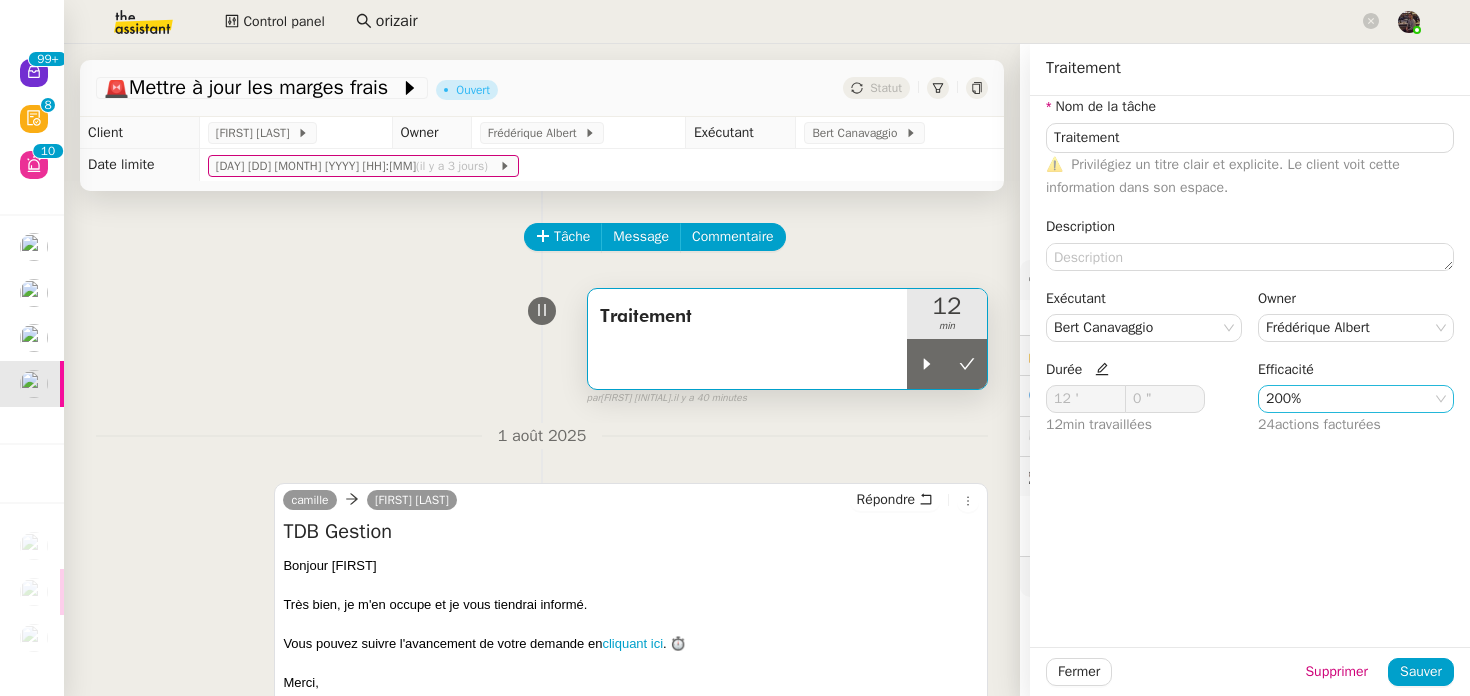 click on "200%" 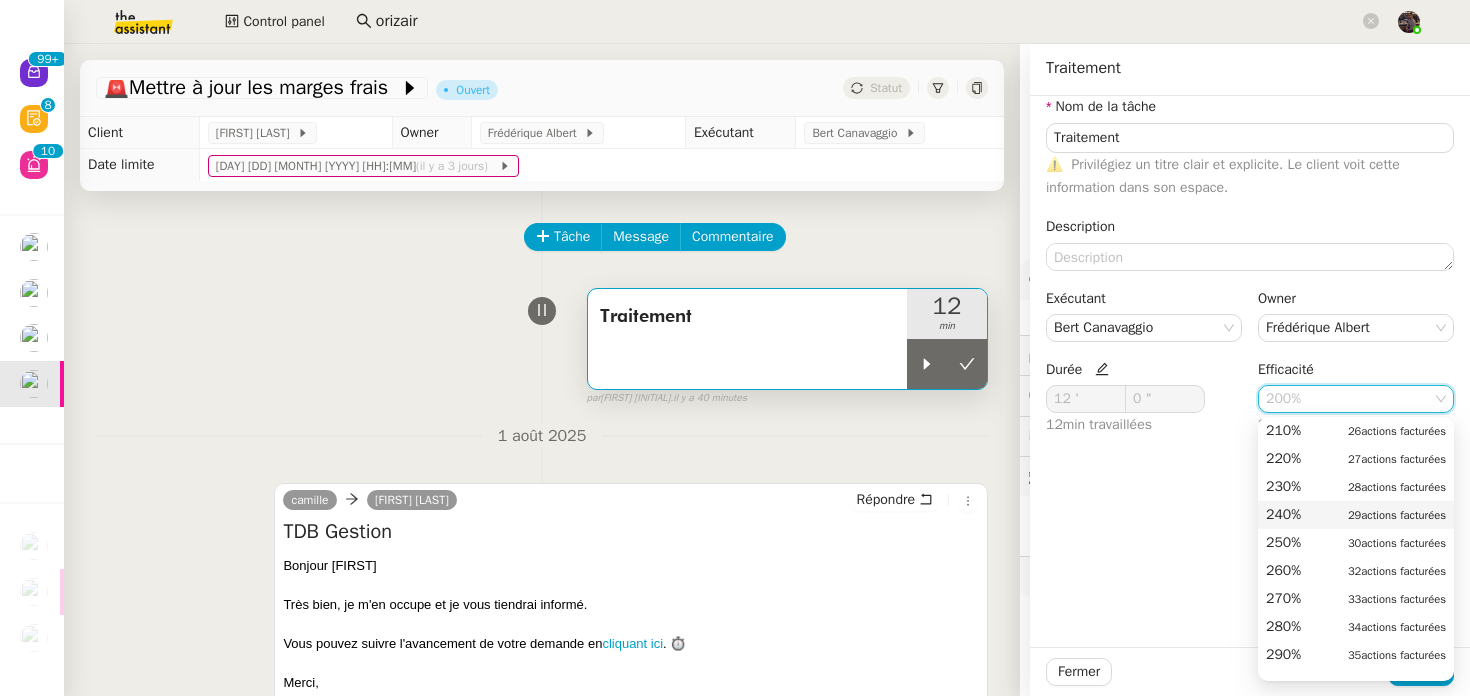 scroll, scrollTop: 736, scrollLeft: 0, axis: vertical 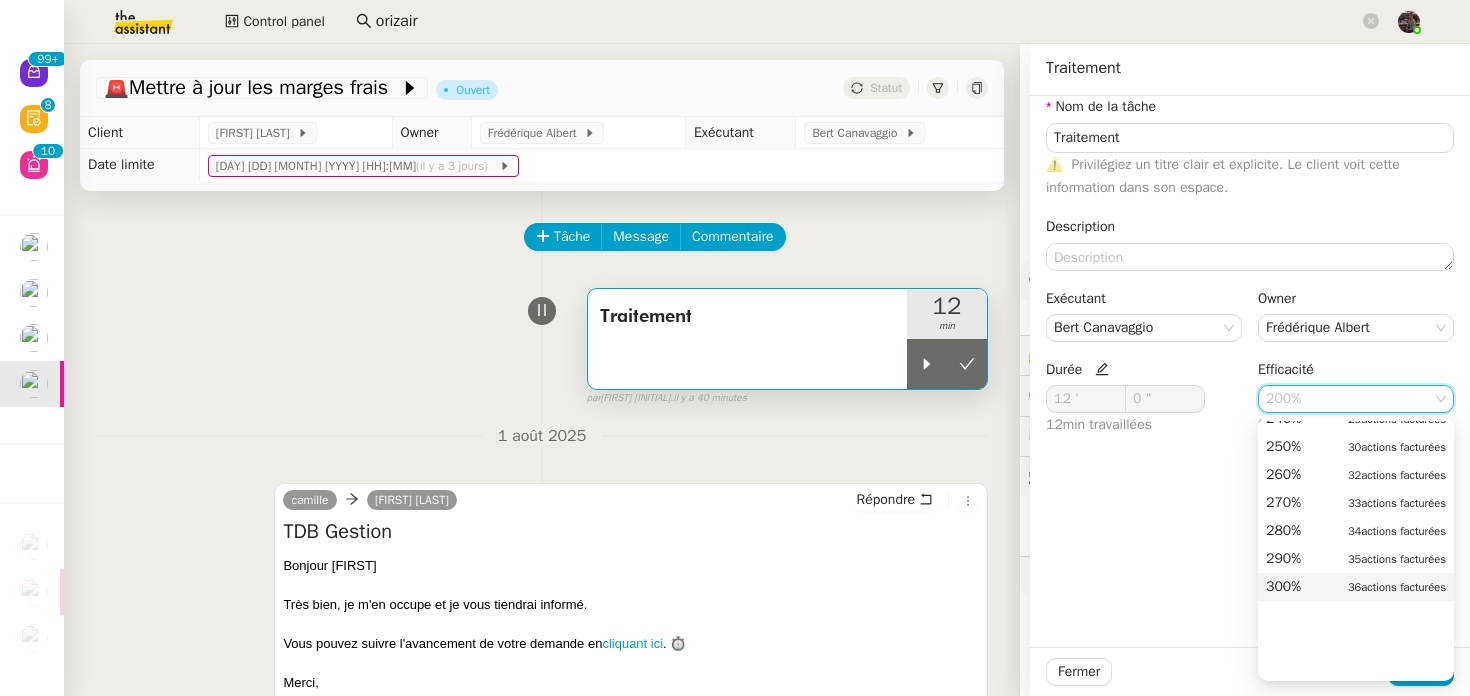 click on "300%" at bounding box center [1283, 587] 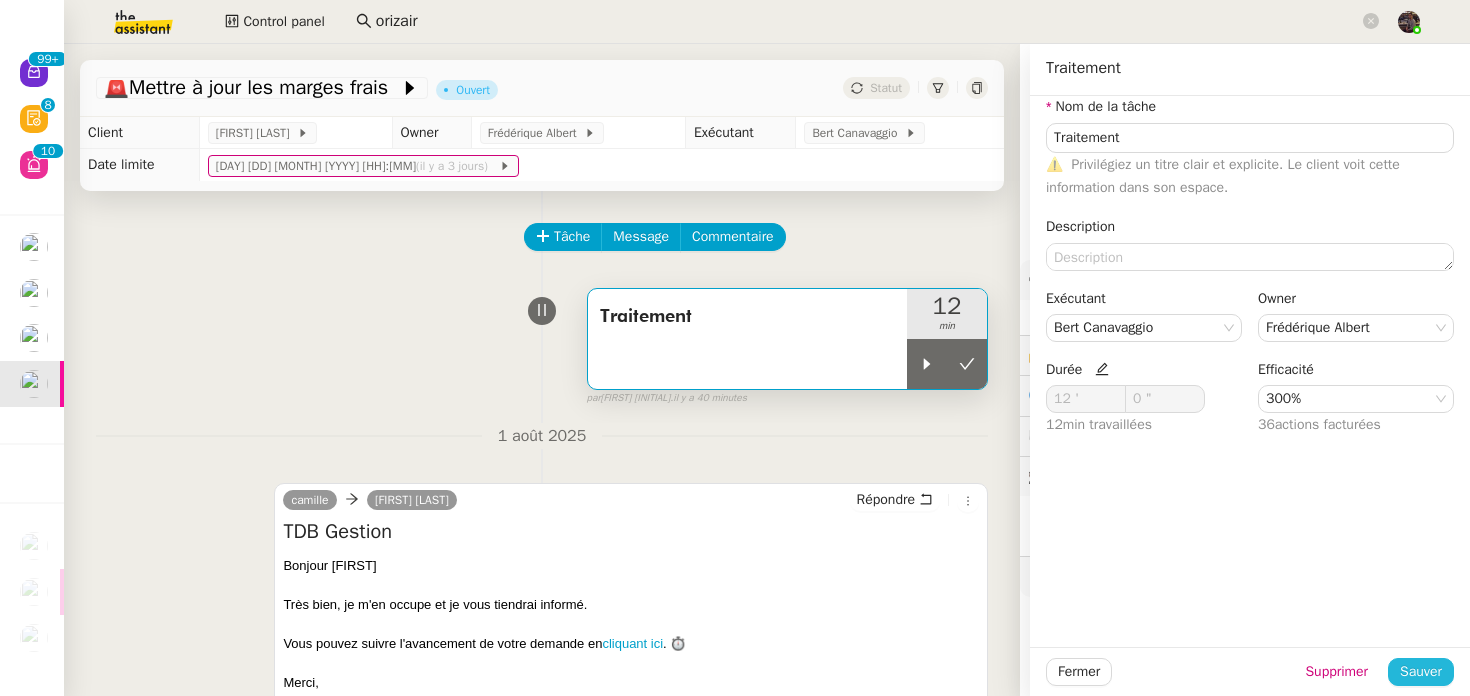 click on "Sauver" 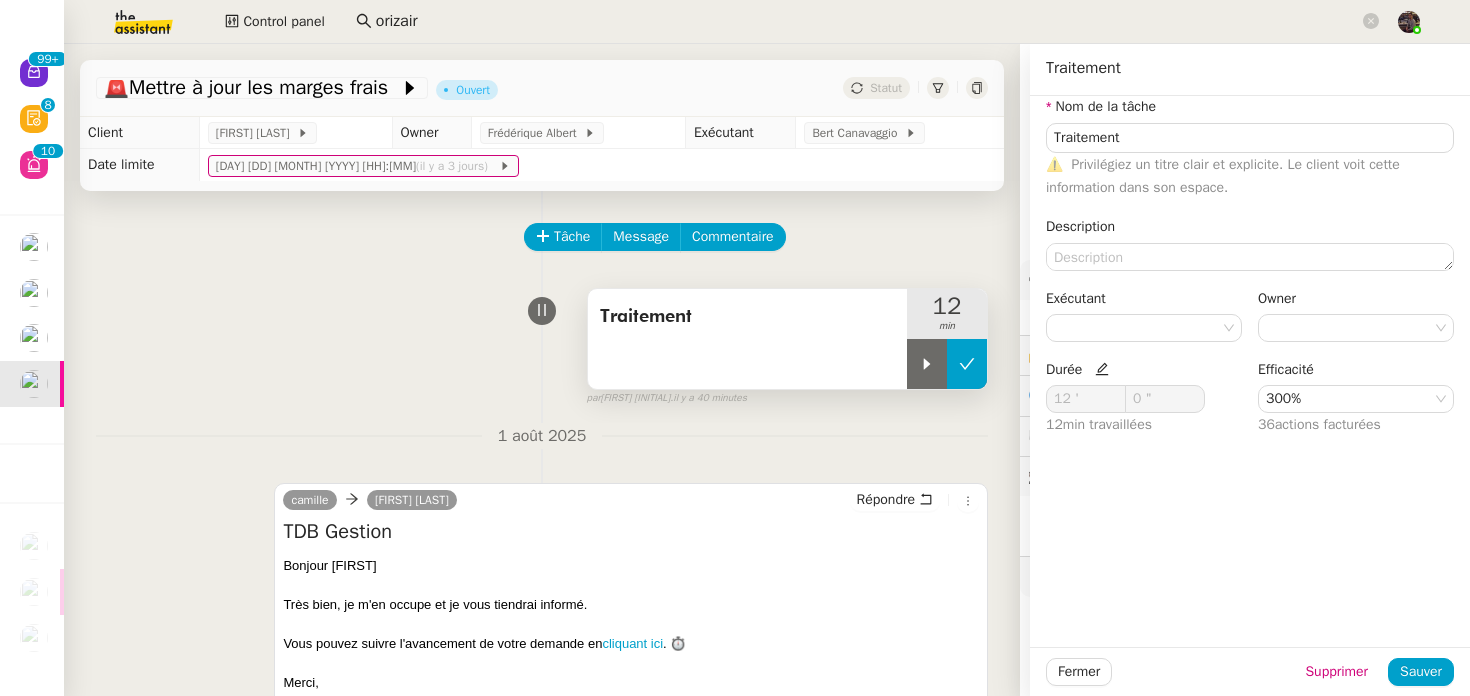 click 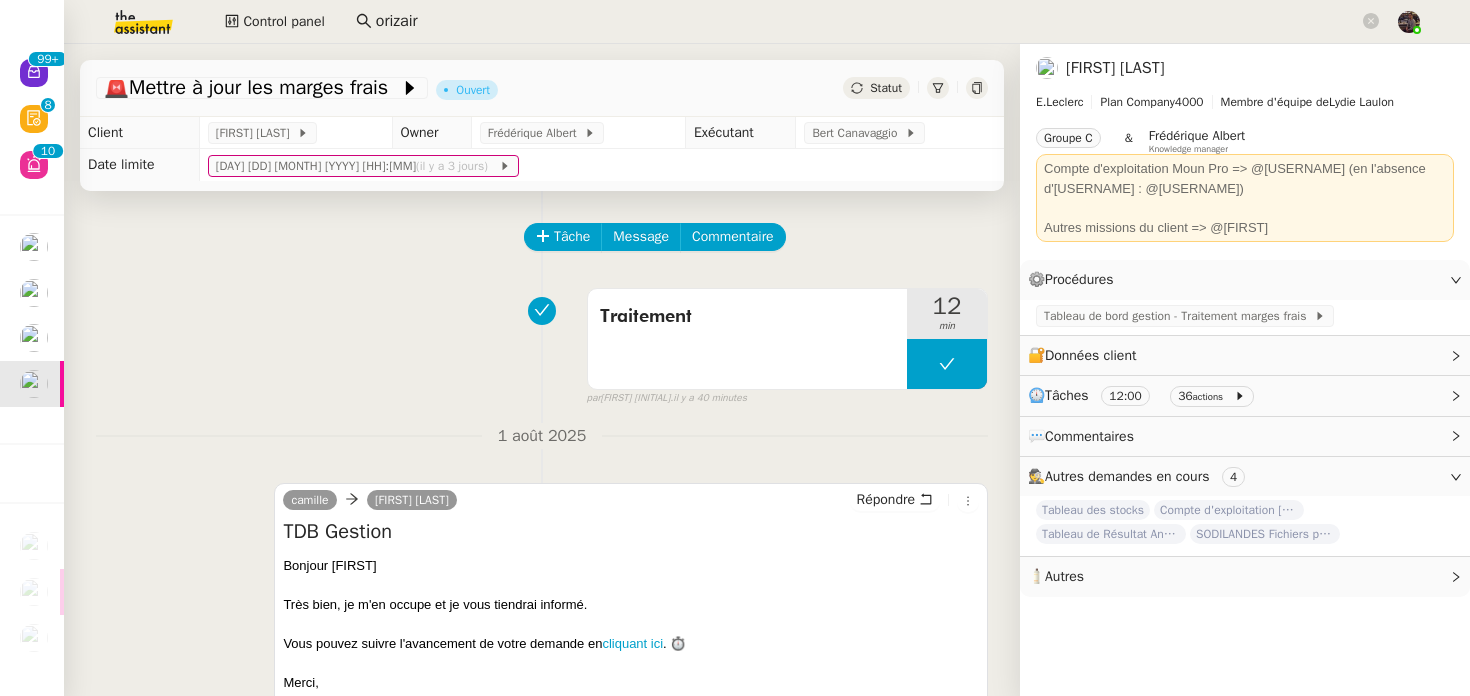click on "camille      [FIRST] [LAST]  Répondre TDB Gestion
Bonjour [FIRST] Très bien, je m'en occupe et je vous tiendrai informé. Vous pouvez suivre l'avancement de votre demande en  cliquant ici . ⏱️ Merci,
•••
Camille
Assistante de direction   •  Leclerc
[EMAIL]
-----
Bonjour Camille, Pouvez-vous mettre à jour les marges frais de [MONTH] [YEAR] à [MONTH] [YEAR] rapidement svp. merci [FIRST]
•••" at bounding box center (631, 653) 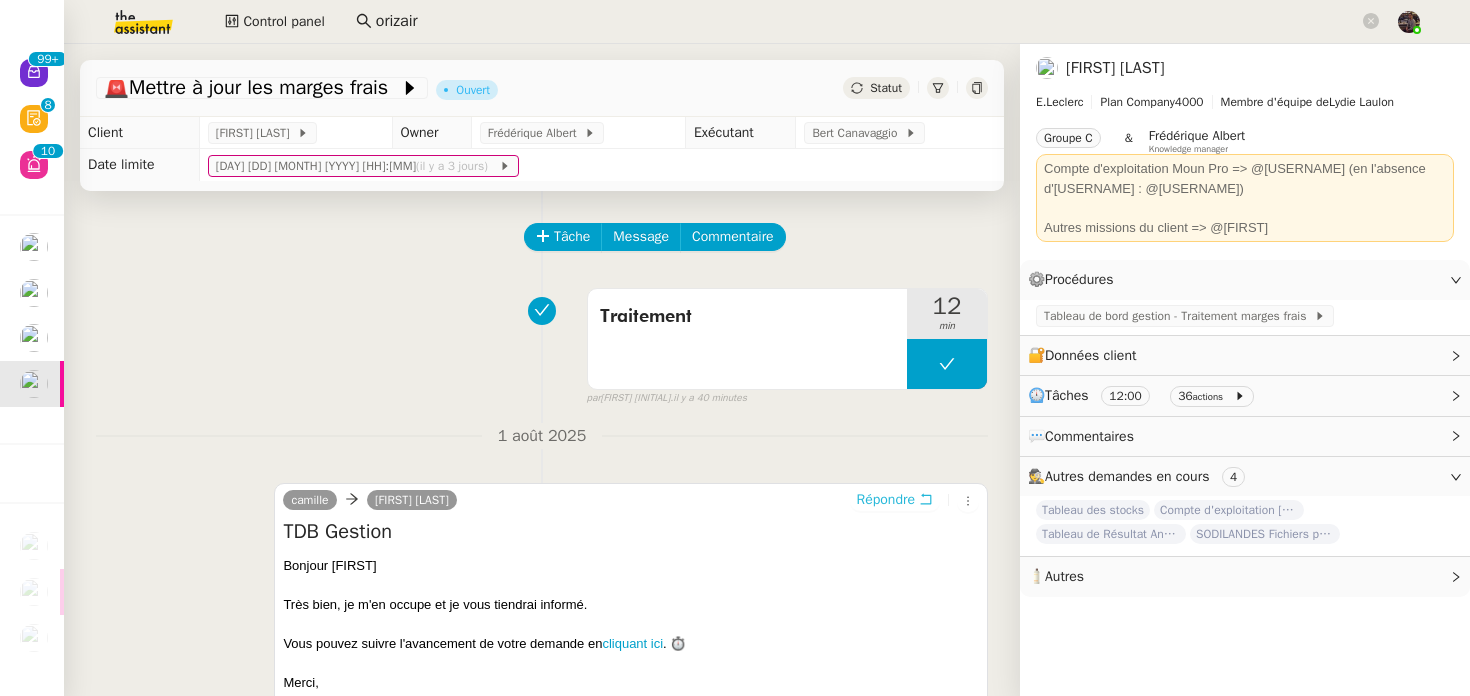 click on "Répondre" at bounding box center [886, 500] 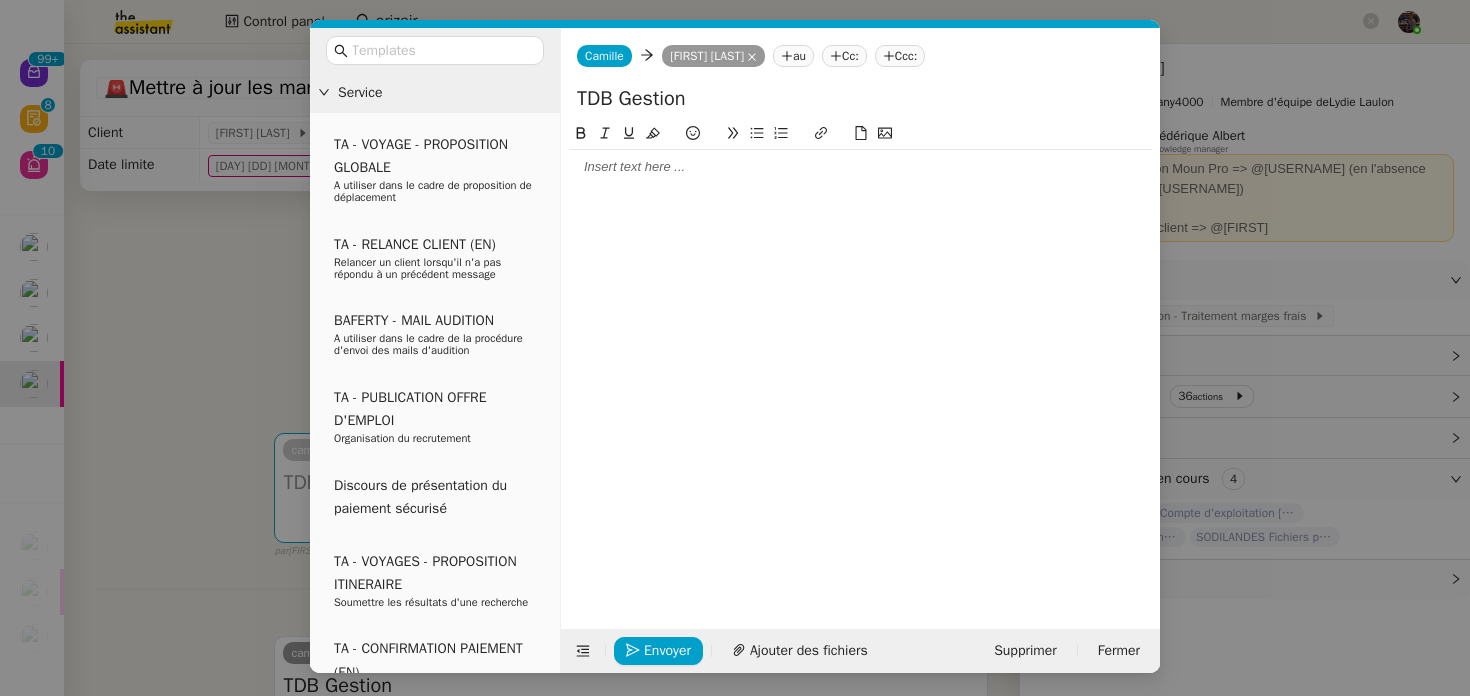 click 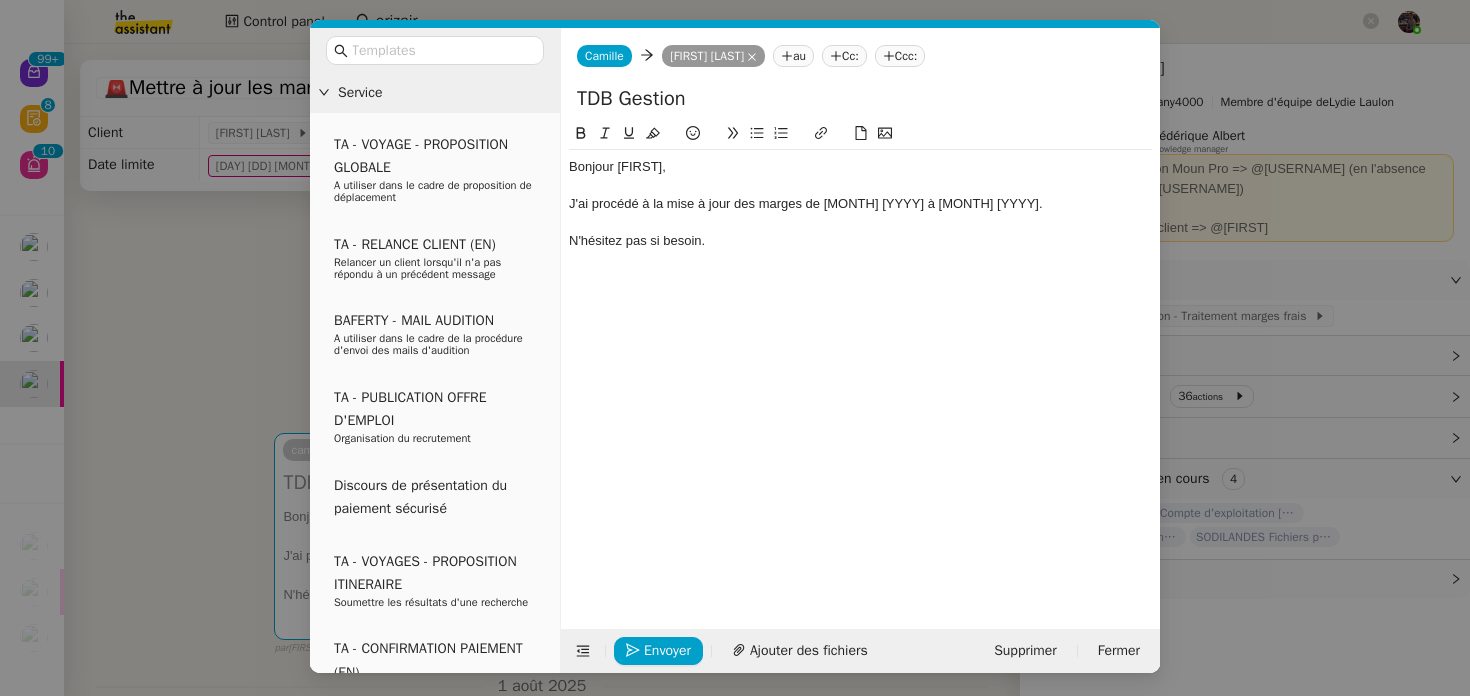 click on "Service TA - VOYAGE - PROPOSITION GLOBALE    A utiliser dans le cadre de proposition de déplacement TA - RELANCE CLIENT (EN)    Relancer un client lorsqu'il n'a pas répondu à un précédent message BAFERTY - MAIL AUDITION    A utiliser dans le cadre de la procédure d'envoi des mails d'audition TA - PUBLICATION OFFRE D'EMPLOI     Organisation du recrutement Discours de présentation du paiement sécurisé    TA - VOYAGES - PROPOSITION ITINERAIRE    Soumettre les résultats d'une recherche TA - CONFIRMATION PAIEMENT (EN)    Confirmer avec le client de modèle de transaction - Attention Plan Pro nécessaire. TA - COURRIER EXPEDIE (recommandé)    A utiliser dans le cadre de l'envoi d'un courrier recommandé TA - PARTAGE DE CALENDRIER (EN)    A utiliser pour demander au client de partager son calendrier afin de faciliter l'accès et la gestion PSPI - Appel de fonds MJL    A utiliser dans le cadre de la procédure d'appel de fonds MJL Compte d'exploitation - Evolutel     [FIRST] [LAST]" at bounding box center (735, 348) 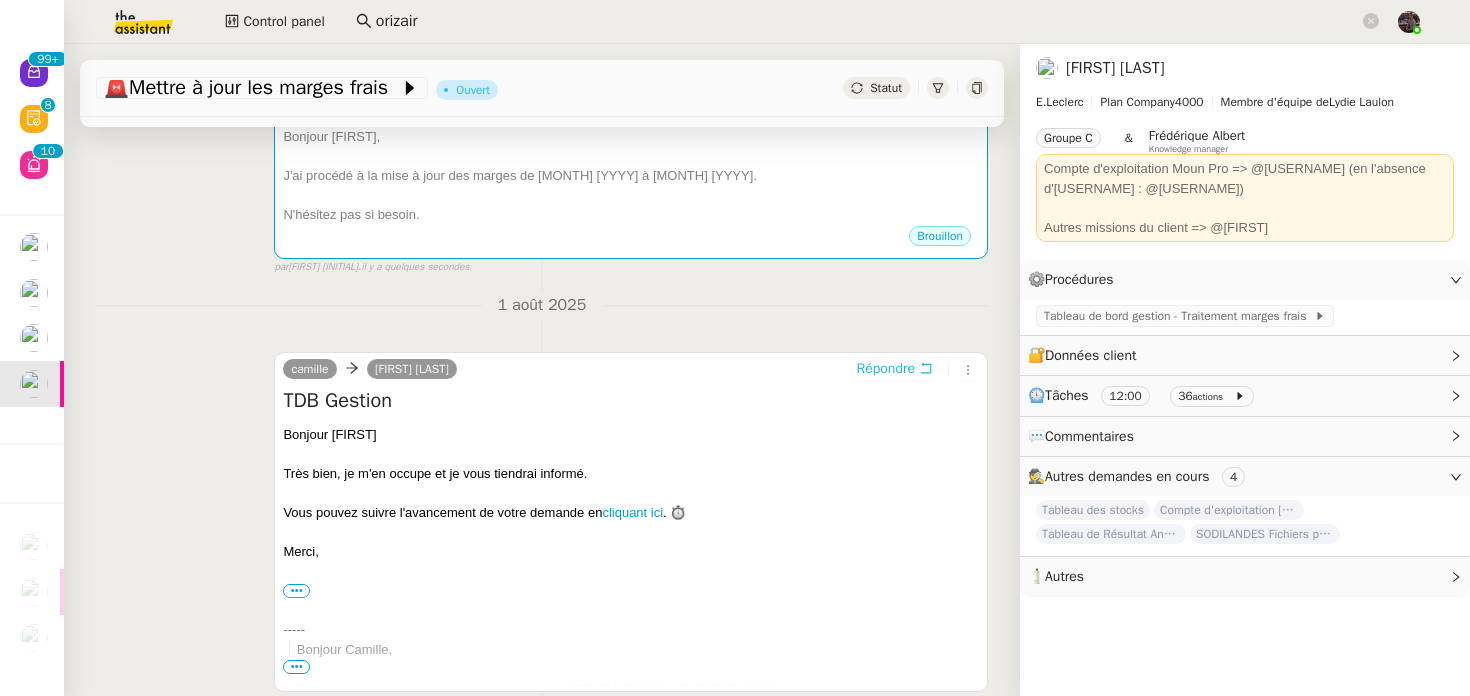 scroll, scrollTop: 0, scrollLeft: 0, axis: both 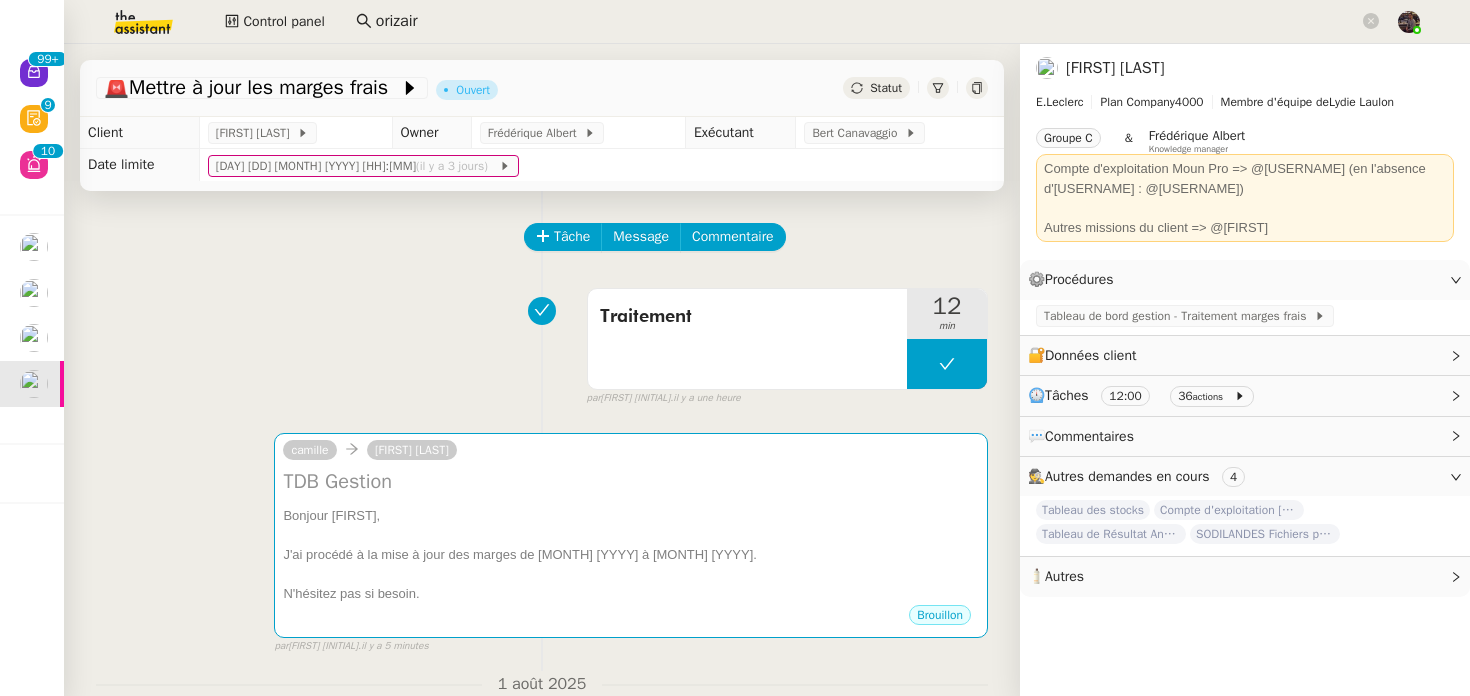 click on "orizair" 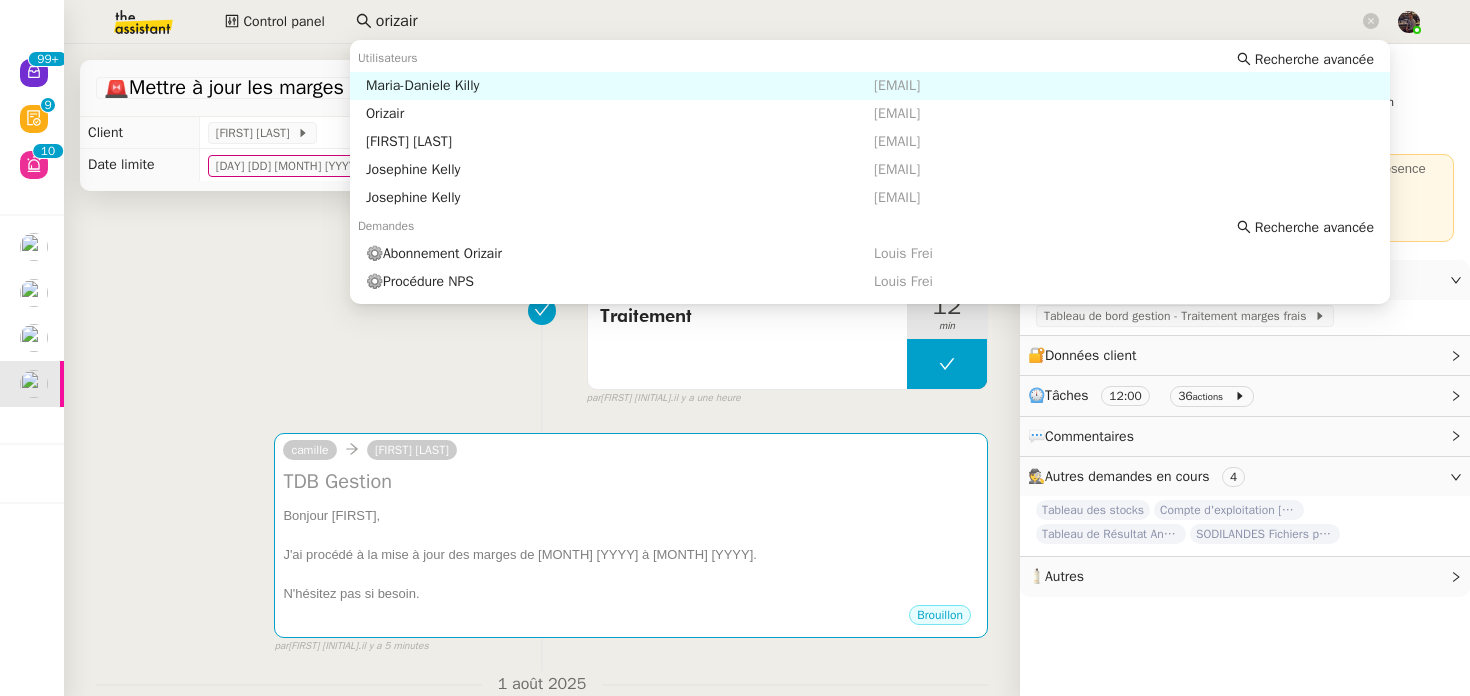 click on "orizair" 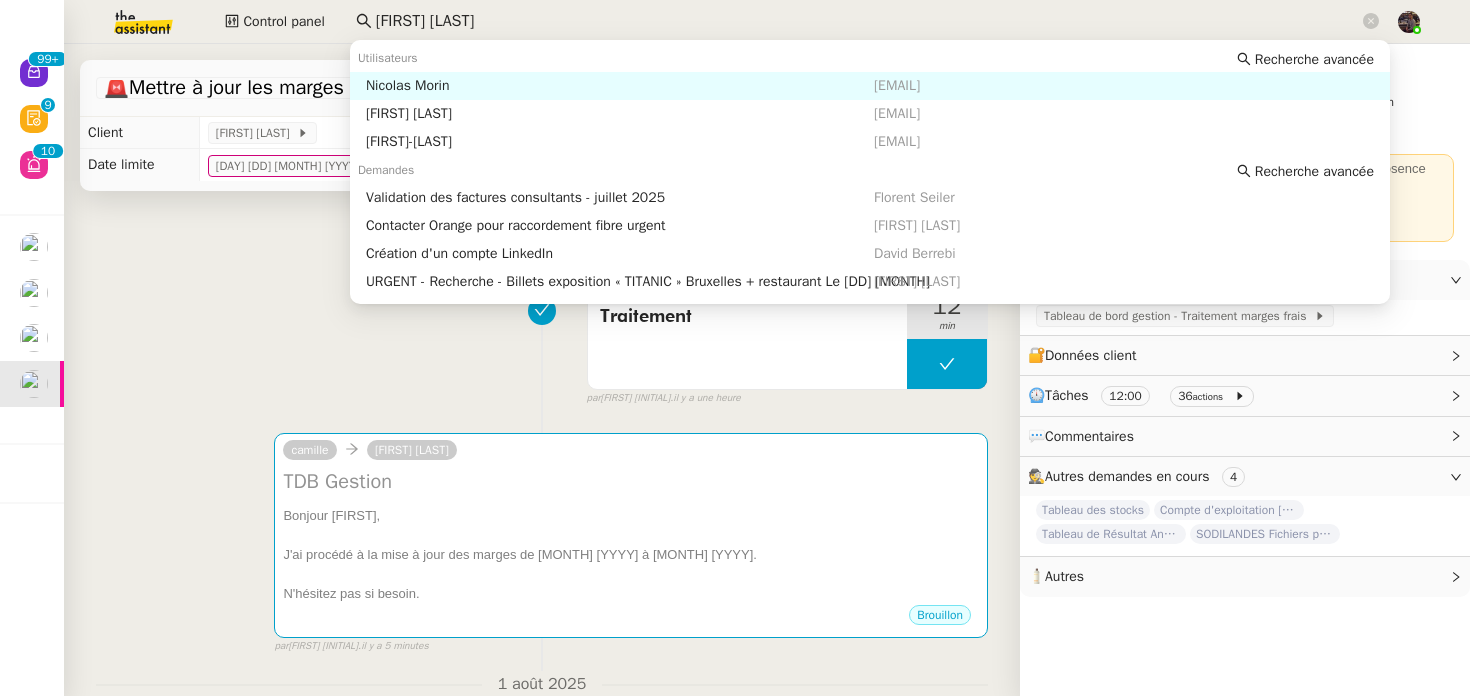 click on "Nicolas Morin" at bounding box center (620, 86) 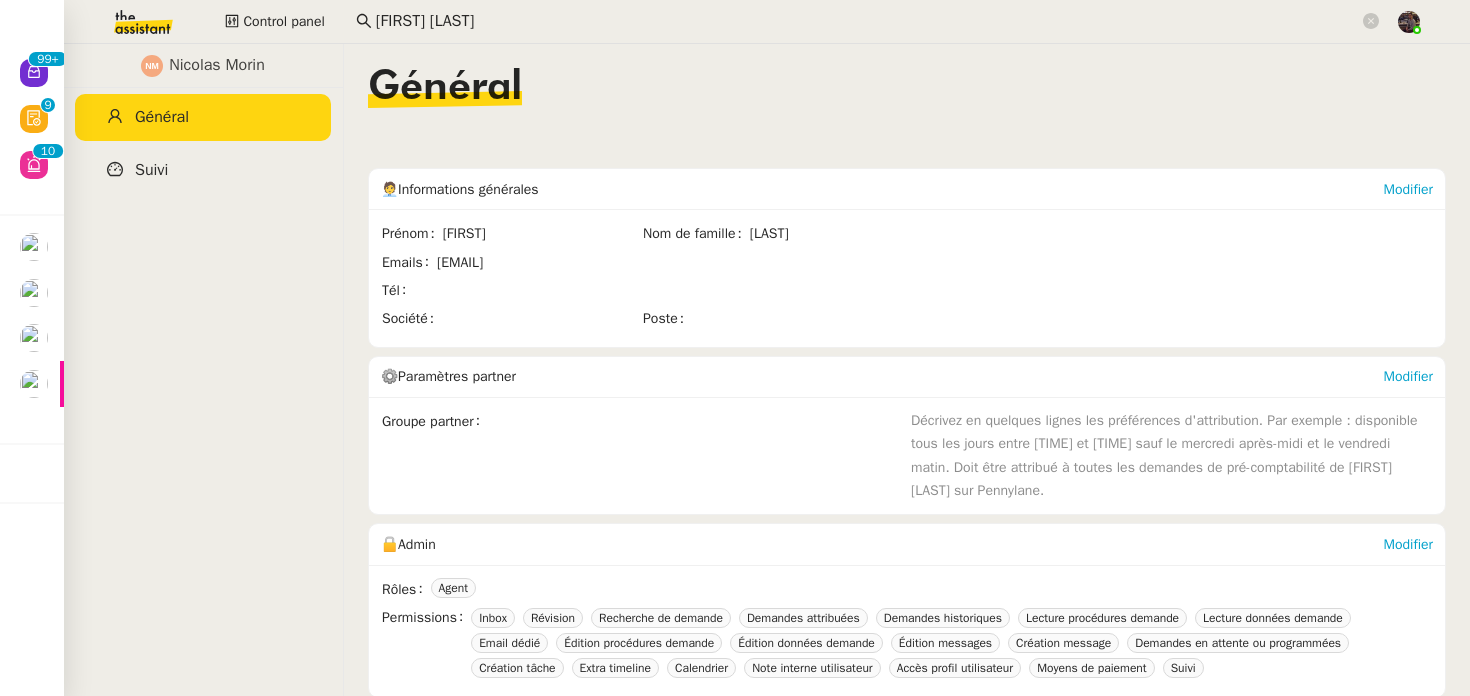 click on "Suivi" 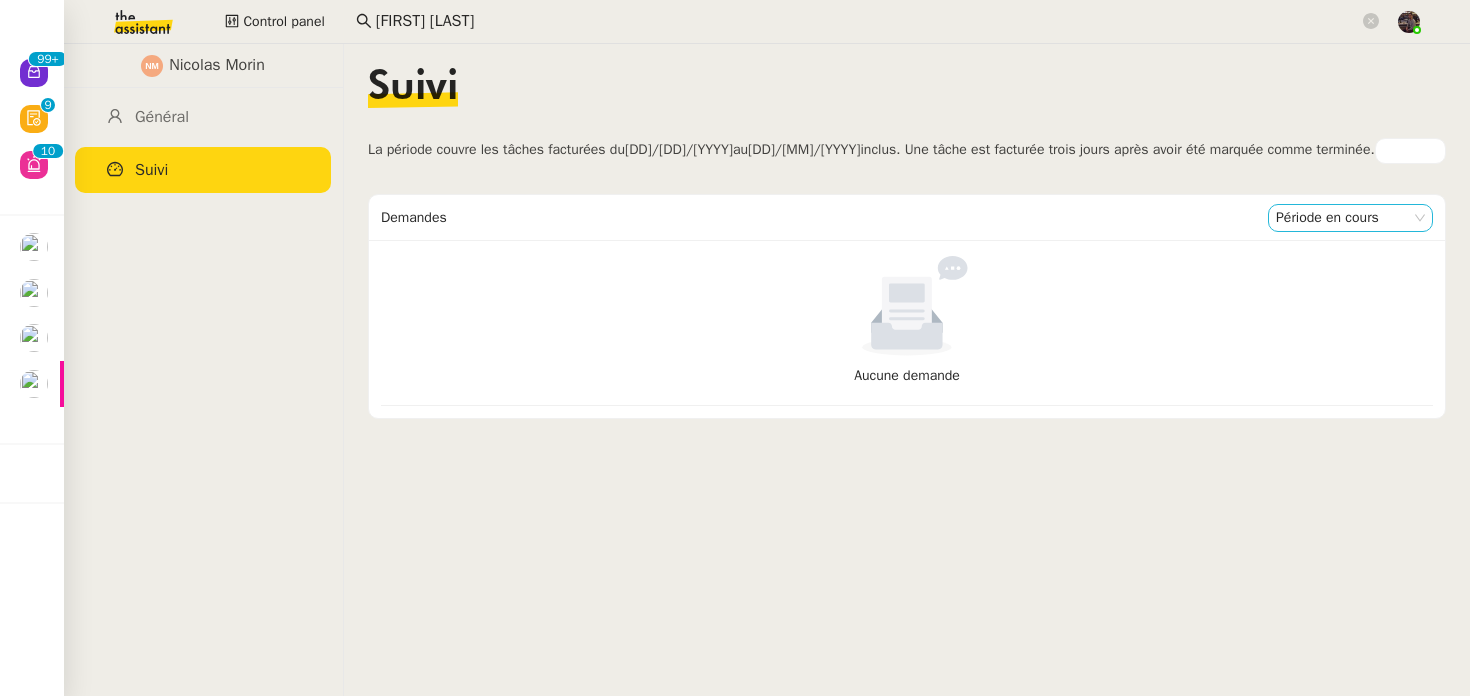 click on "Période en cours" 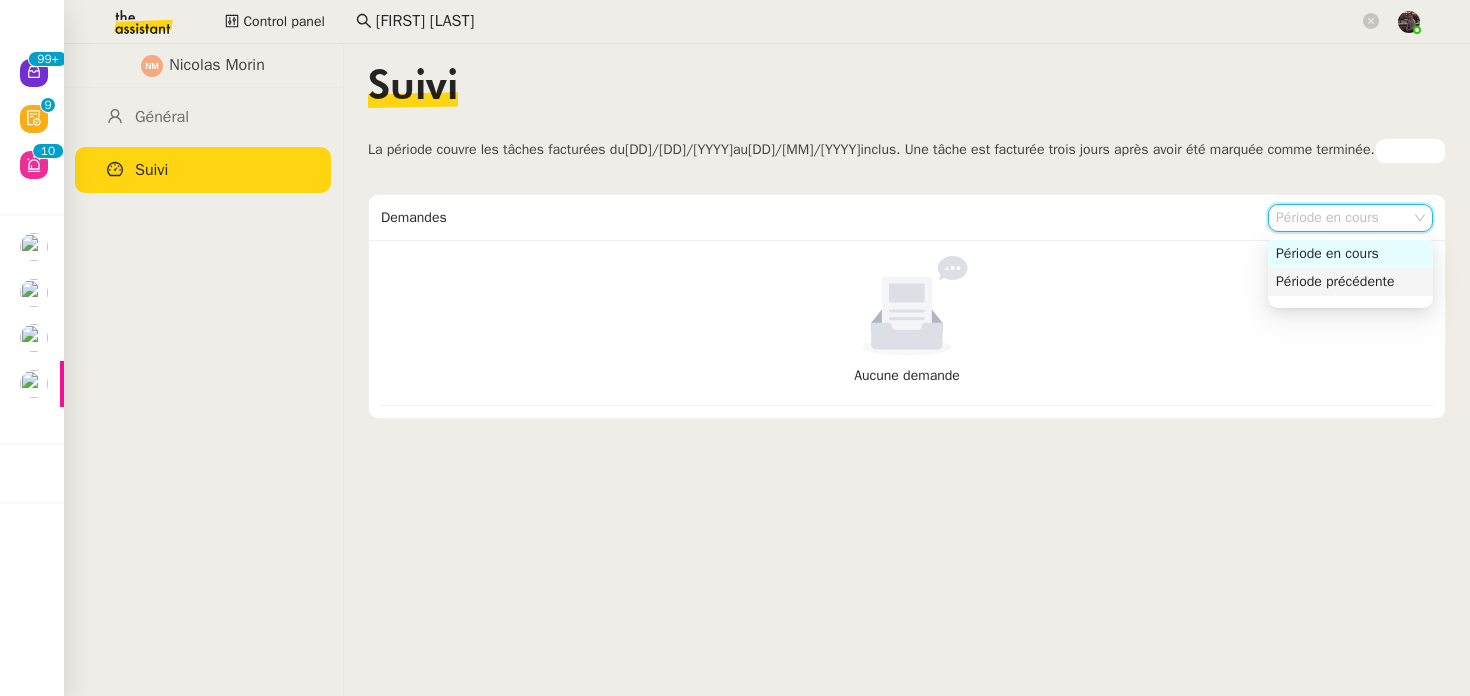 click on "Période précédente" at bounding box center (1350, 282) 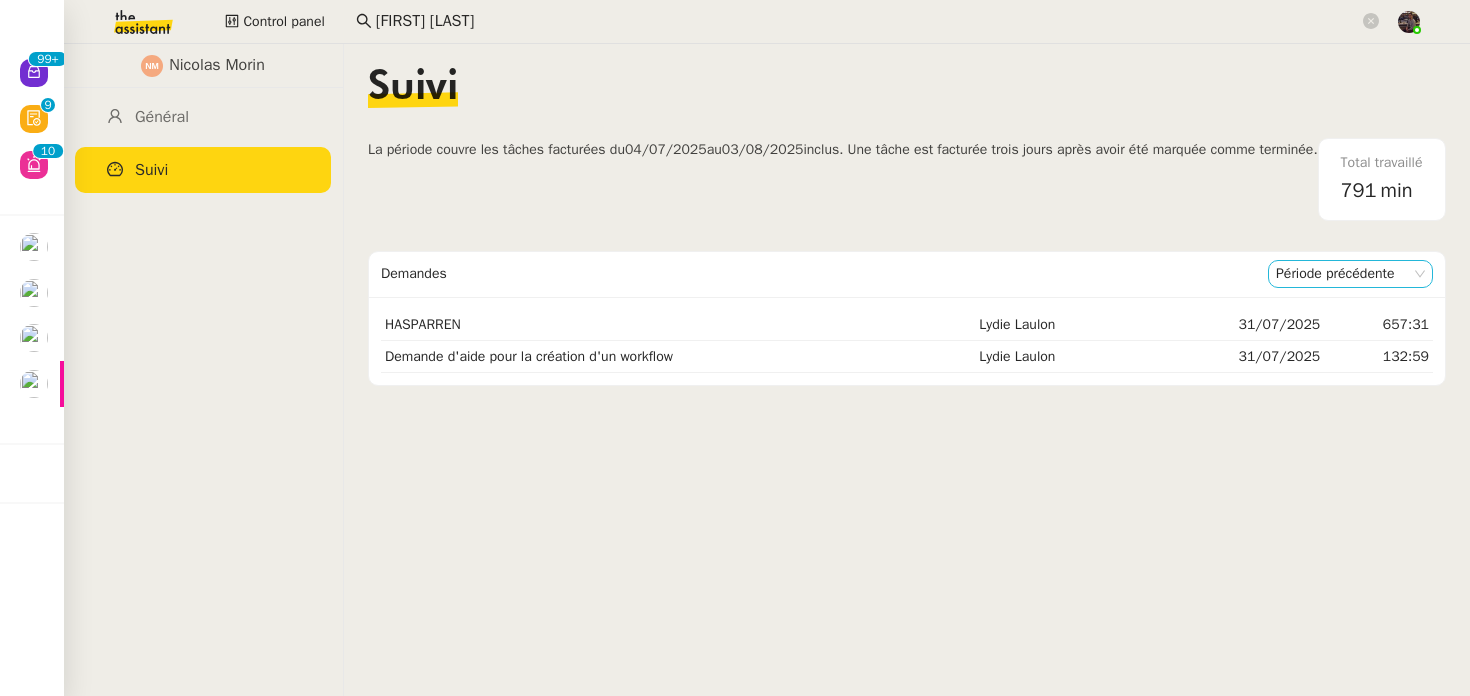 click on "Période précédente" 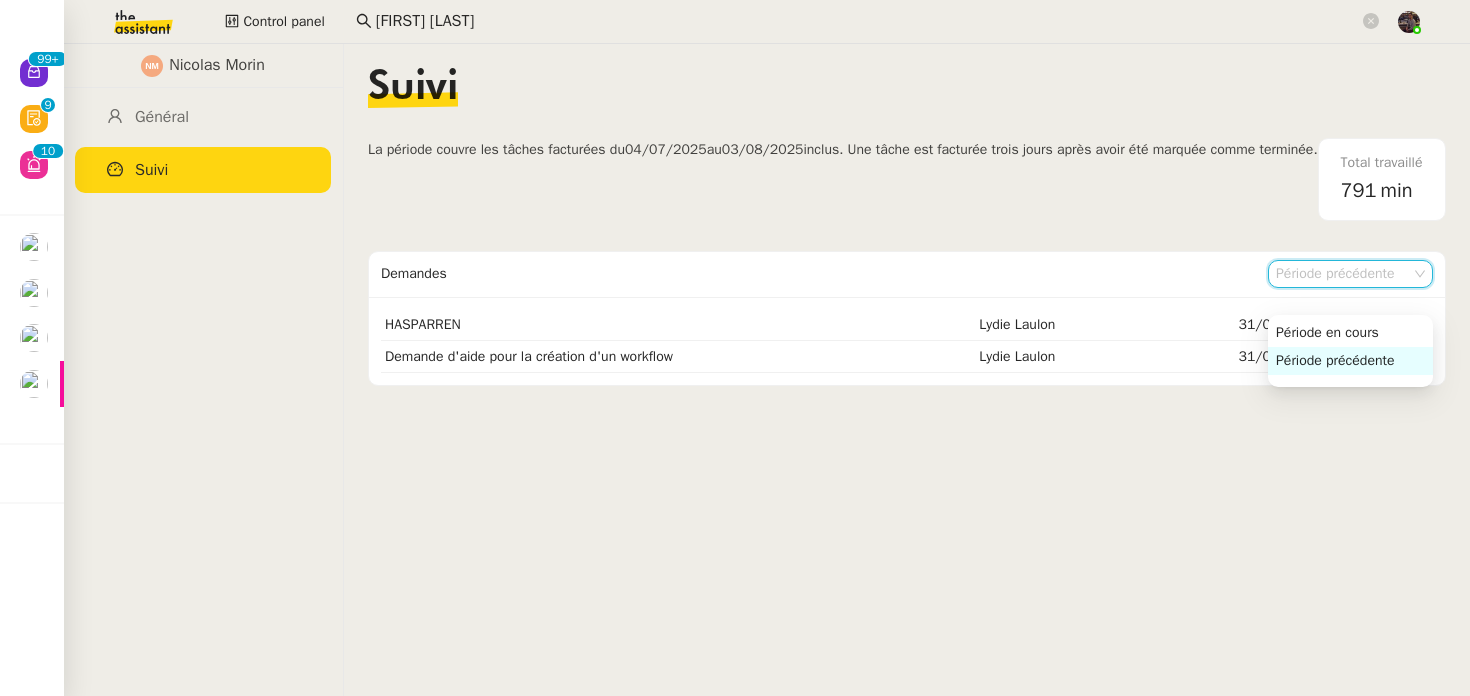click on "La période couvre les tâches facturées du  [DD]/[MM]/[YEAR]   au  [DD]/[MM]/[YEAR]   inclus. Une tâche est facturée trois jours après avoir été marquée comme terminée." 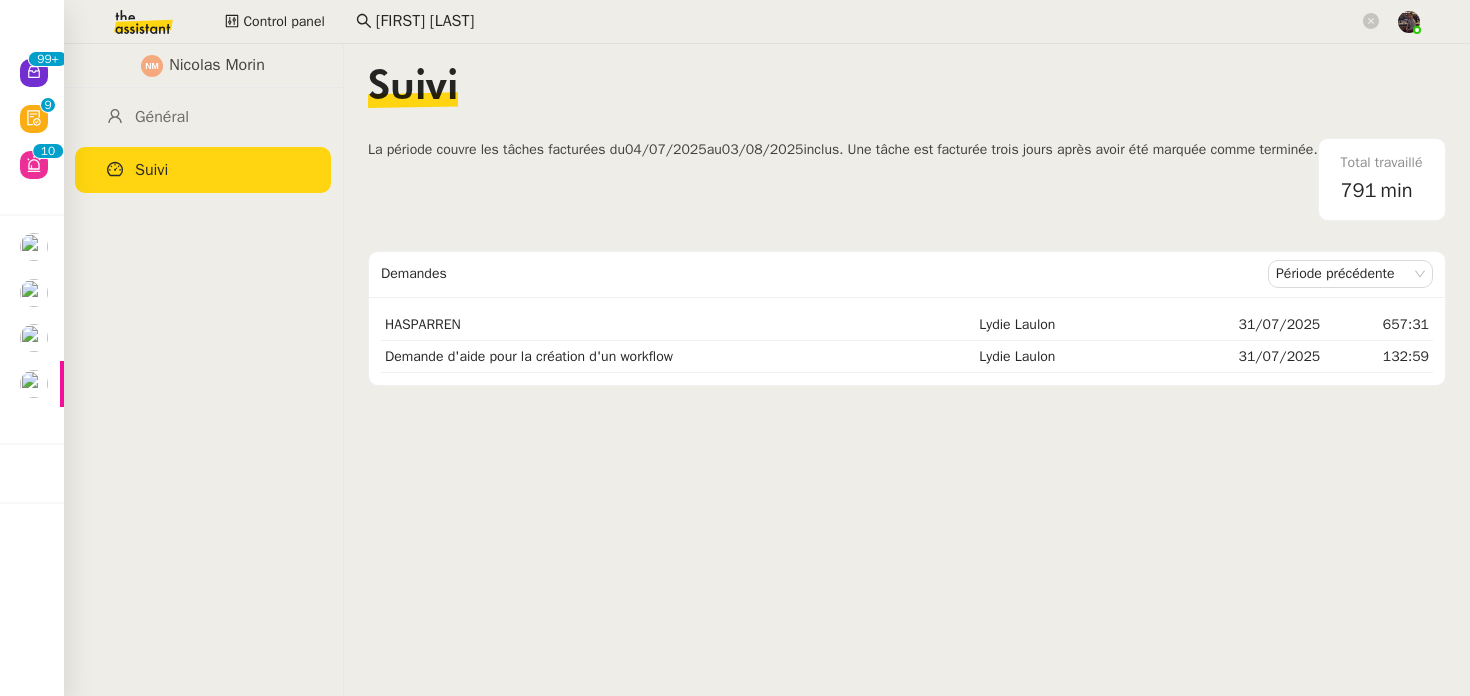 click on "La période couvre les tâches facturées du  [DD]/[MM]/[YEAR]   au  [DD]/[MM]/[YEAR]   inclus. Une tâche est facturée trois jours après avoir été marquée comme terminée." 